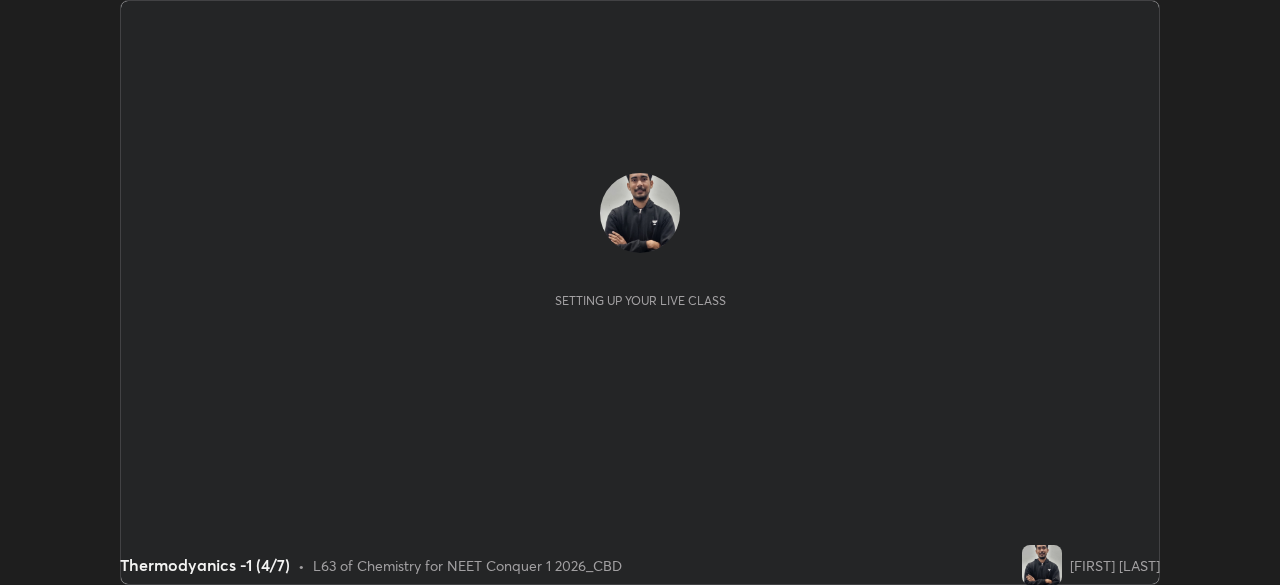 scroll, scrollTop: 0, scrollLeft: 0, axis: both 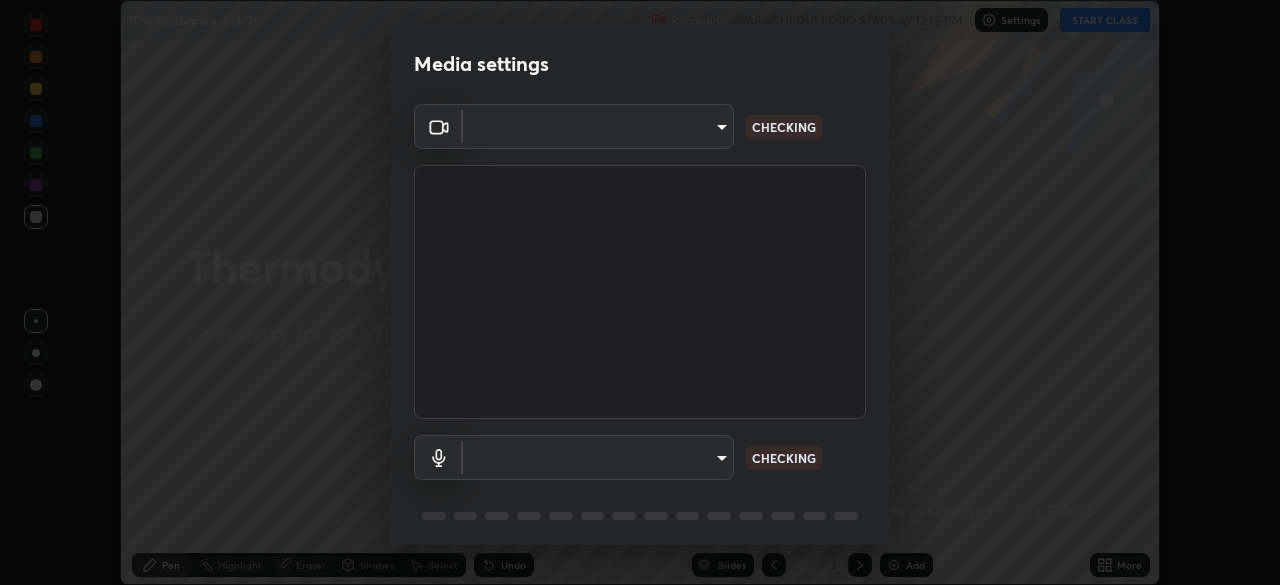 type on "f379f88c7eecd18b82443c427f5097107980474ccb0a7da4b49bb88eac045dbe" 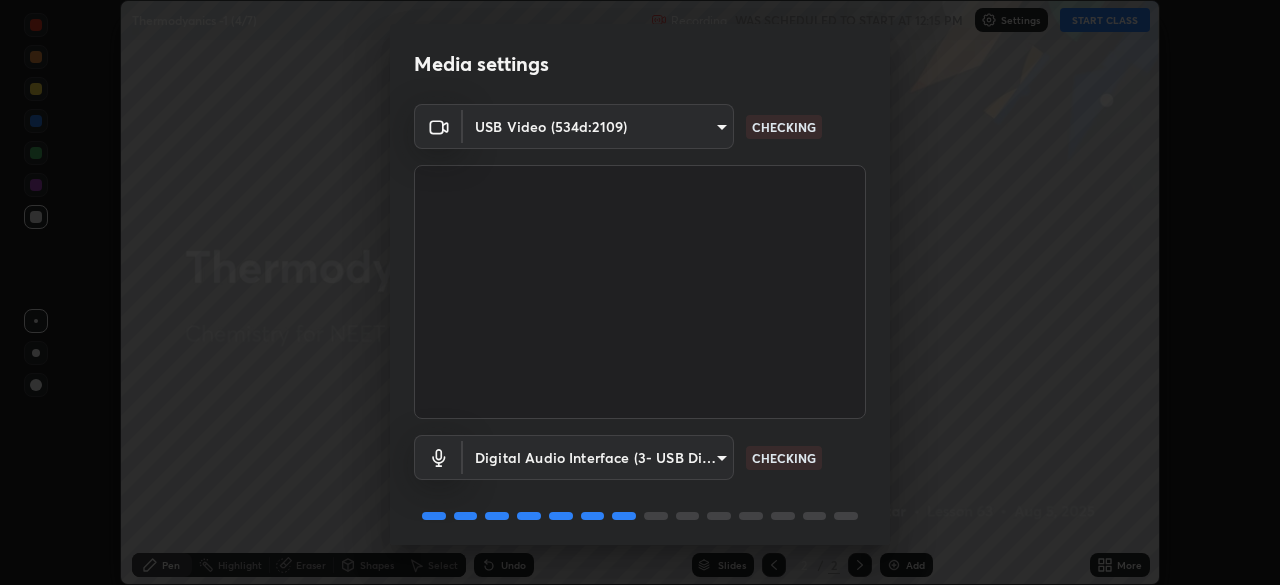 scroll, scrollTop: 71, scrollLeft: 0, axis: vertical 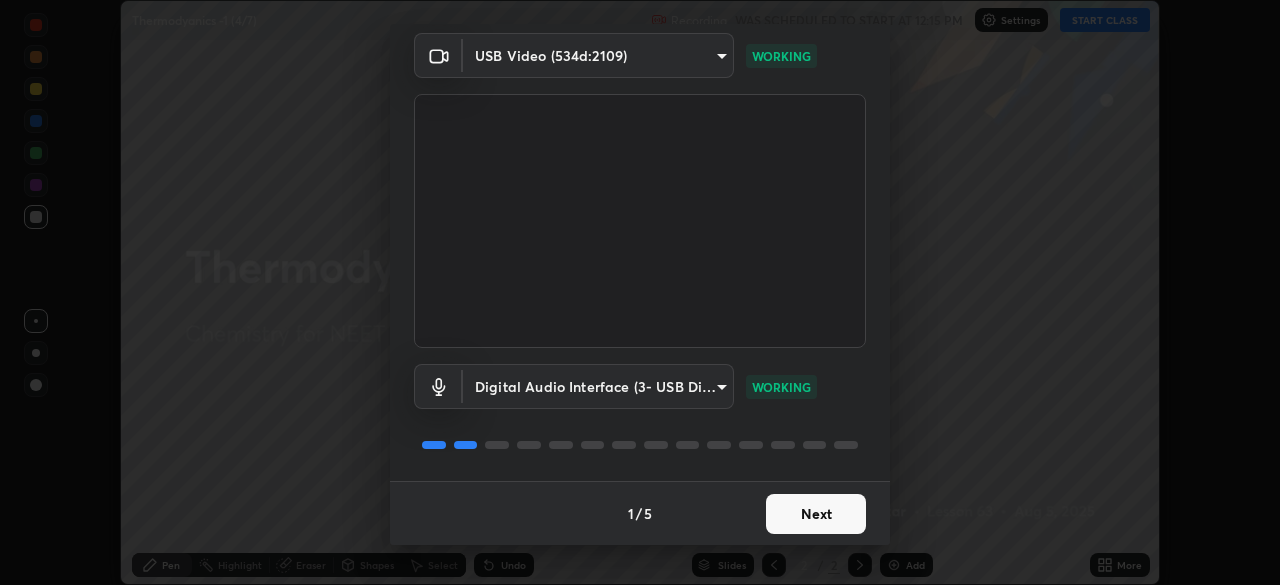 click on "Next" at bounding box center (816, 514) 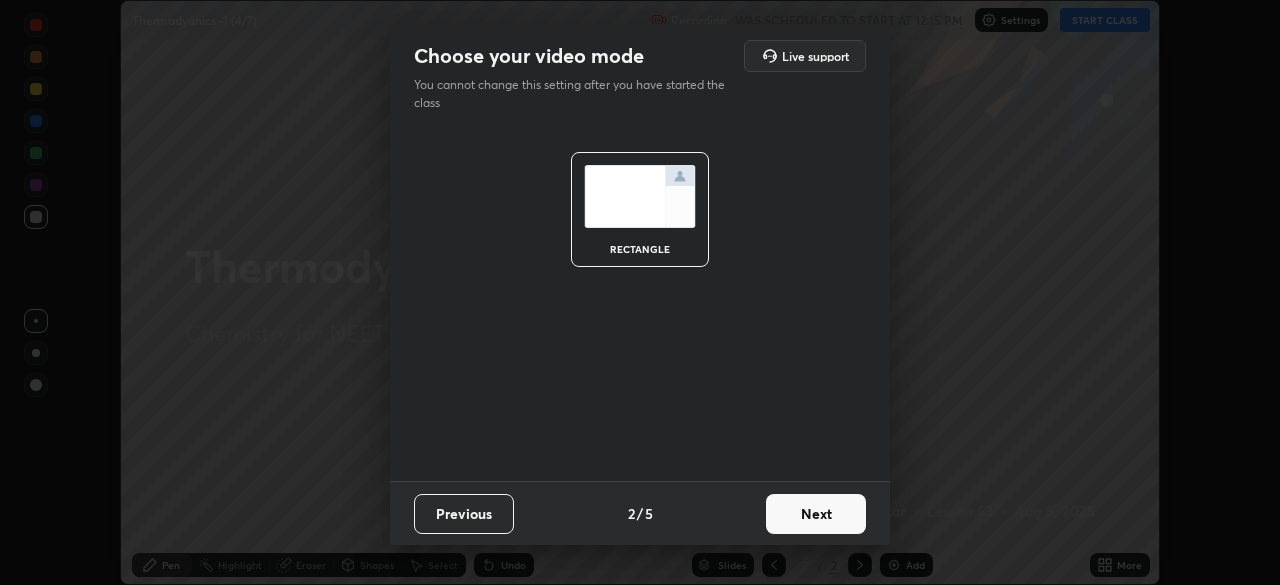 scroll, scrollTop: 0, scrollLeft: 0, axis: both 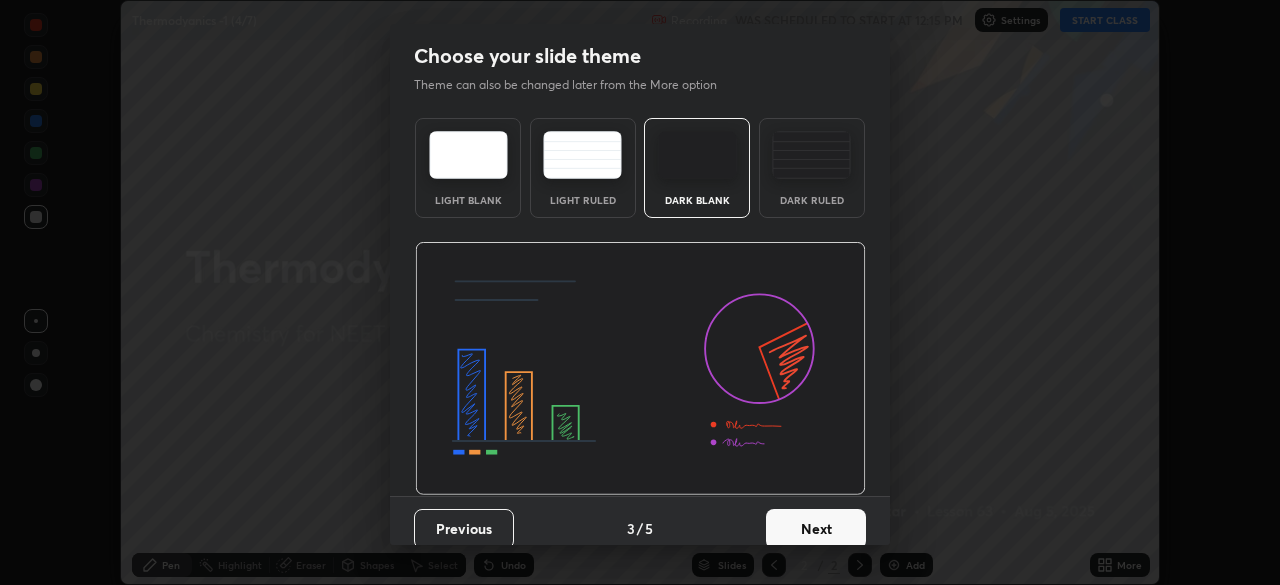 click on "Next" at bounding box center (816, 529) 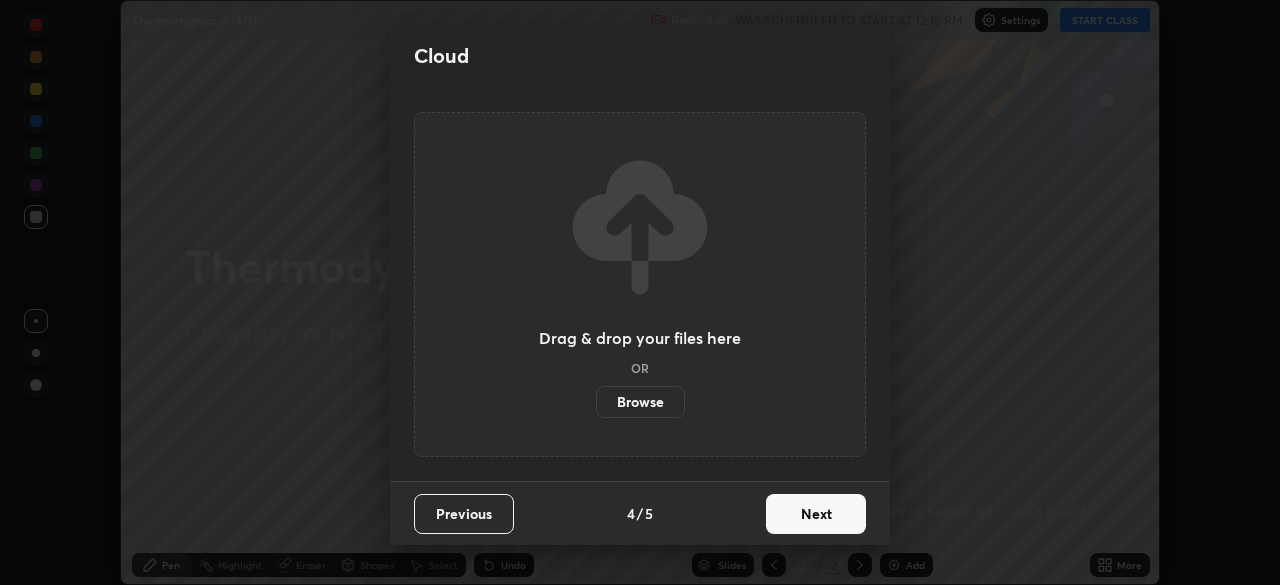 click on "Next" at bounding box center (816, 514) 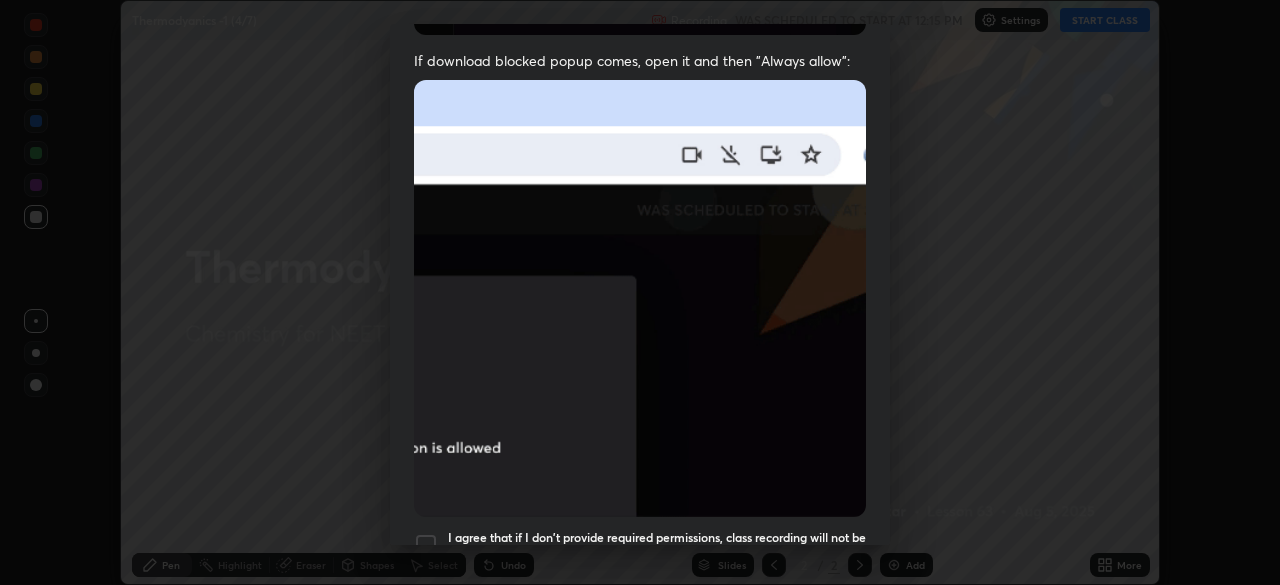 scroll, scrollTop: 400, scrollLeft: 0, axis: vertical 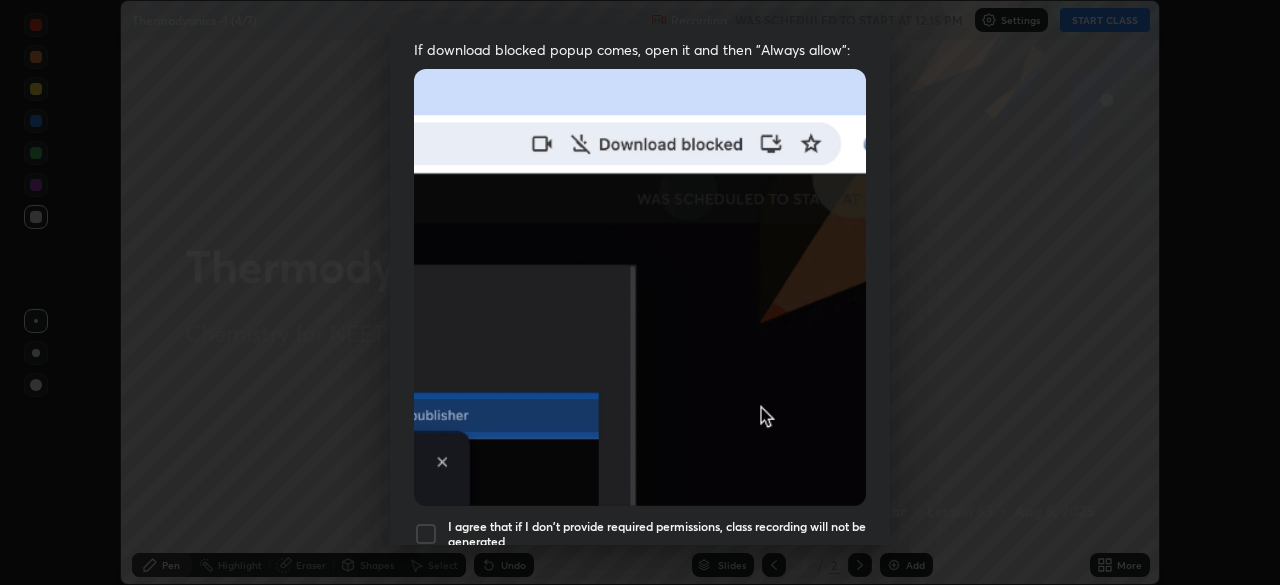 click at bounding box center [426, 534] 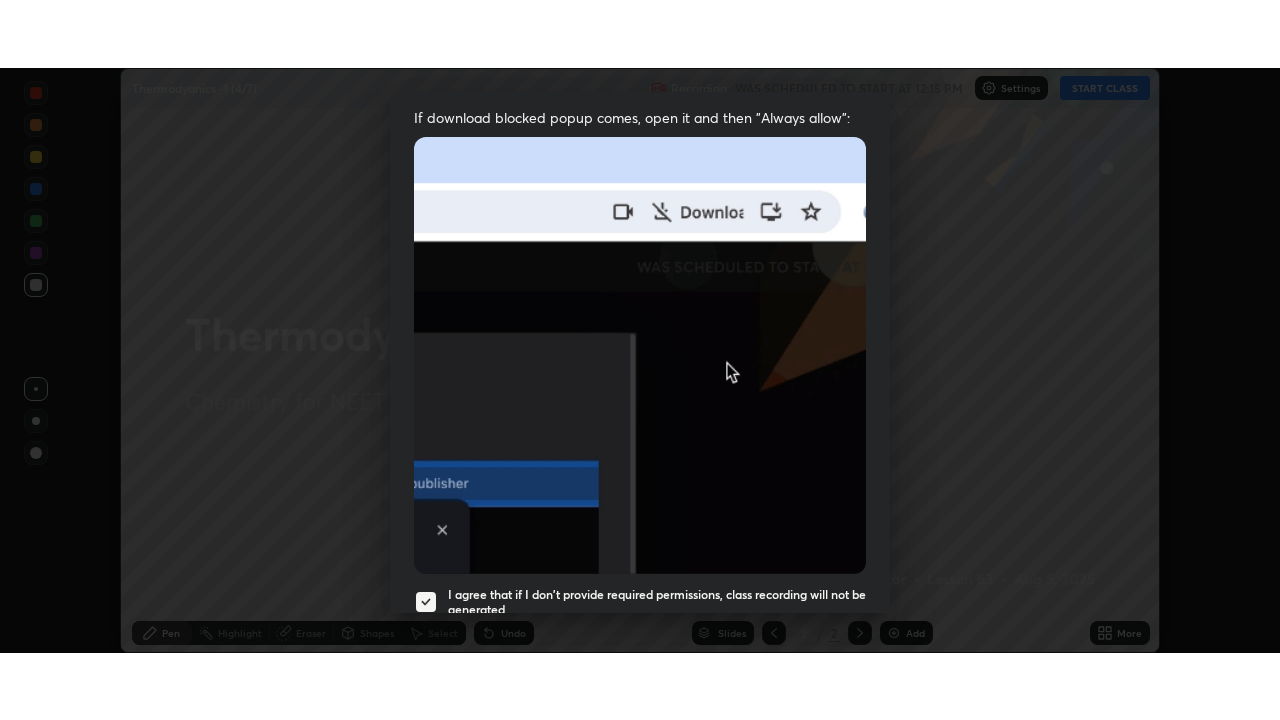 scroll, scrollTop: 479, scrollLeft: 0, axis: vertical 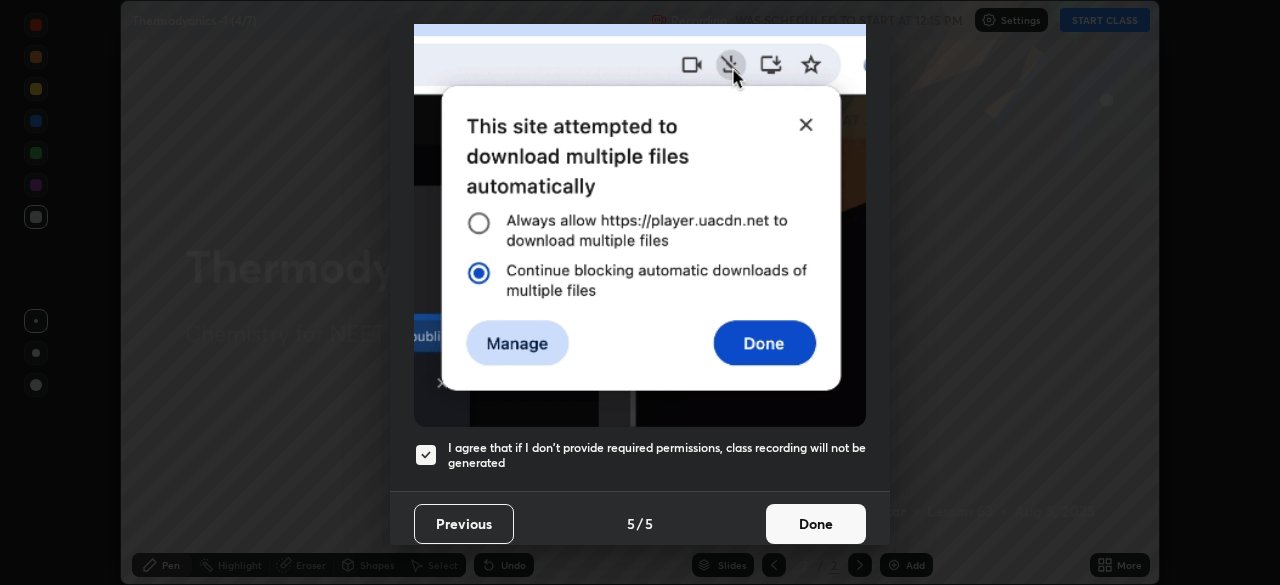click on "Done" at bounding box center [816, 524] 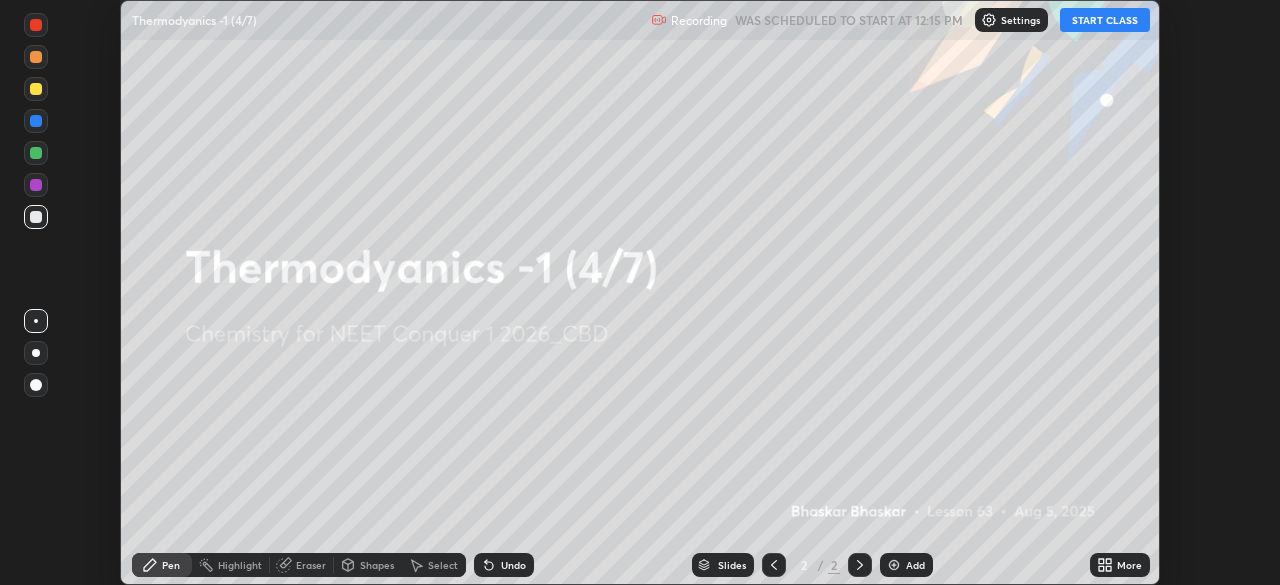 click at bounding box center (894, 565) 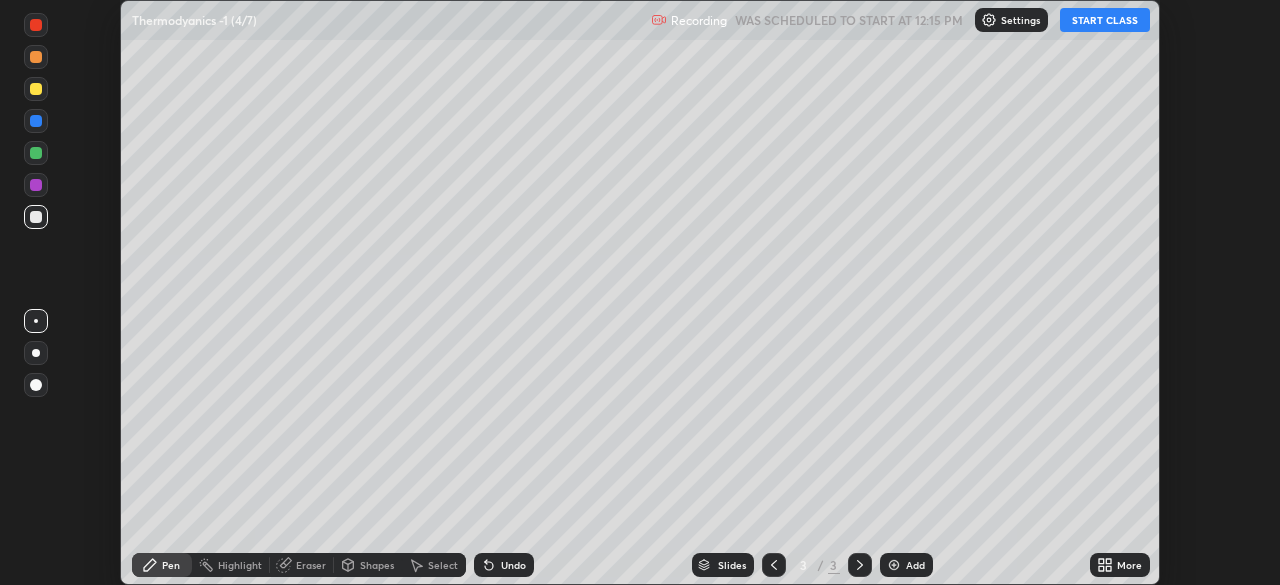 click on "More" at bounding box center (1120, 565) 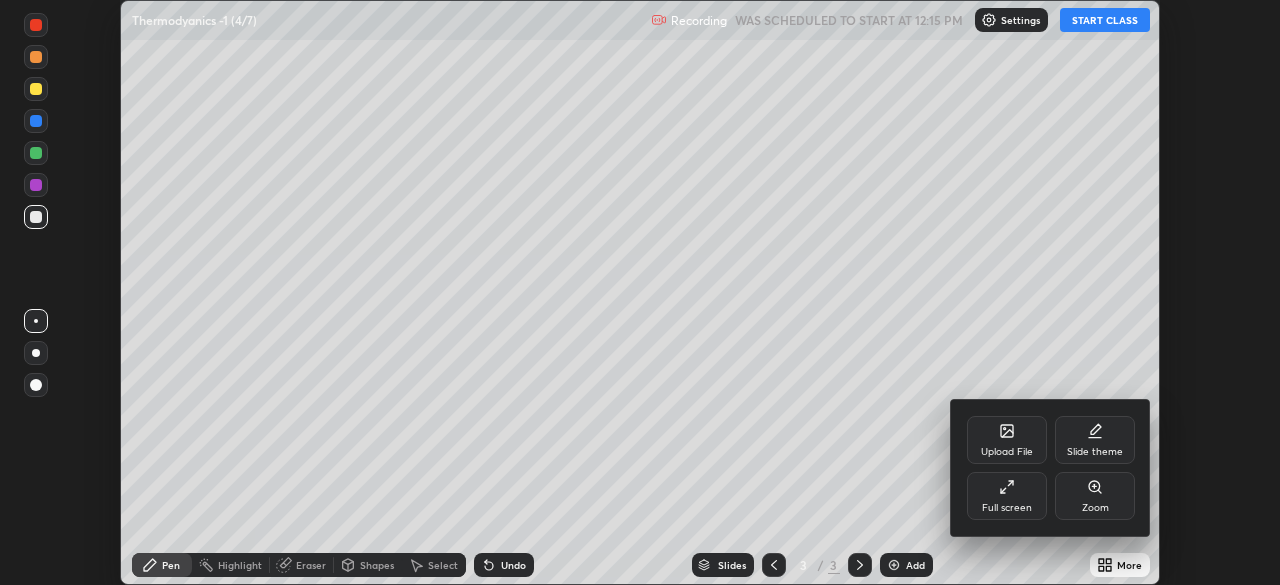 click on "Full screen" at bounding box center (1007, 496) 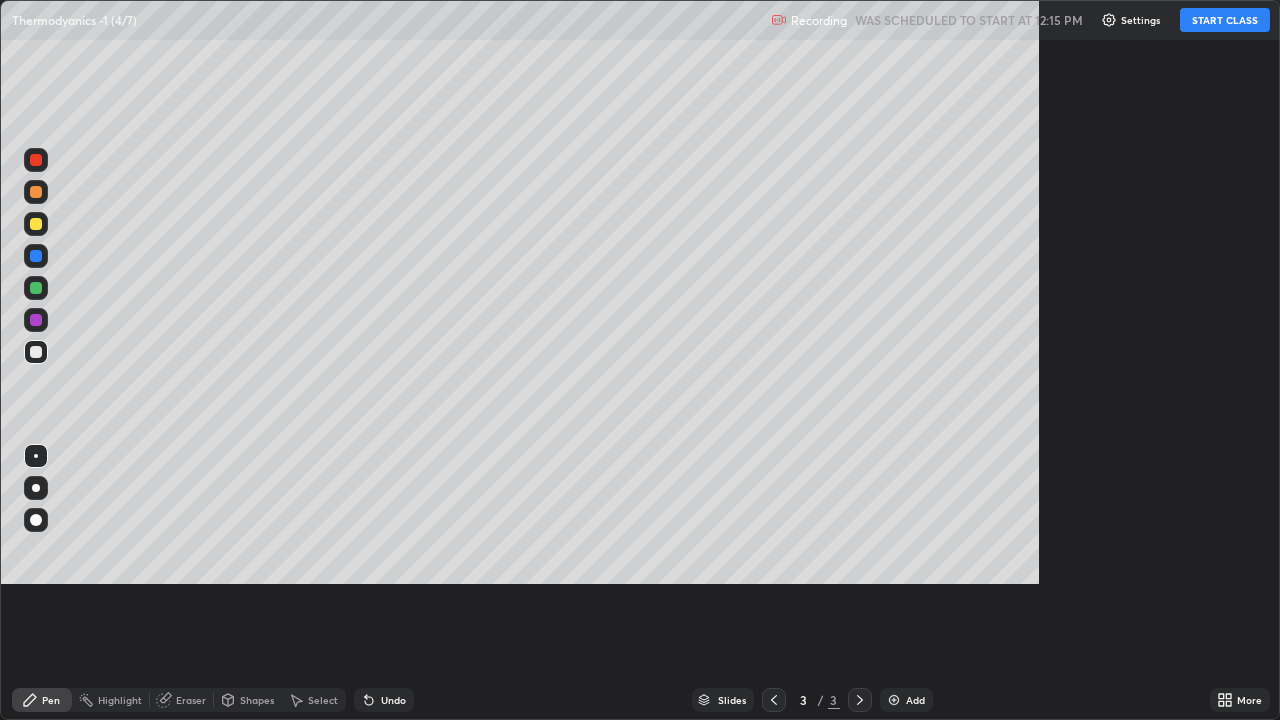 scroll, scrollTop: 99280, scrollLeft: 98720, axis: both 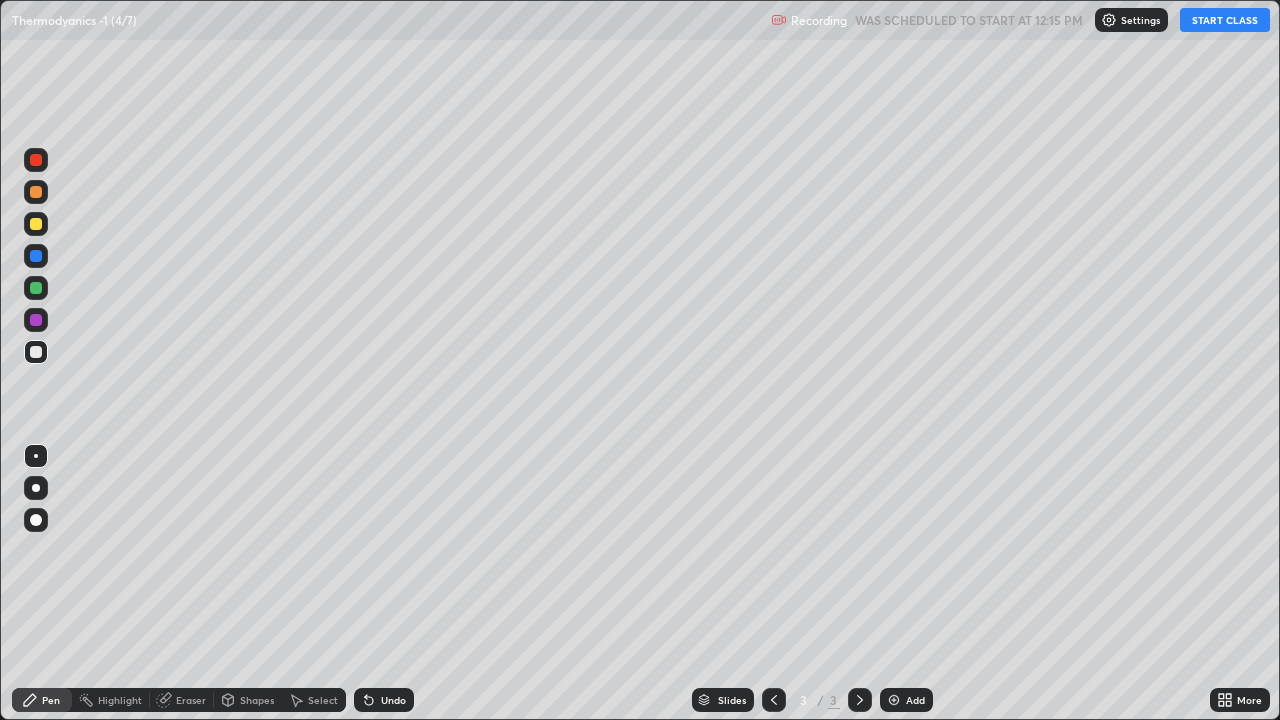 click on "START CLASS" at bounding box center [1225, 20] 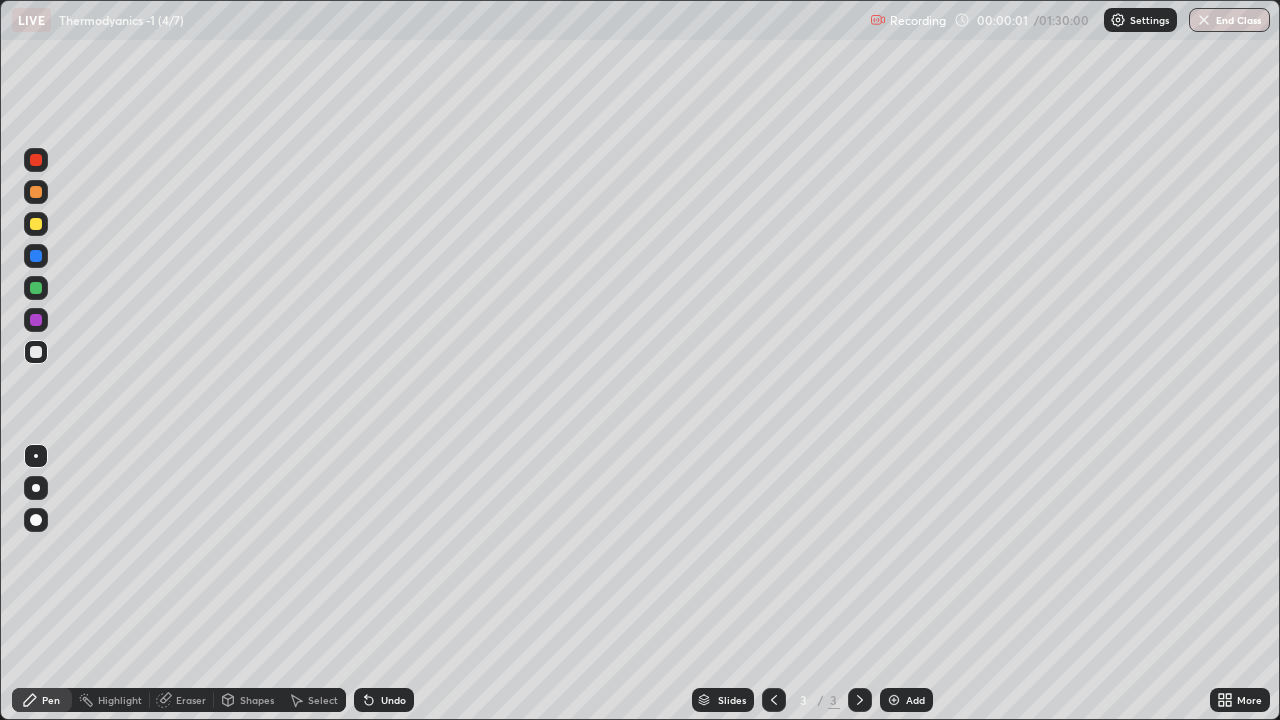 click at bounding box center (36, 488) 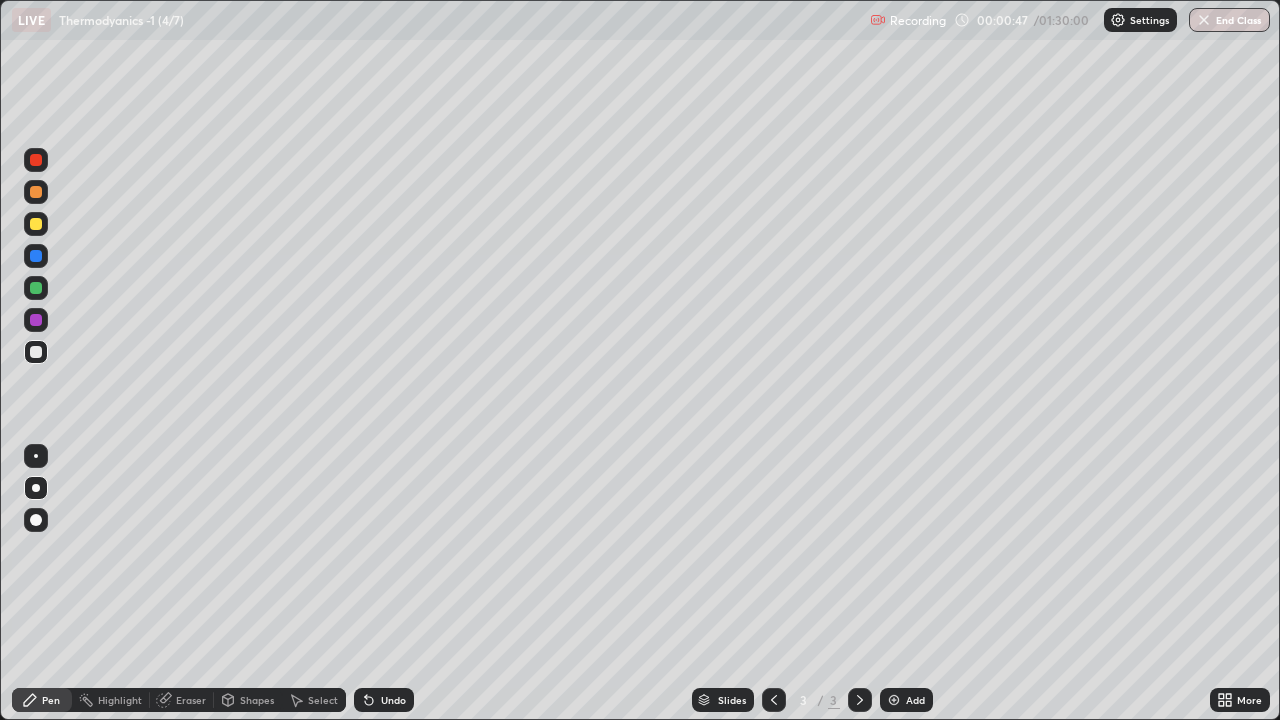 click on "Undo" at bounding box center [393, 700] 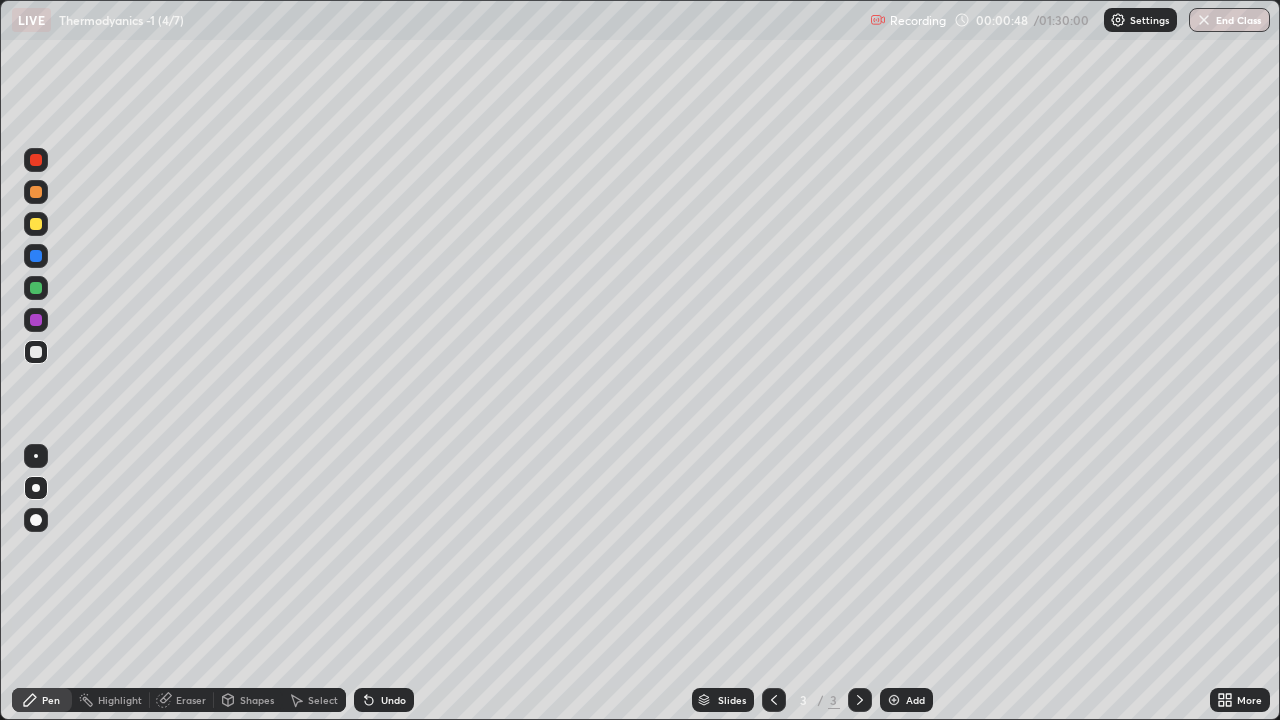 click on "Undo" at bounding box center [393, 700] 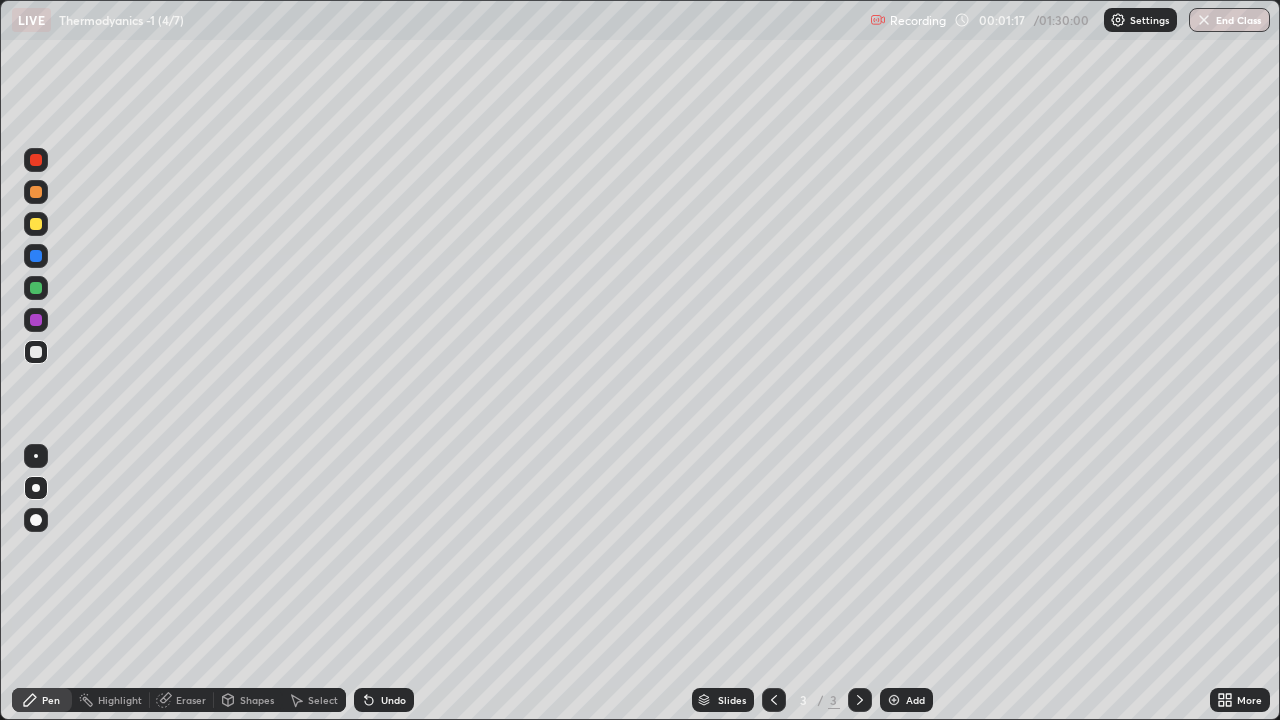 click at bounding box center [36, 224] 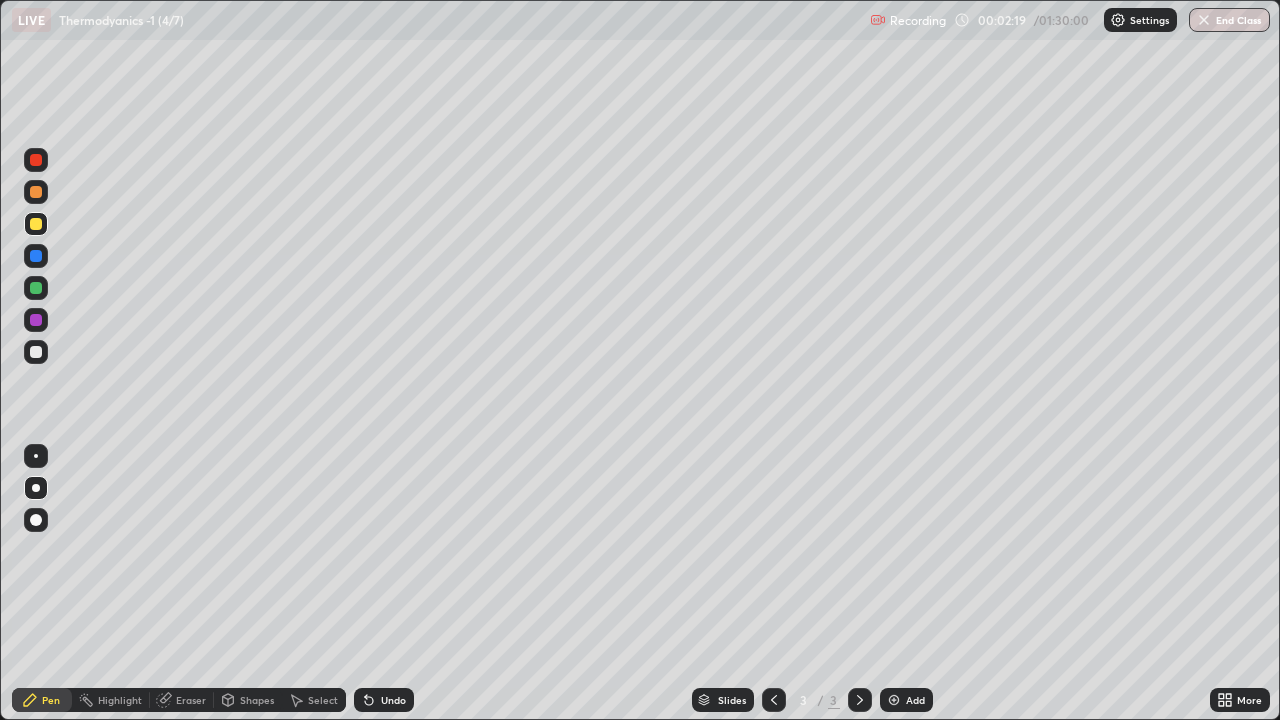 click at bounding box center (36, 288) 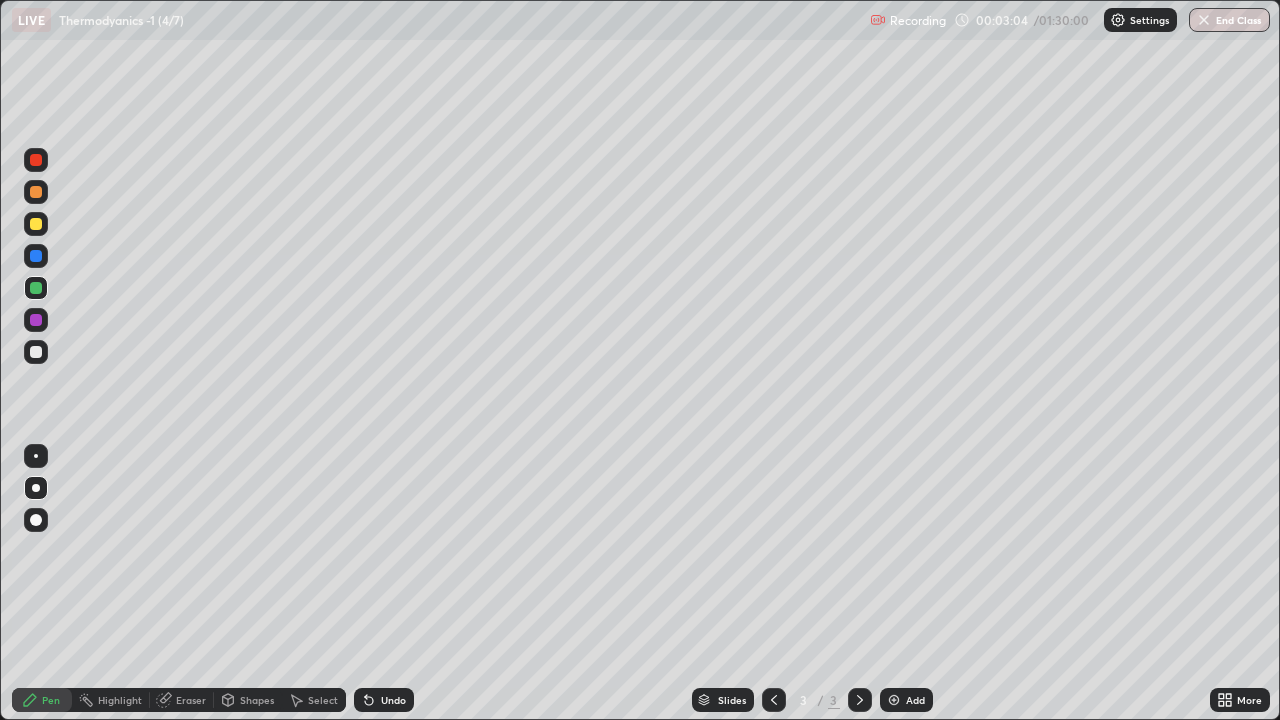 click at bounding box center [36, 224] 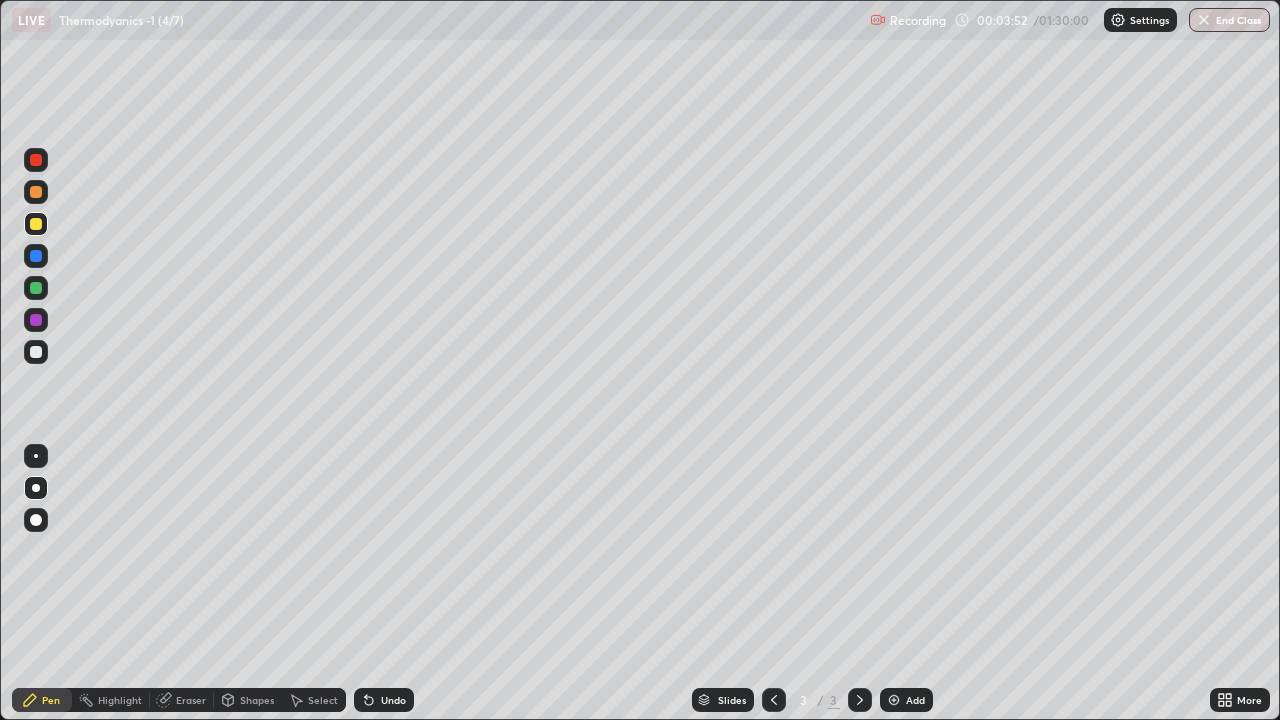 click on "Undo" at bounding box center (384, 700) 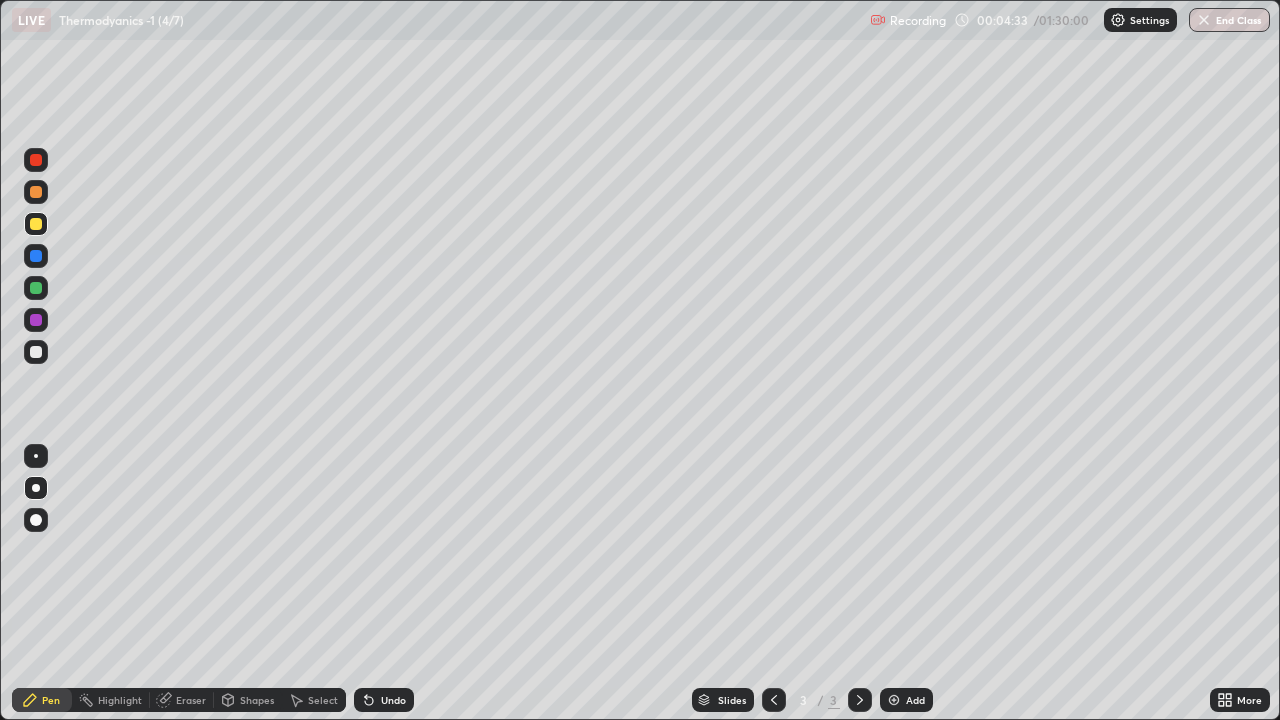 click on "Eraser" at bounding box center (191, 700) 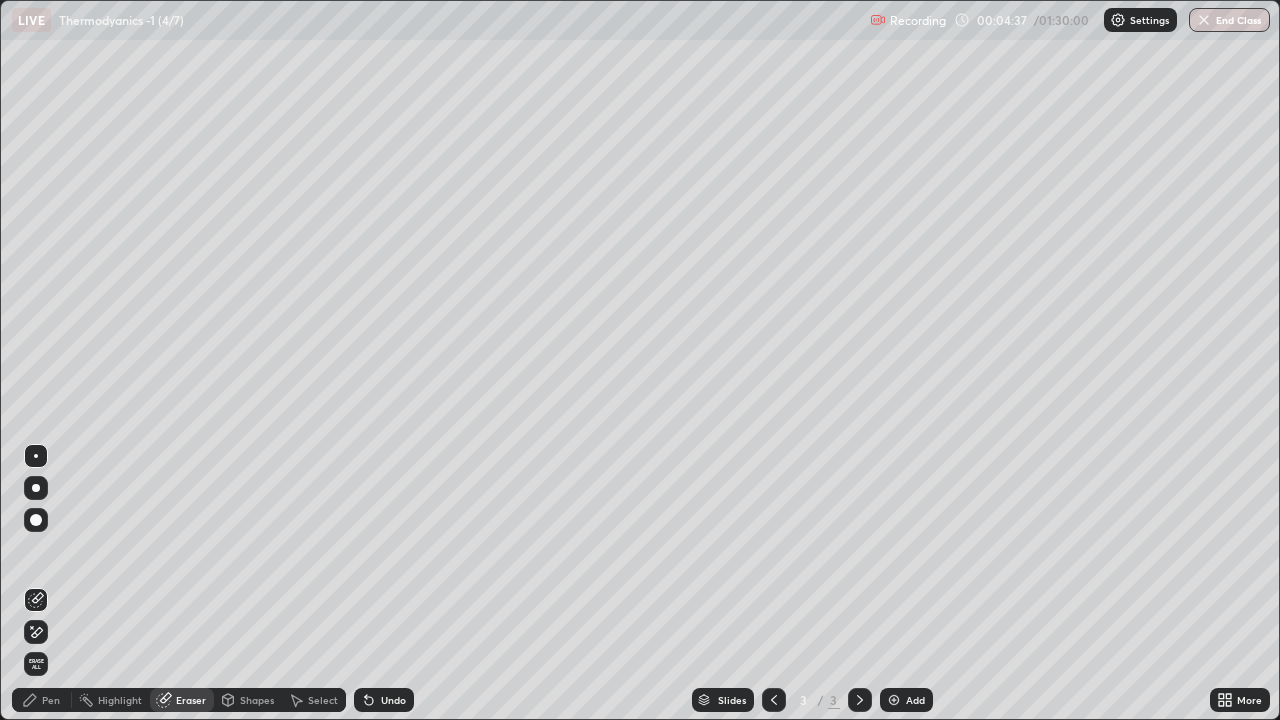 click on "Pen" at bounding box center (51, 700) 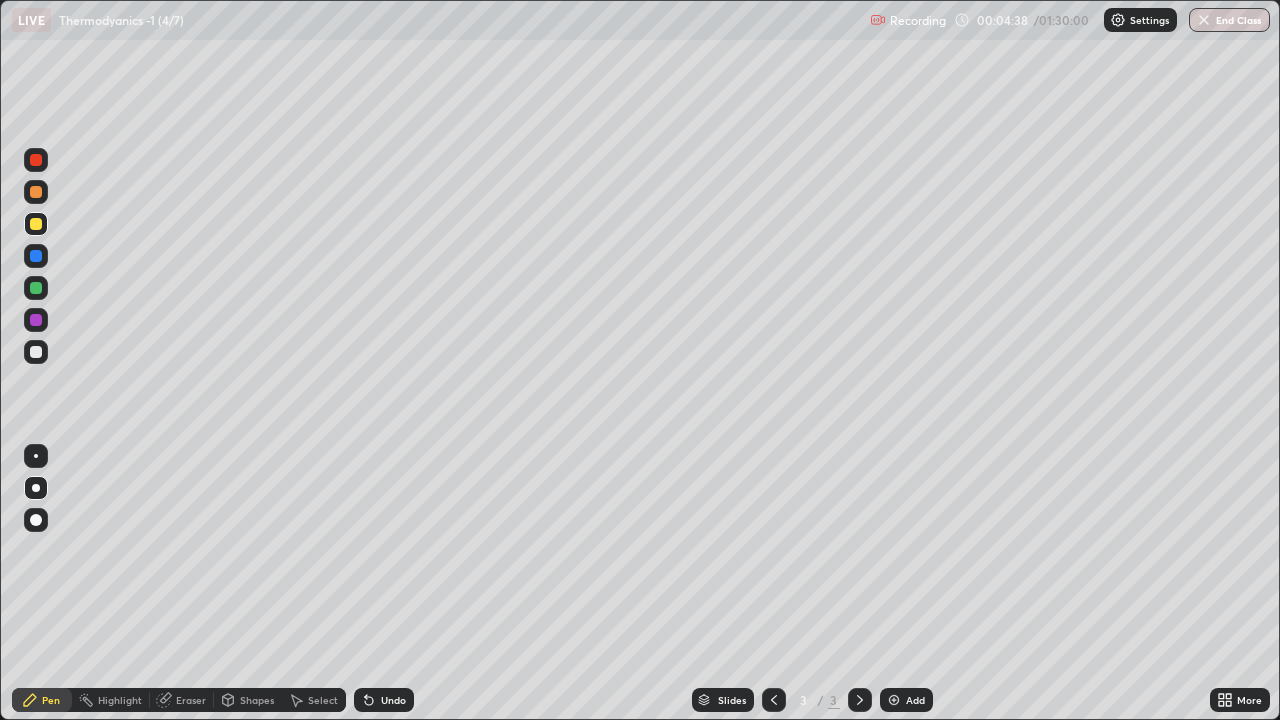 click at bounding box center [36, 224] 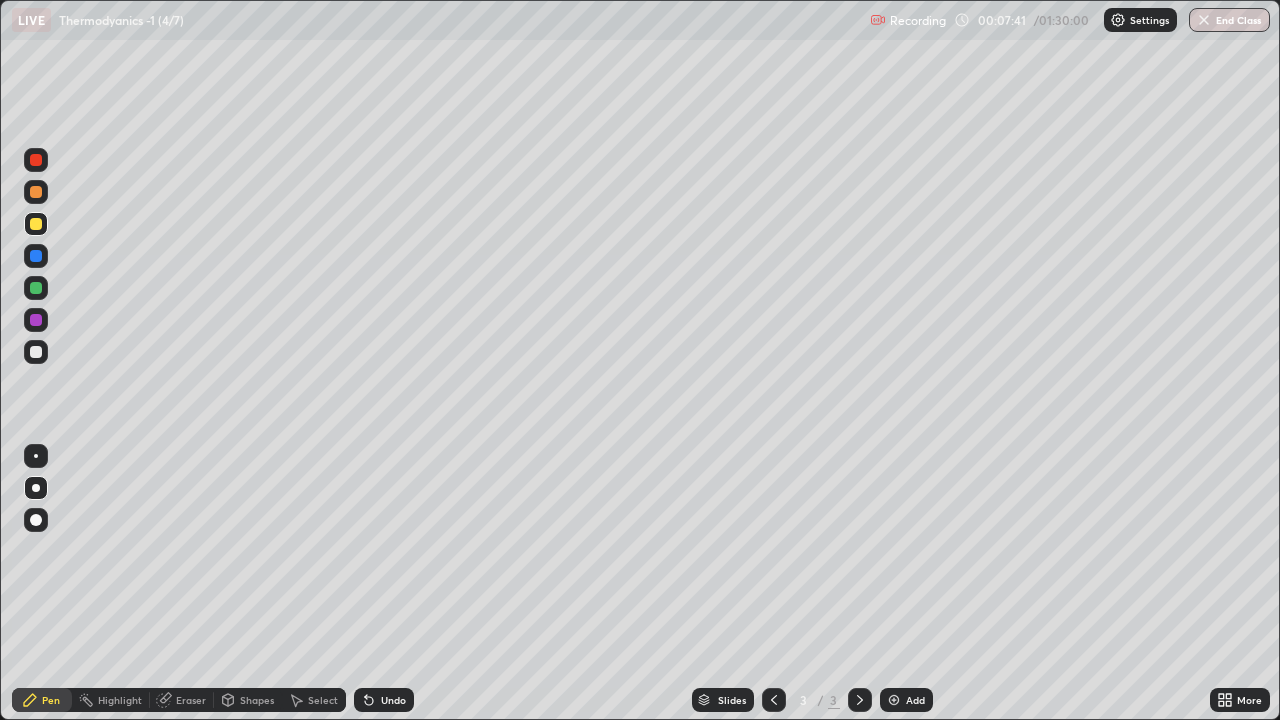 click at bounding box center [36, 352] 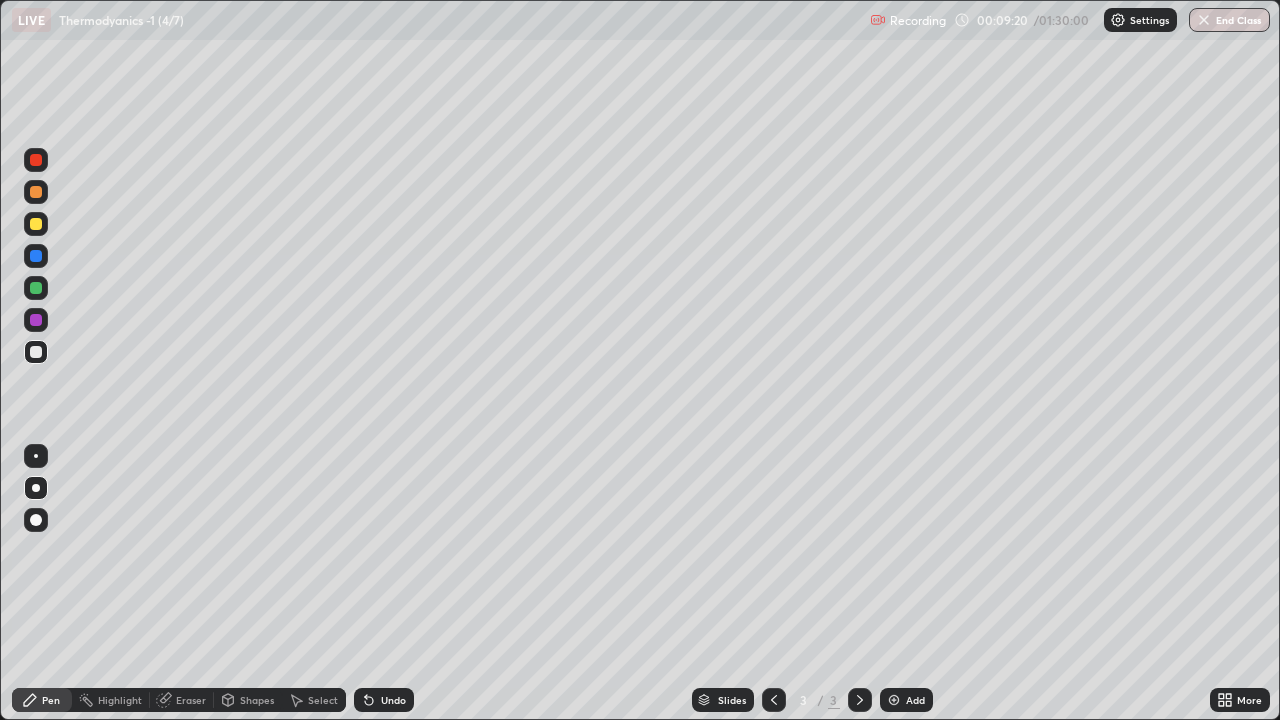 click on "Add" at bounding box center (915, 700) 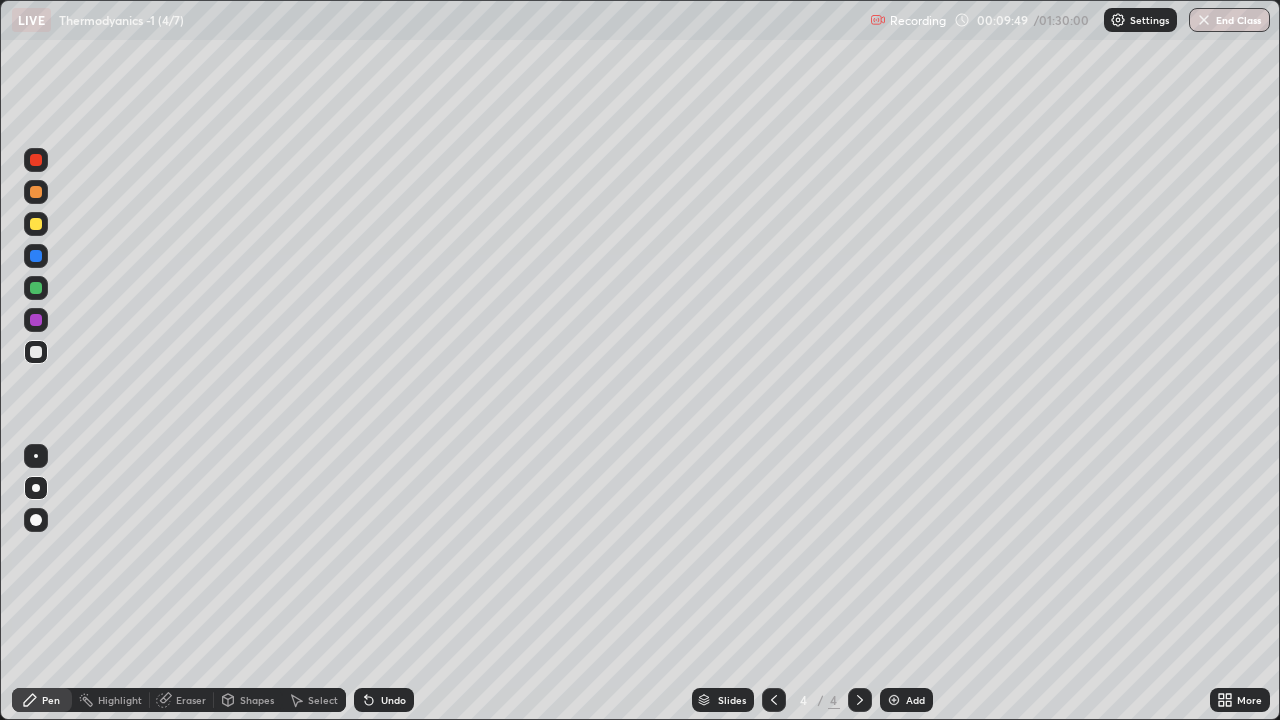 click on "Add" at bounding box center (915, 700) 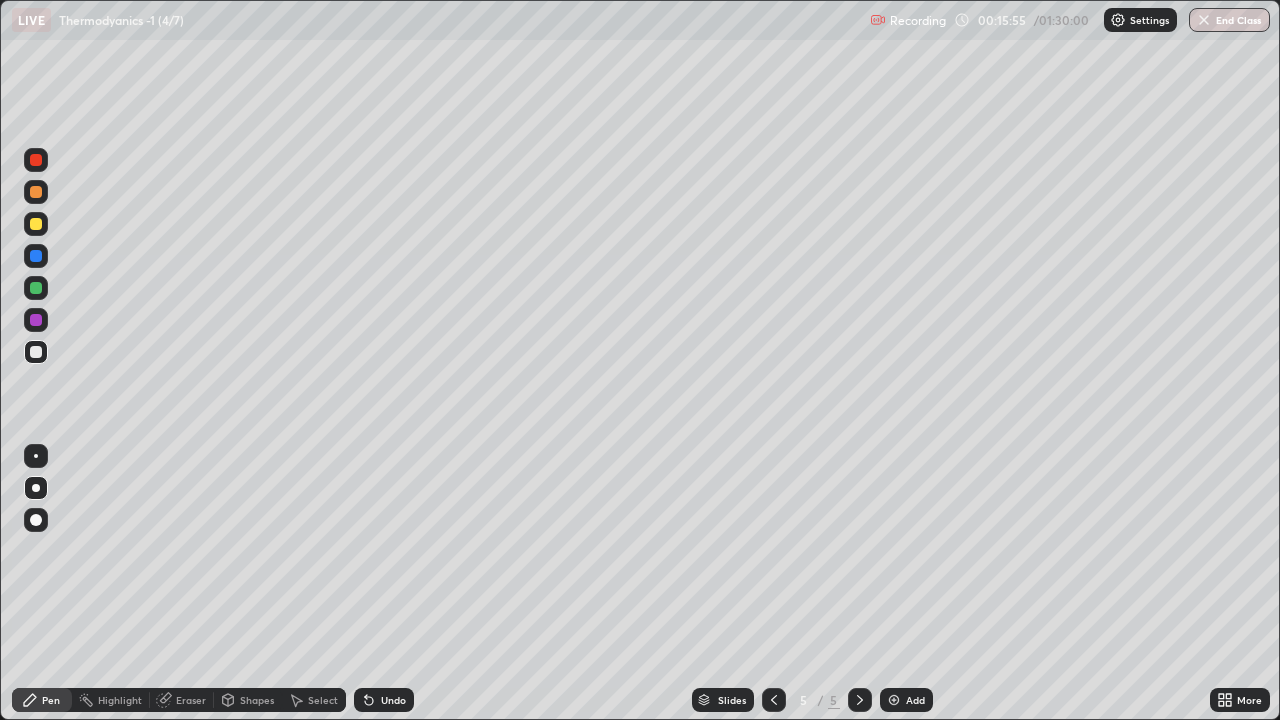 click on "Add" at bounding box center (906, 700) 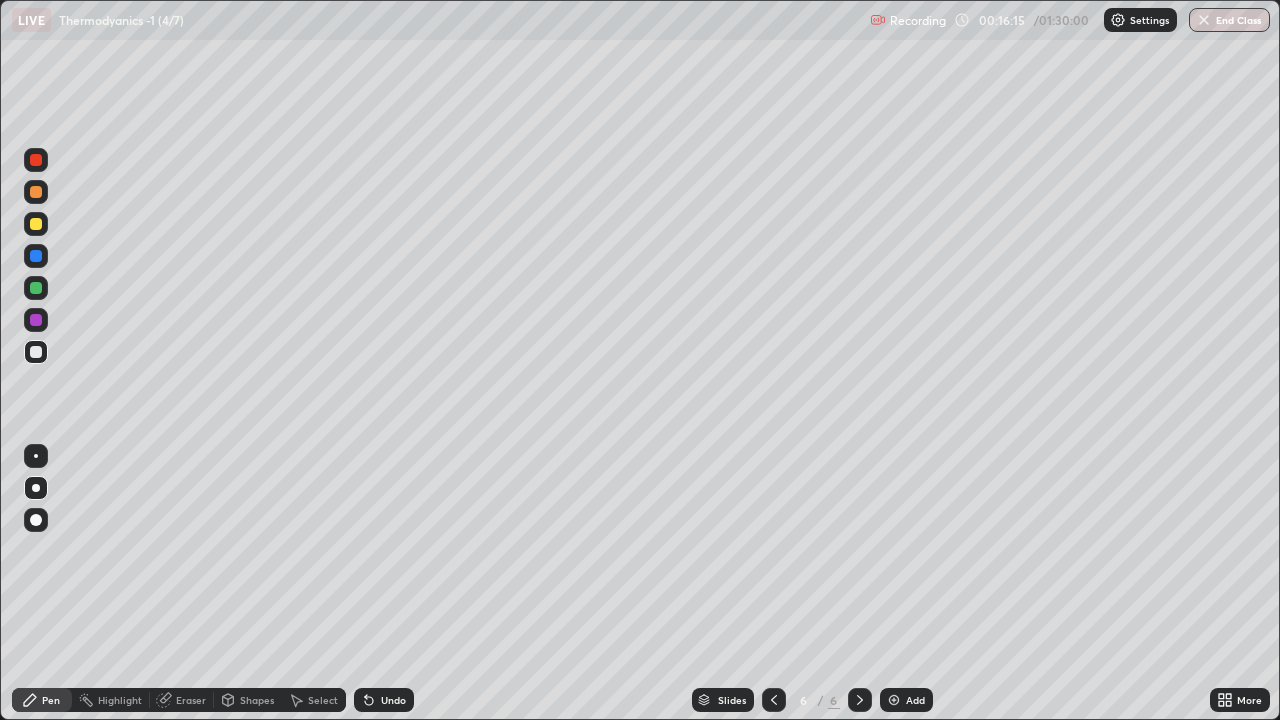 click 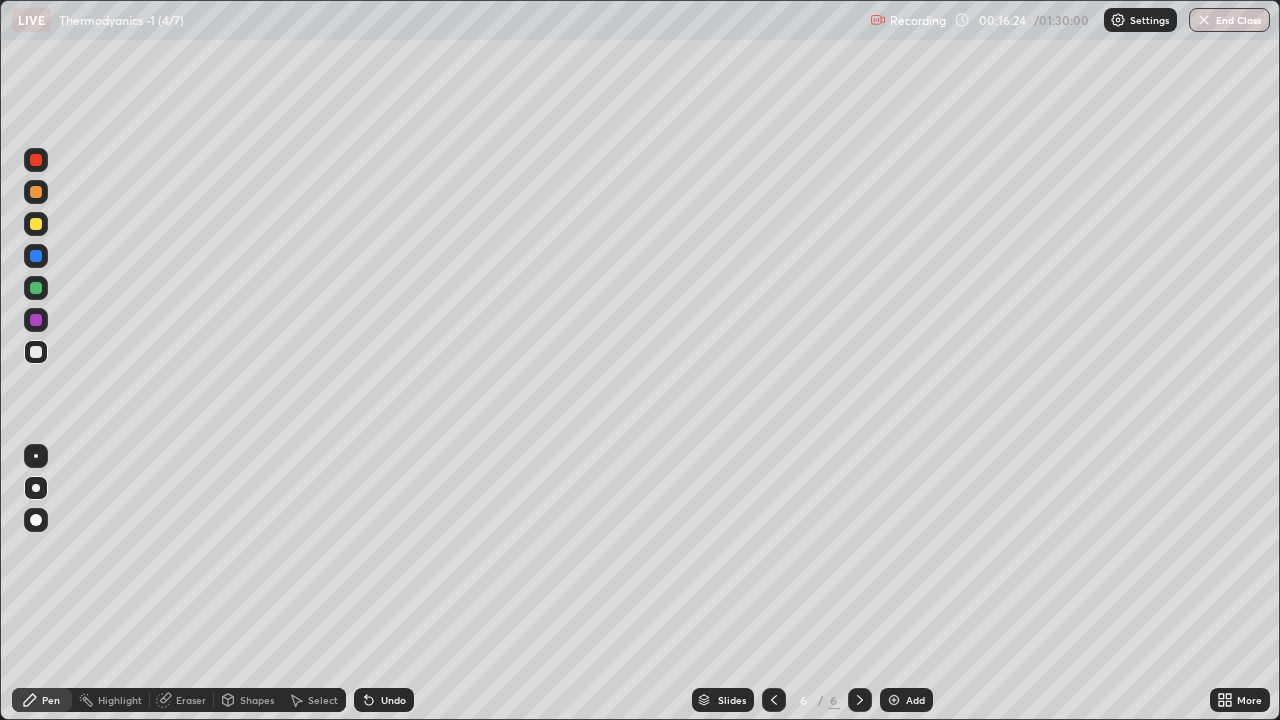 click on "Undo" at bounding box center (393, 700) 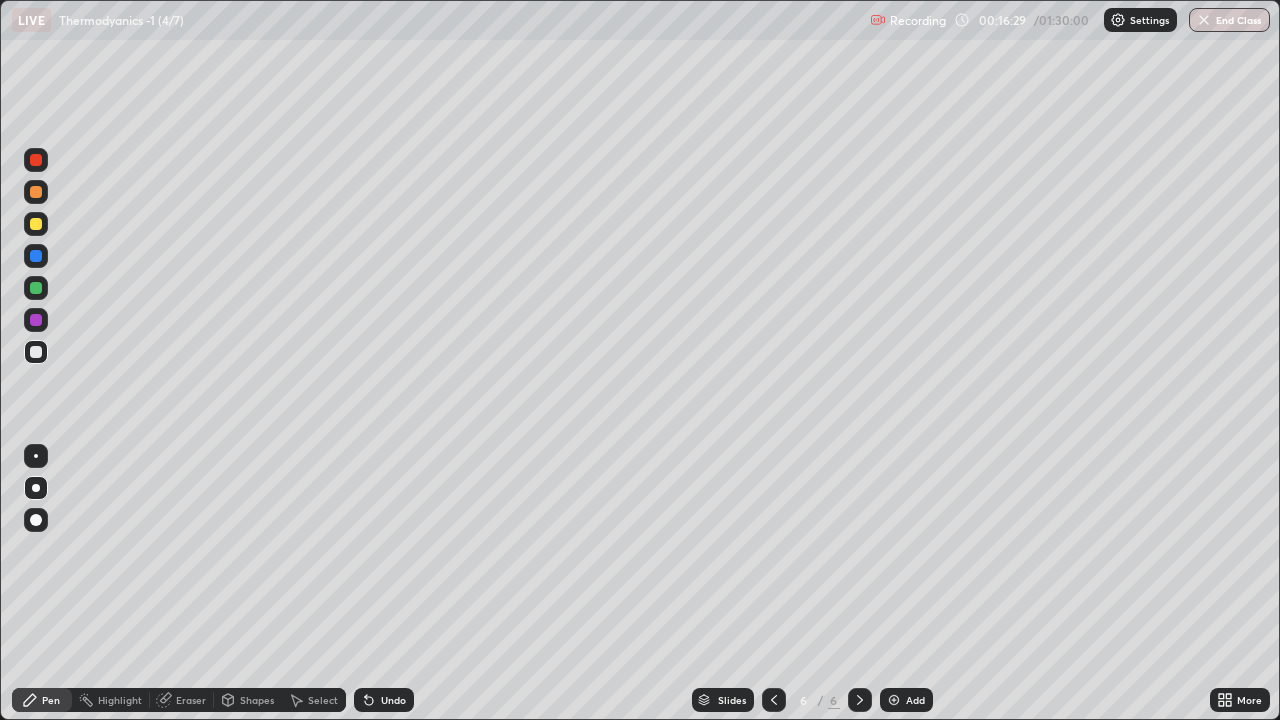 click on "Undo" at bounding box center (393, 700) 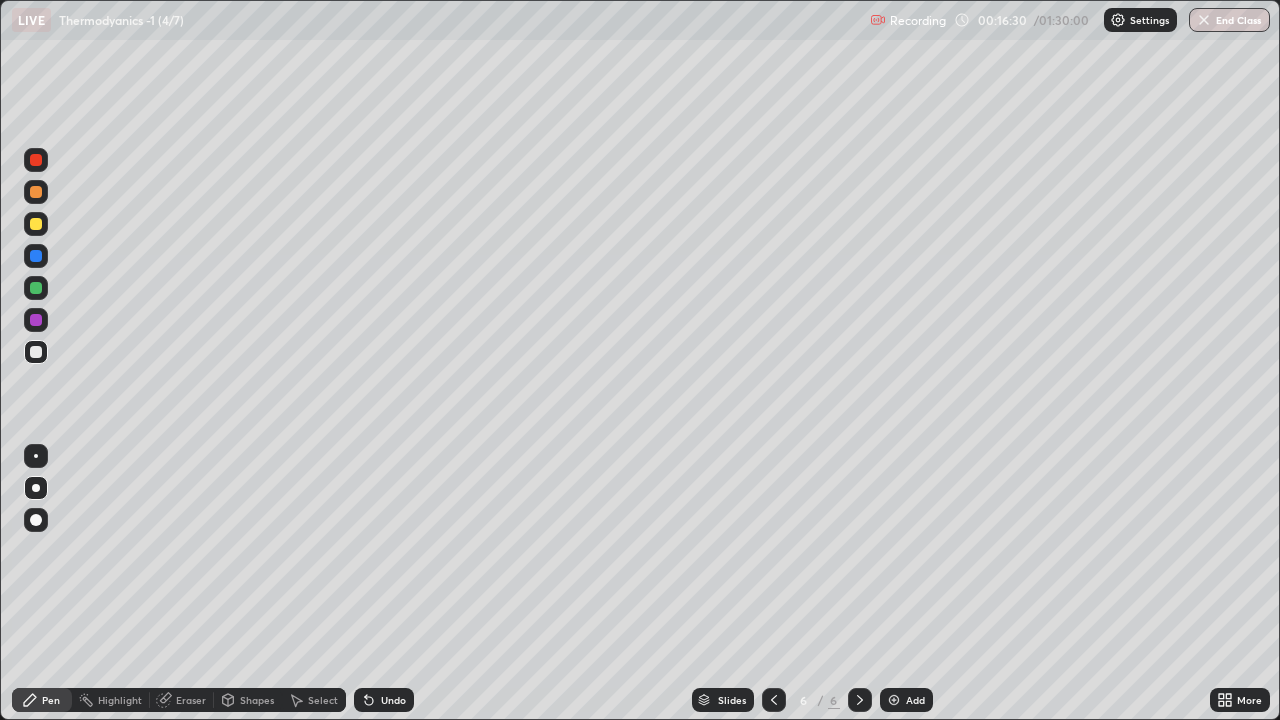 click on "Undo" at bounding box center (384, 700) 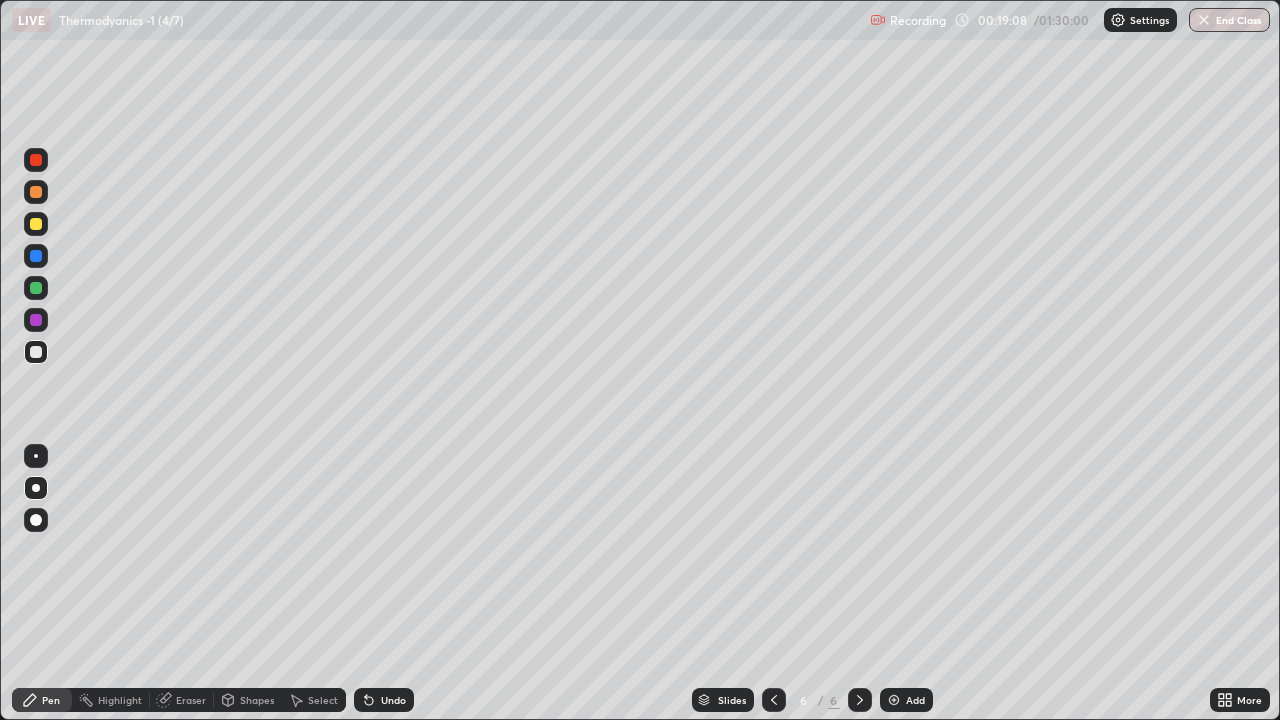 click on "Add" at bounding box center (906, 700) 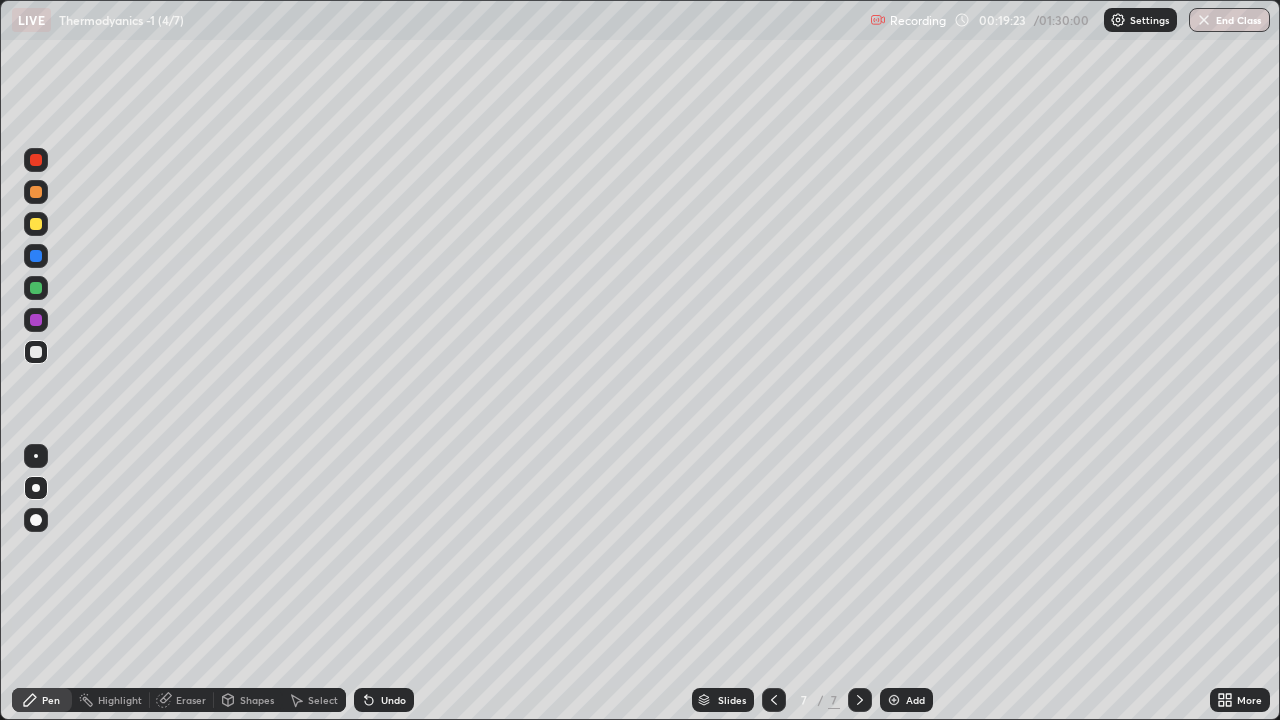 click on "Undo" at bounding box center (393, 700) 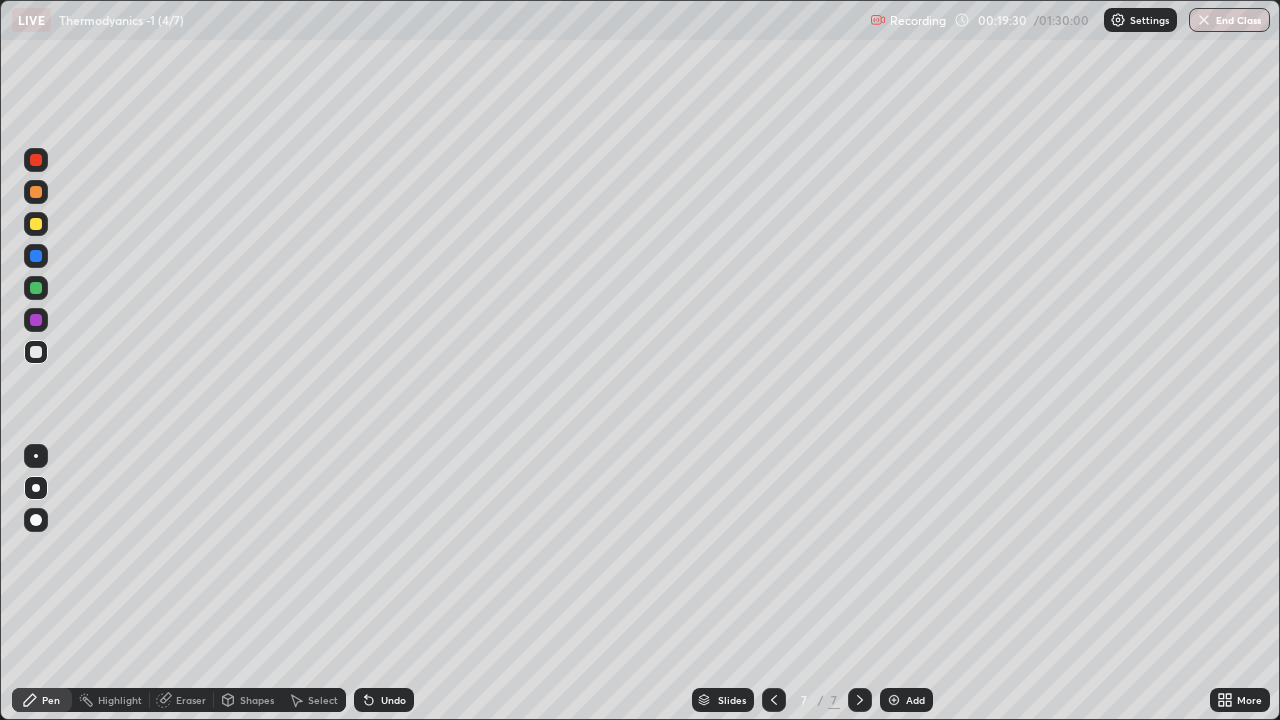 click on "Undo" at bounding box center [393, 700] 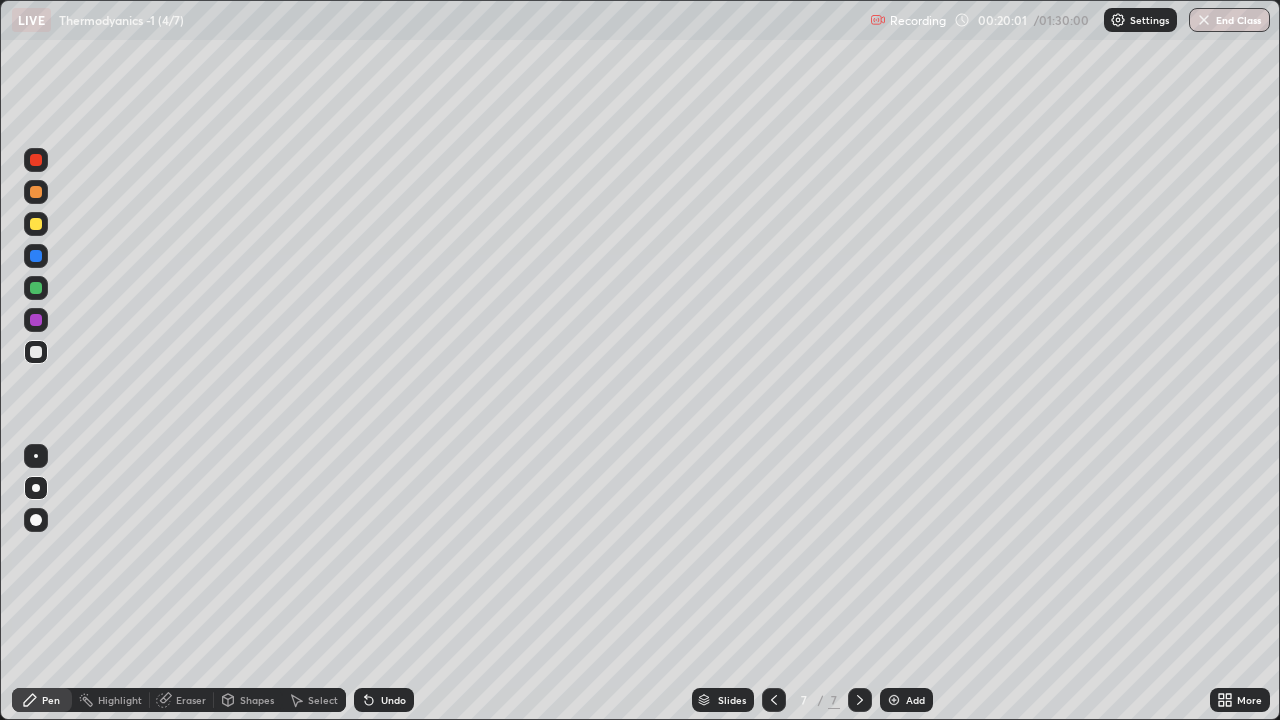 click on "Undo" at bounding box center [393, 700] 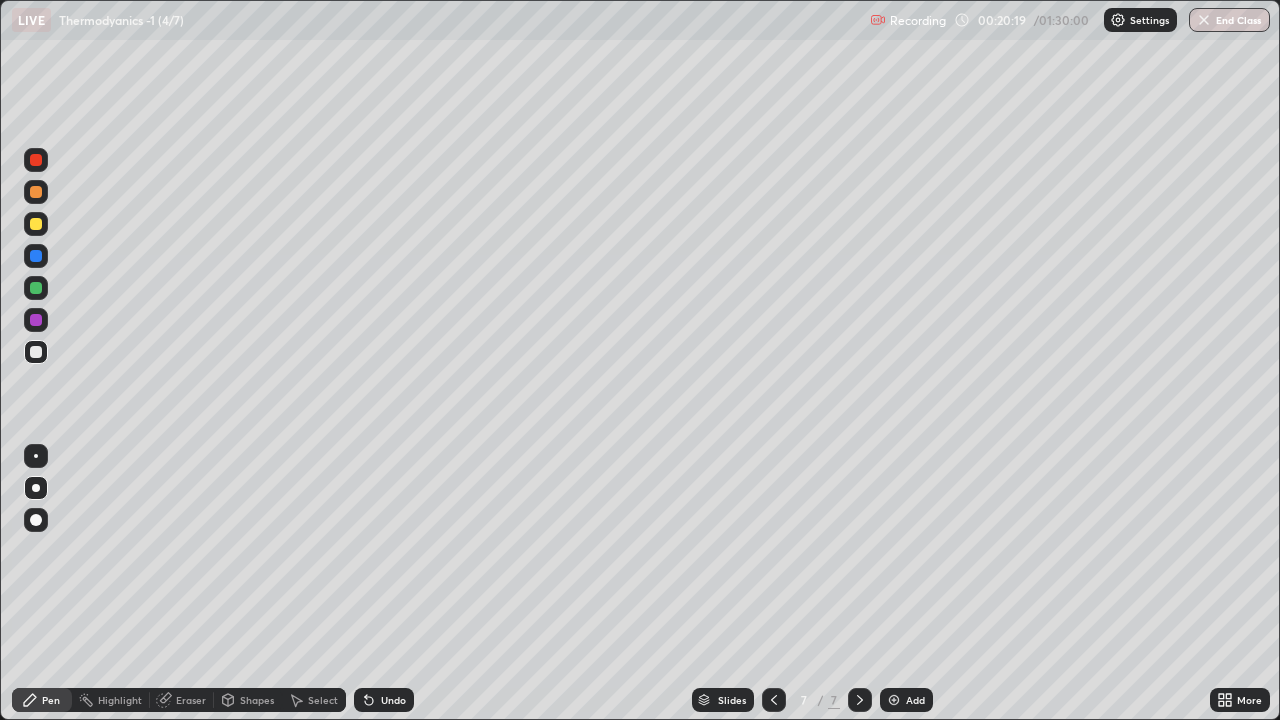 click at bounding box center (36, 352) 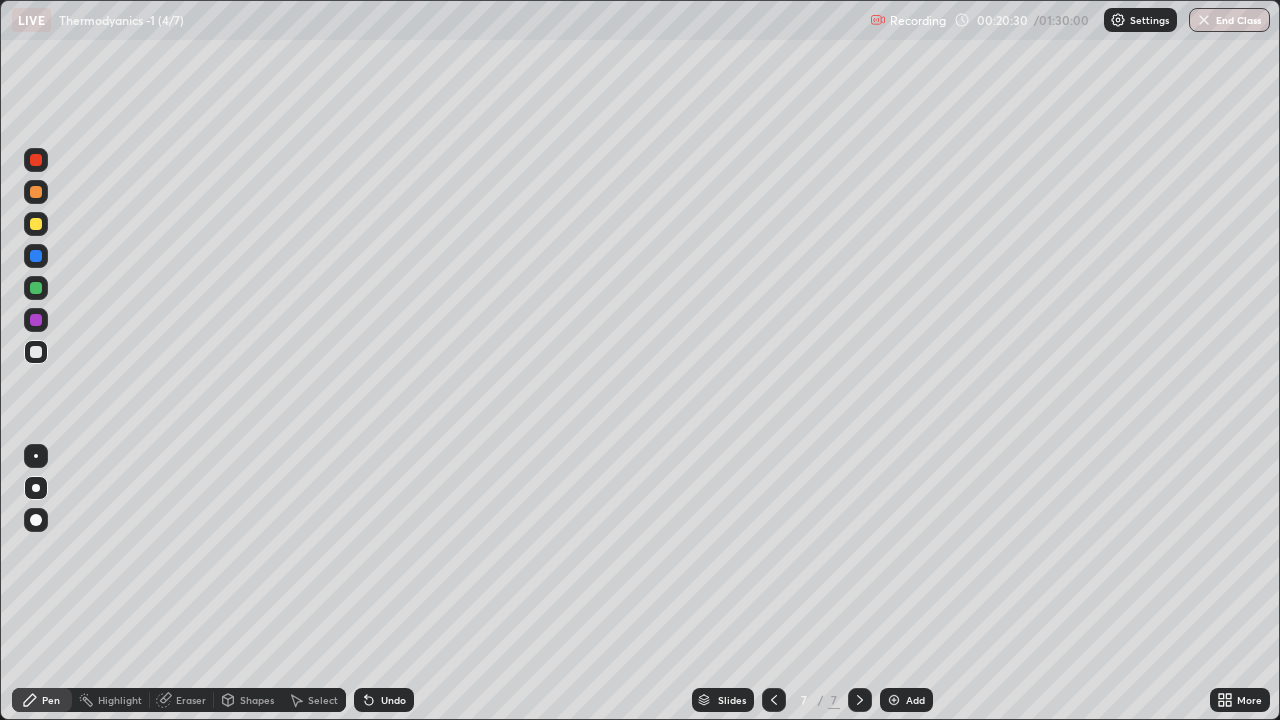 click at bounding box center [36, 224] 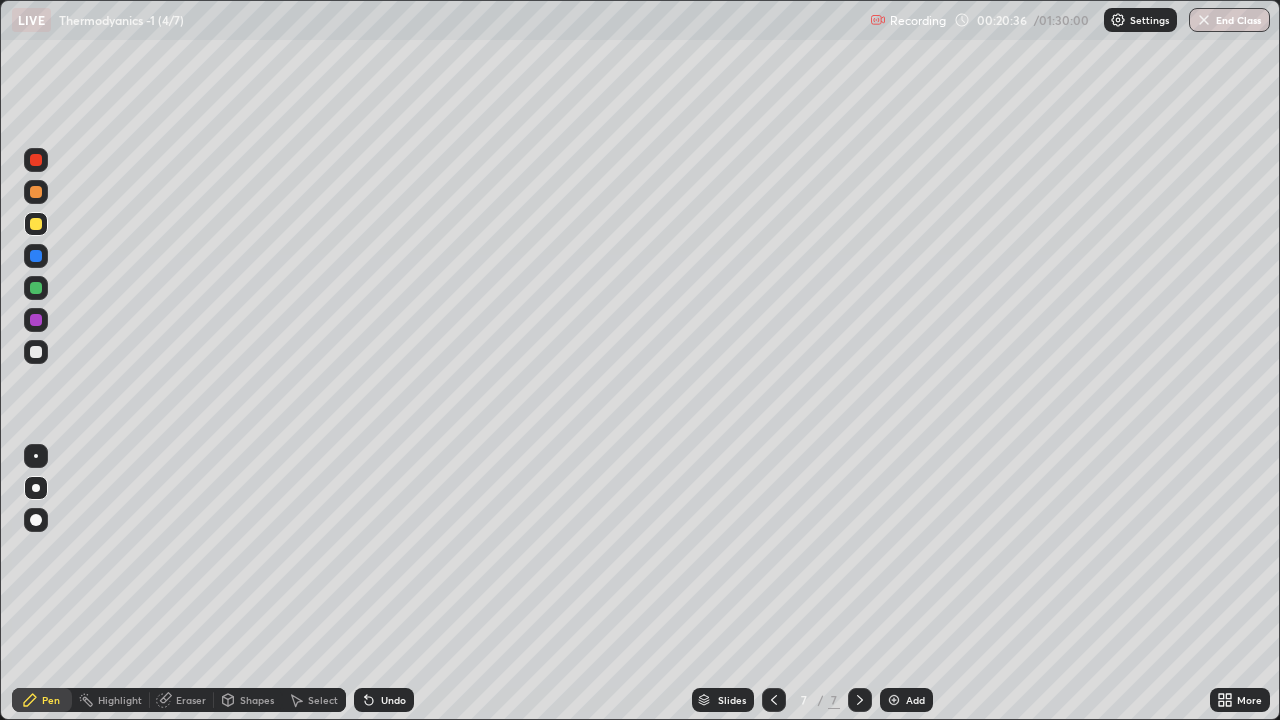 click at bounding box center (36, 352) 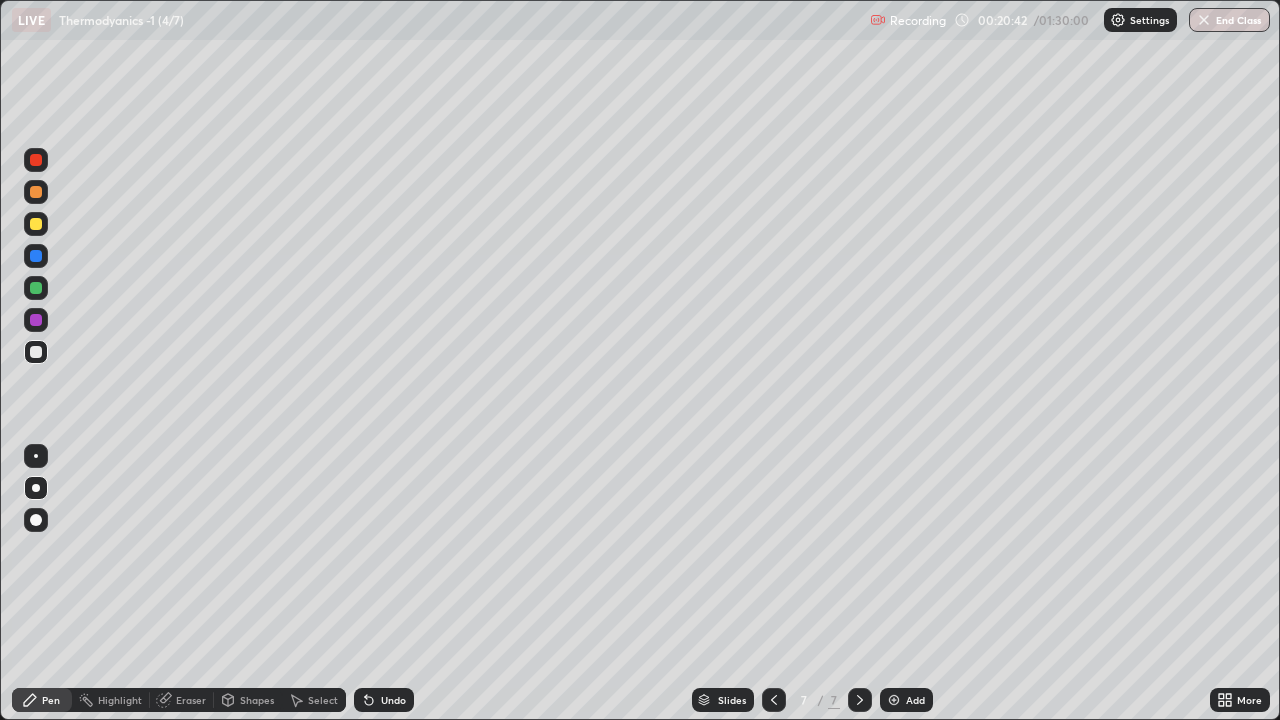click on "Undo" at bounding box center [393, 700] 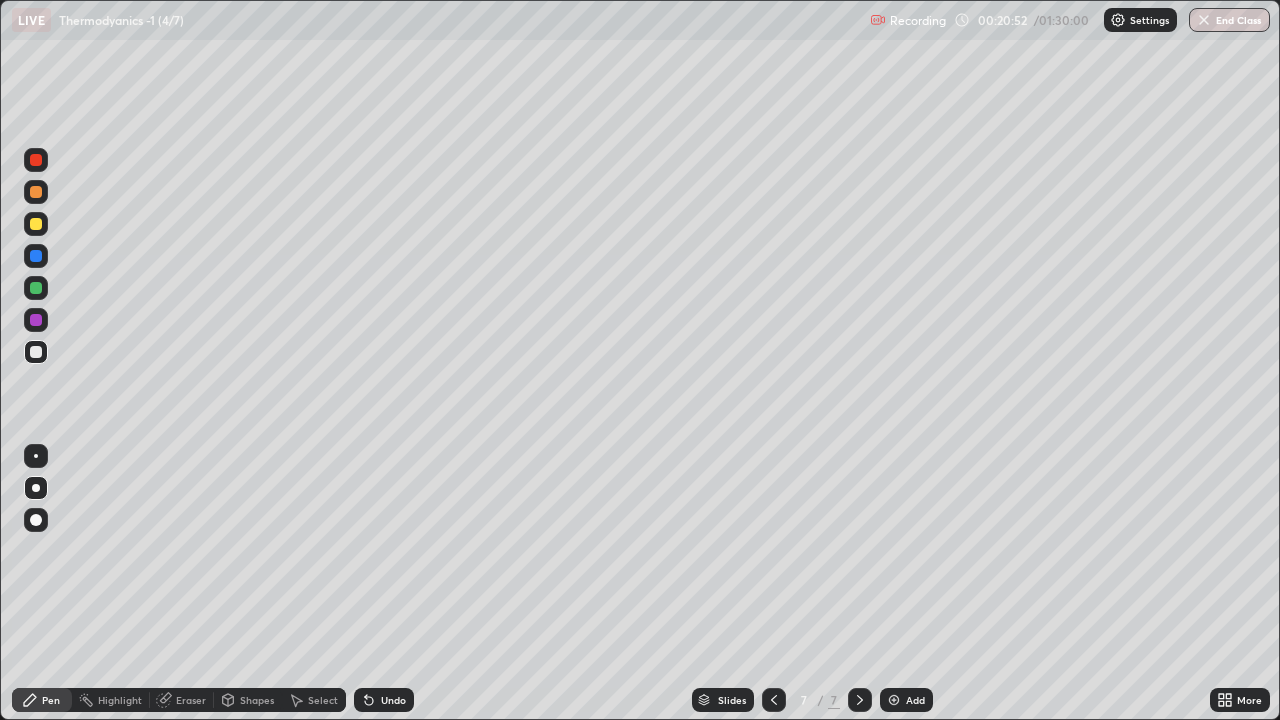 click at bounding box center [36, 352] 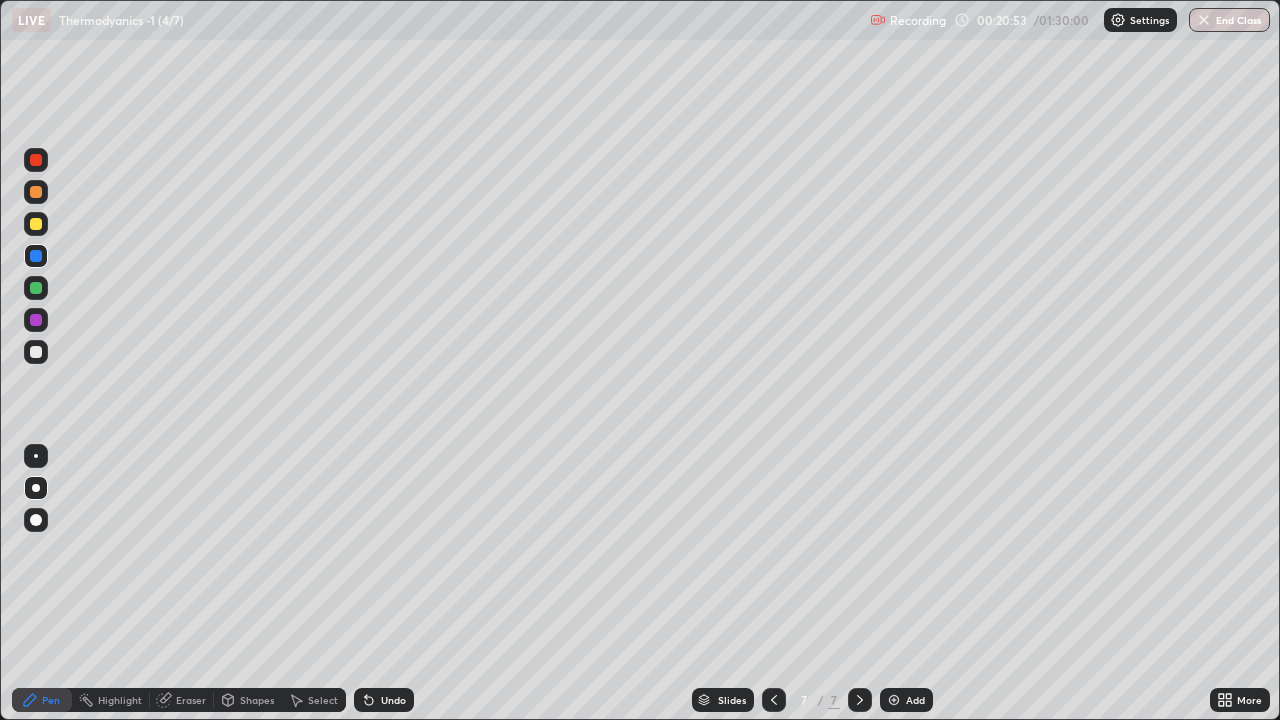click at bounding box center [36, 224] 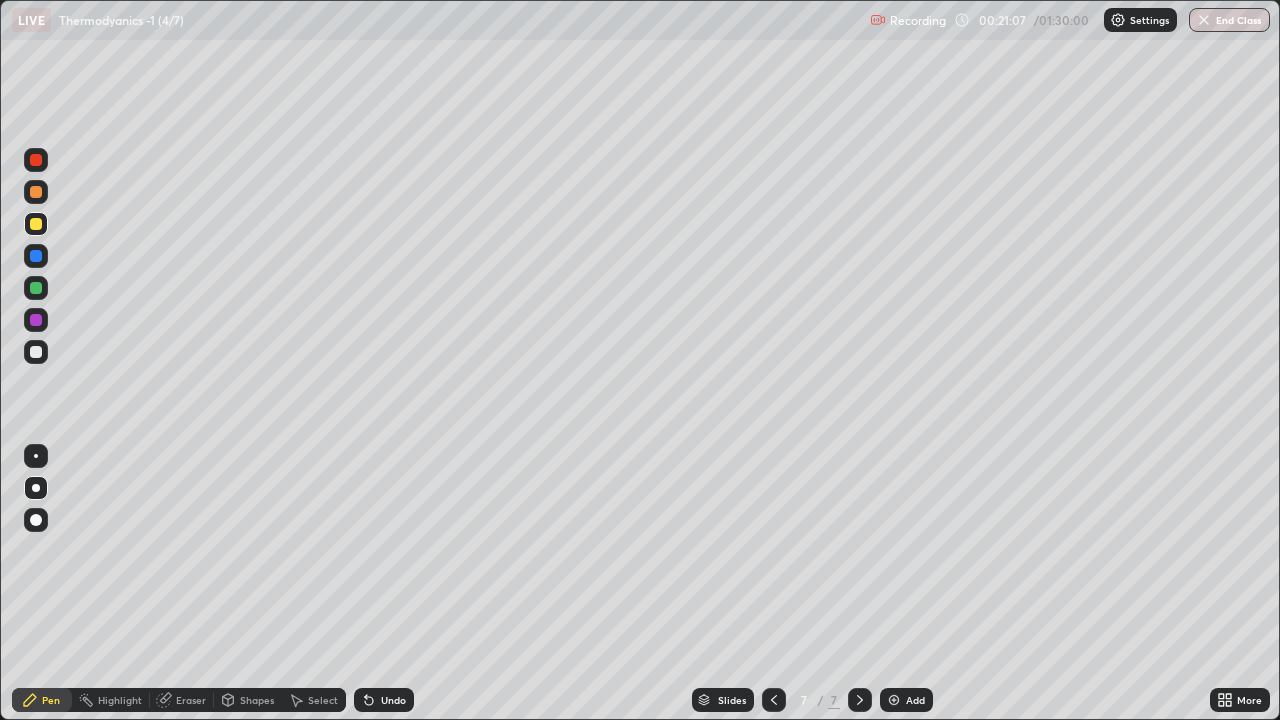 click on "Undo" at bounding box center (393, 700) 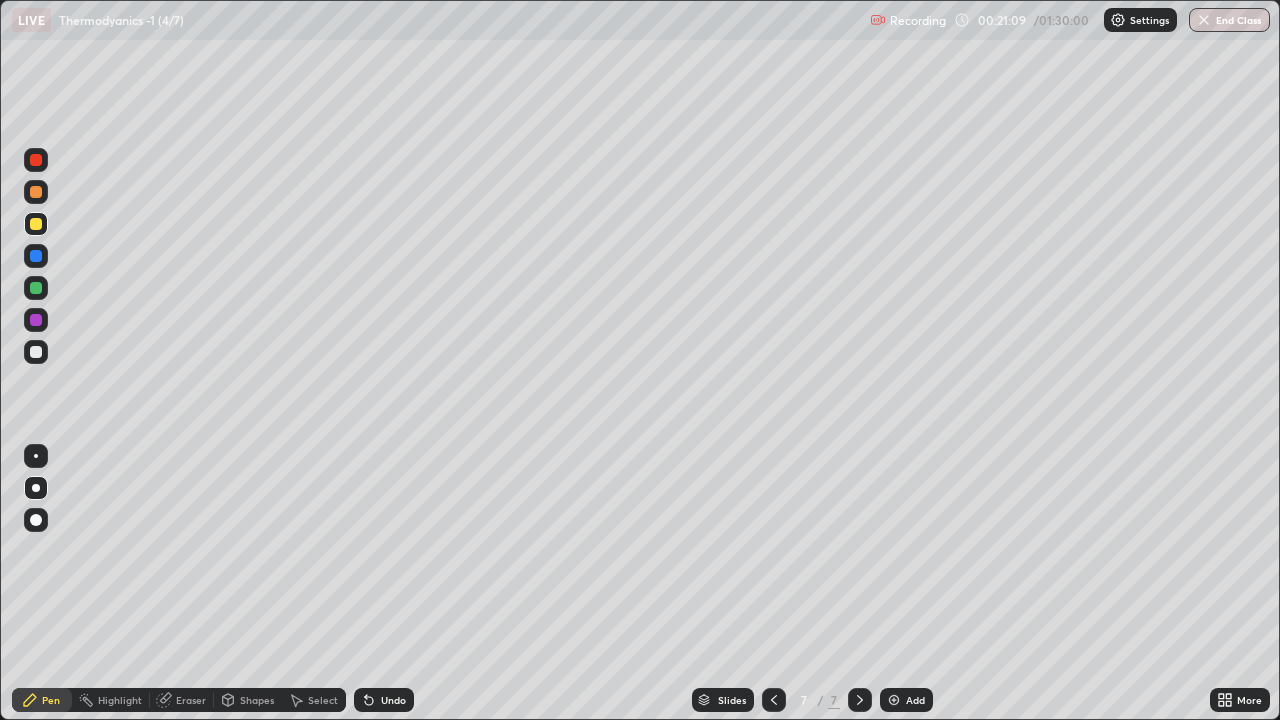 click on "Undo" at bounding box center (384, 700) 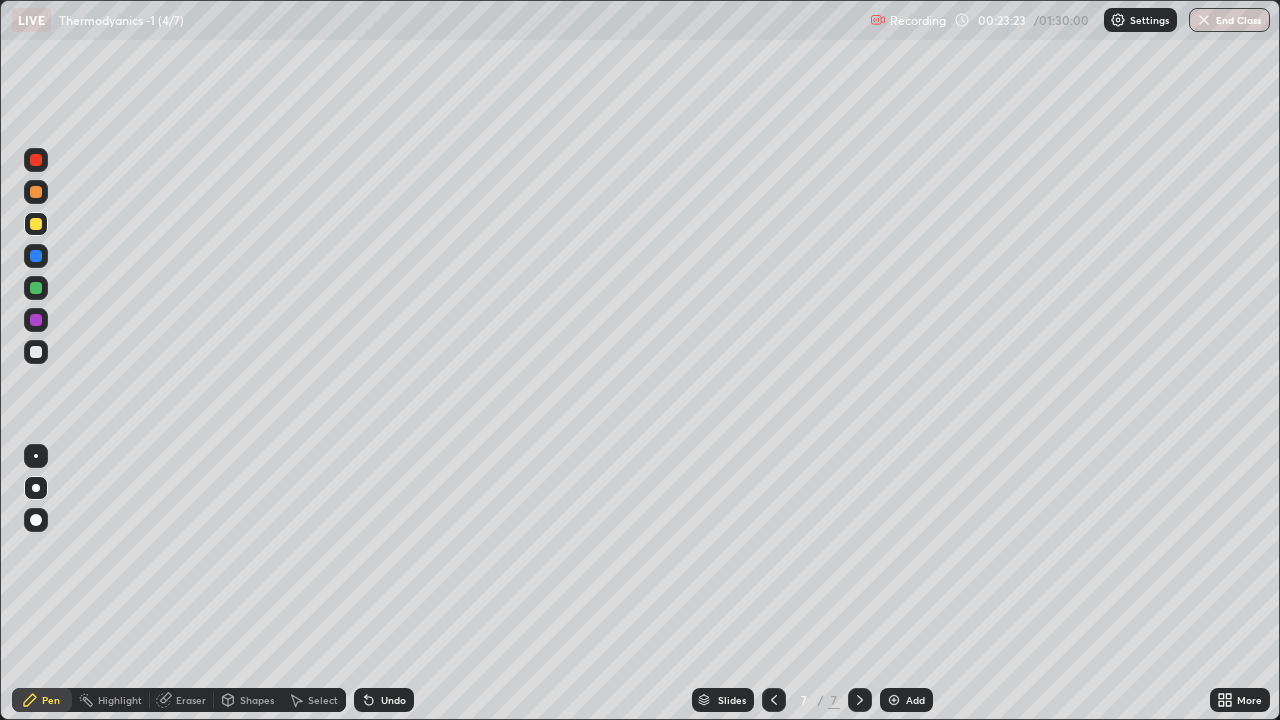 click on "Undo" at bounding box center [393, 700] 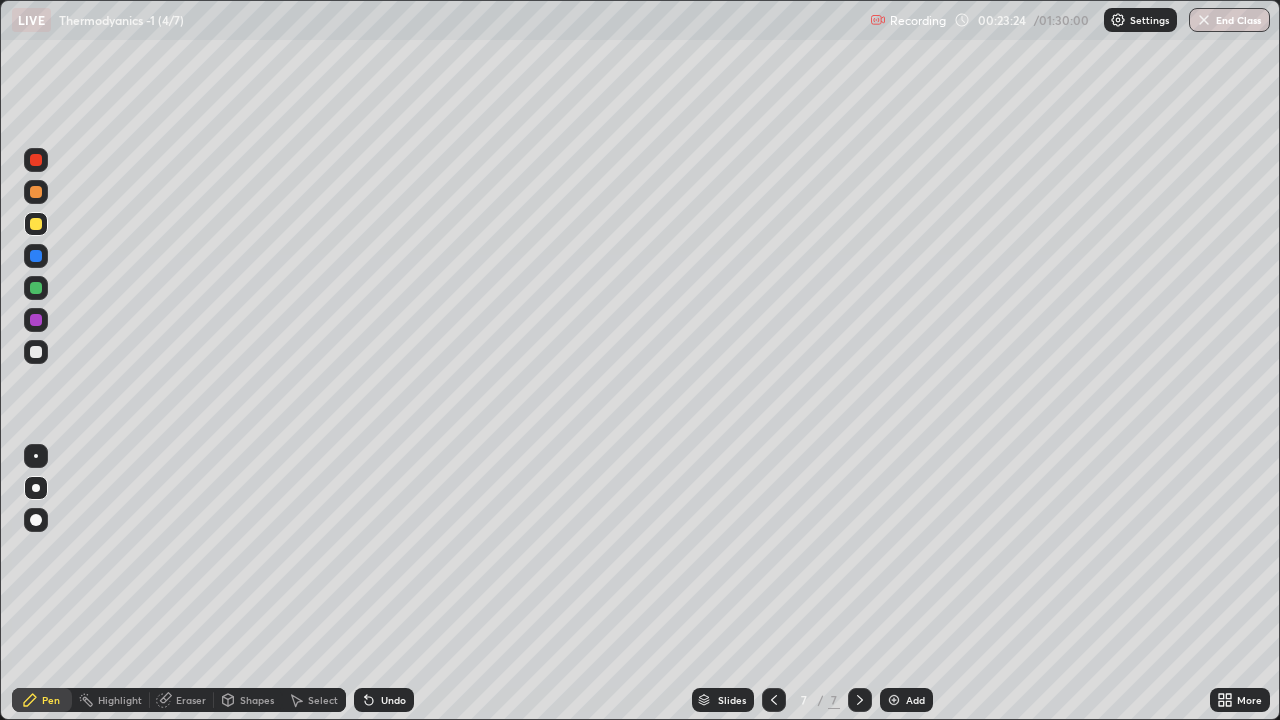 click on "Undo" at bounding box center [393, 700] 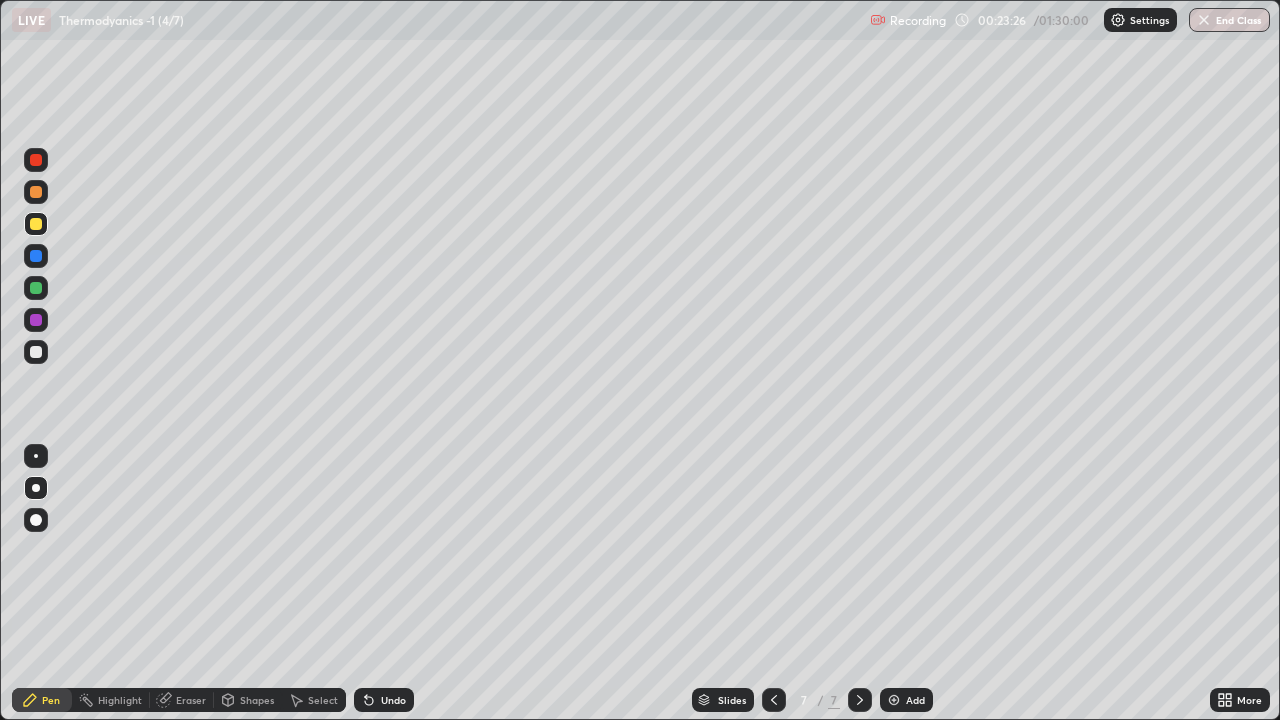 click on "Undo" at bounding box center [393, 700] 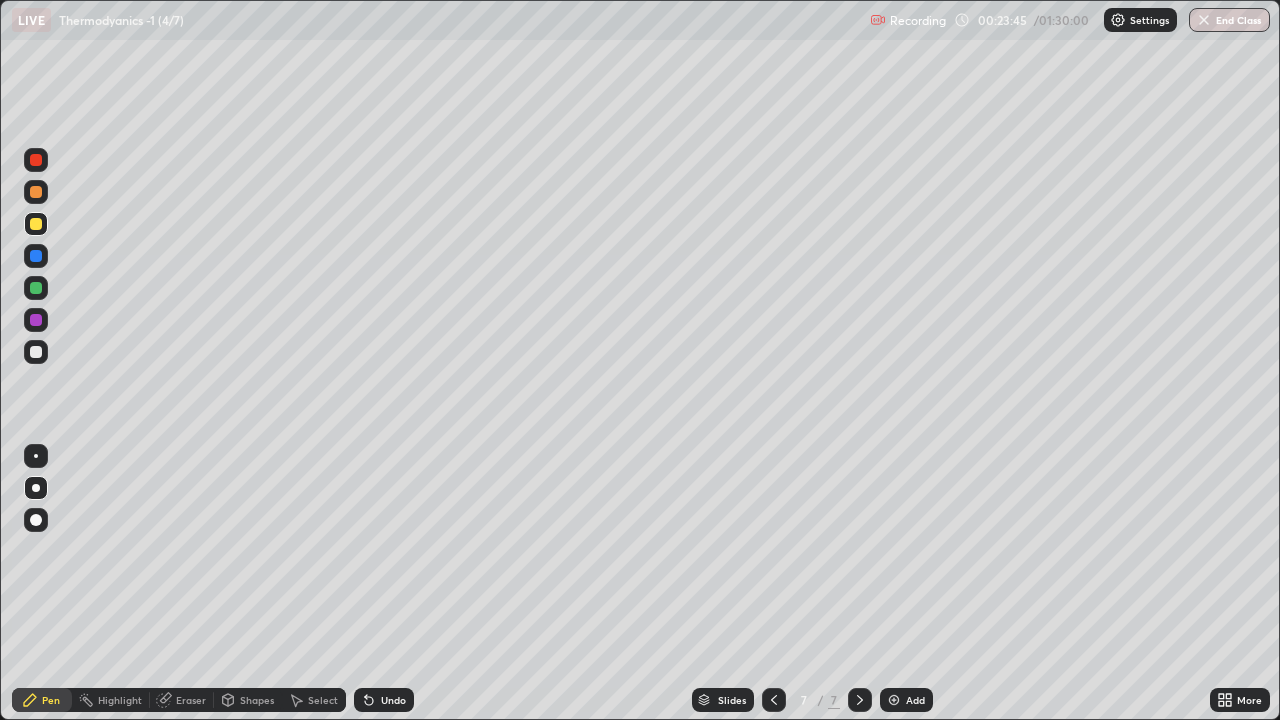 click at bounding box center [36, 288] 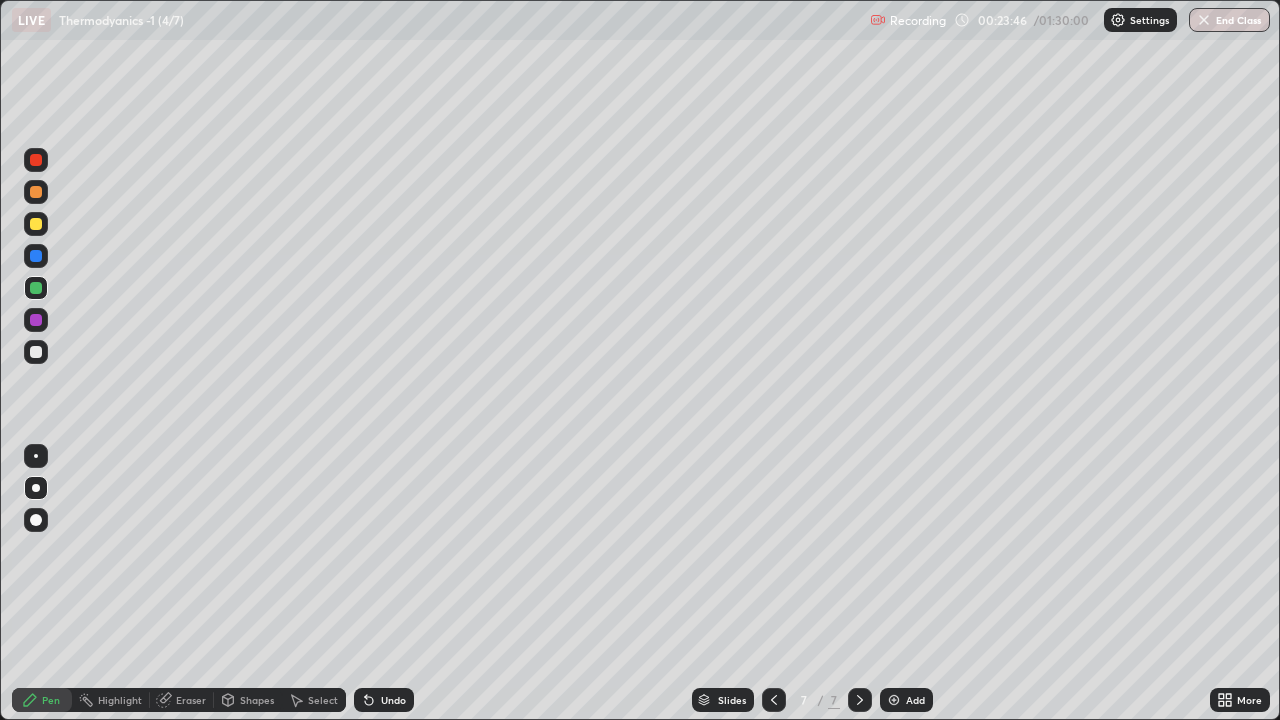 click on "Add" at bounding box center (915, 700) 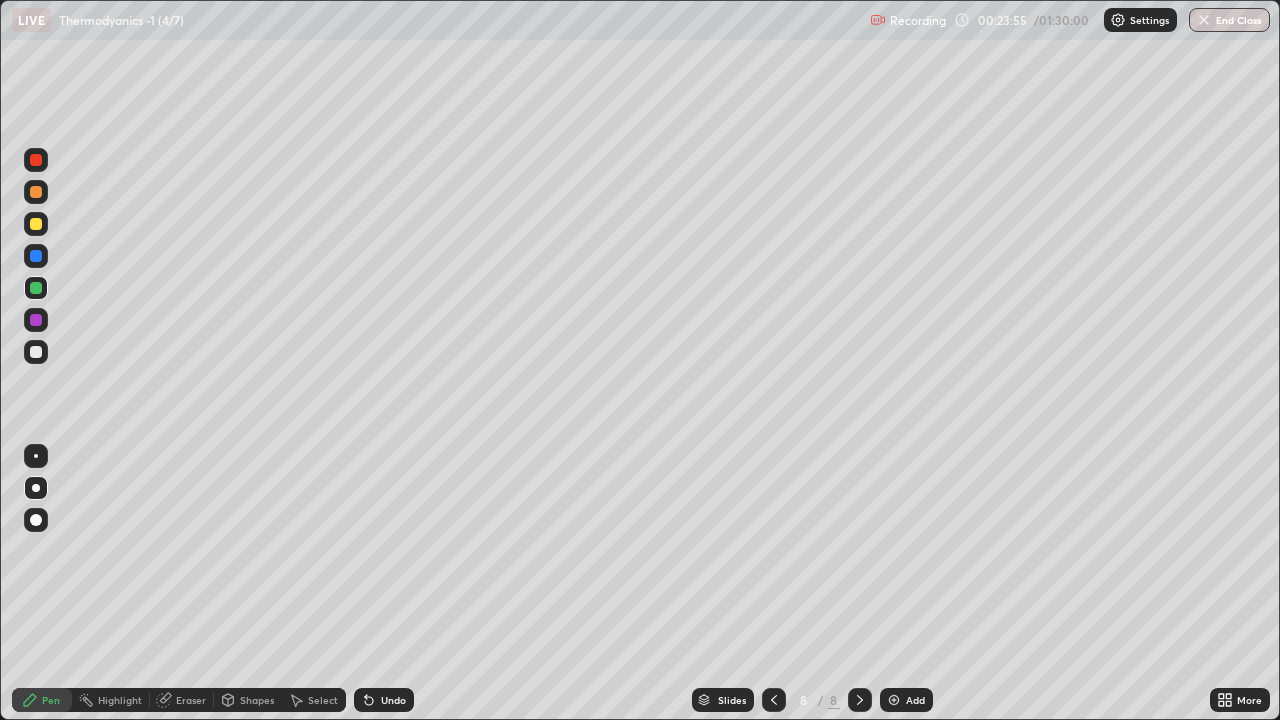 click 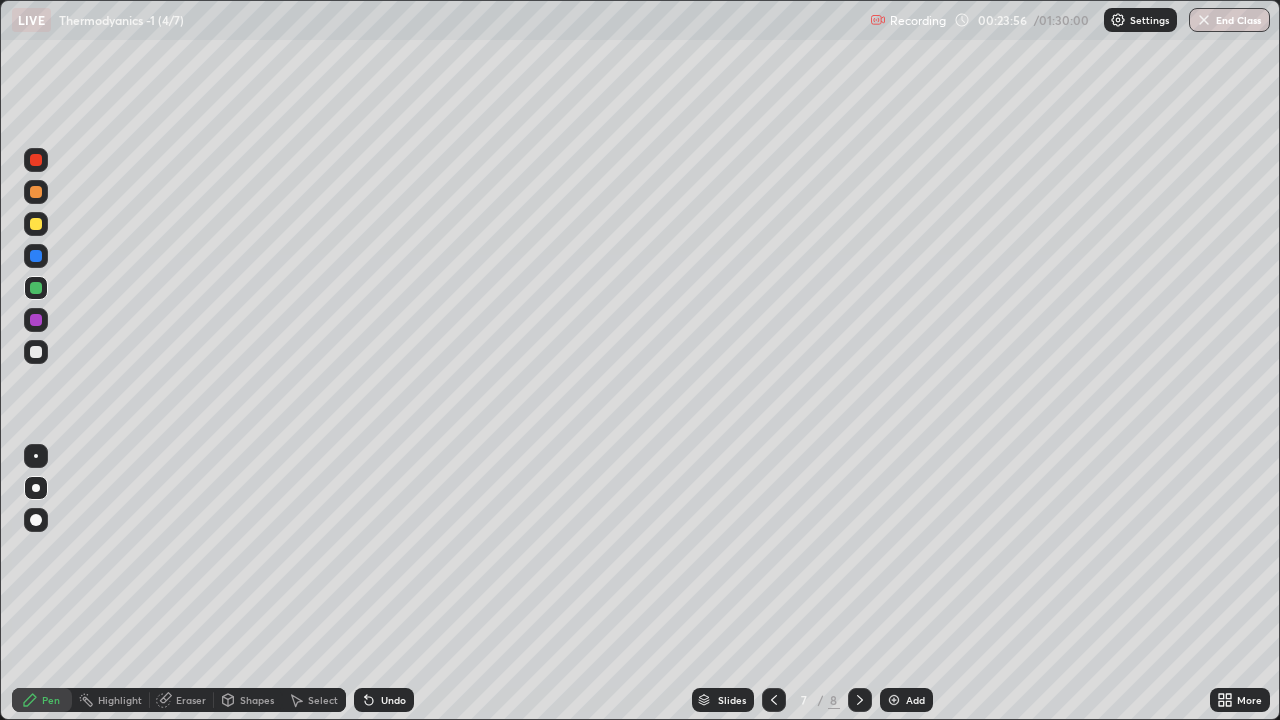click 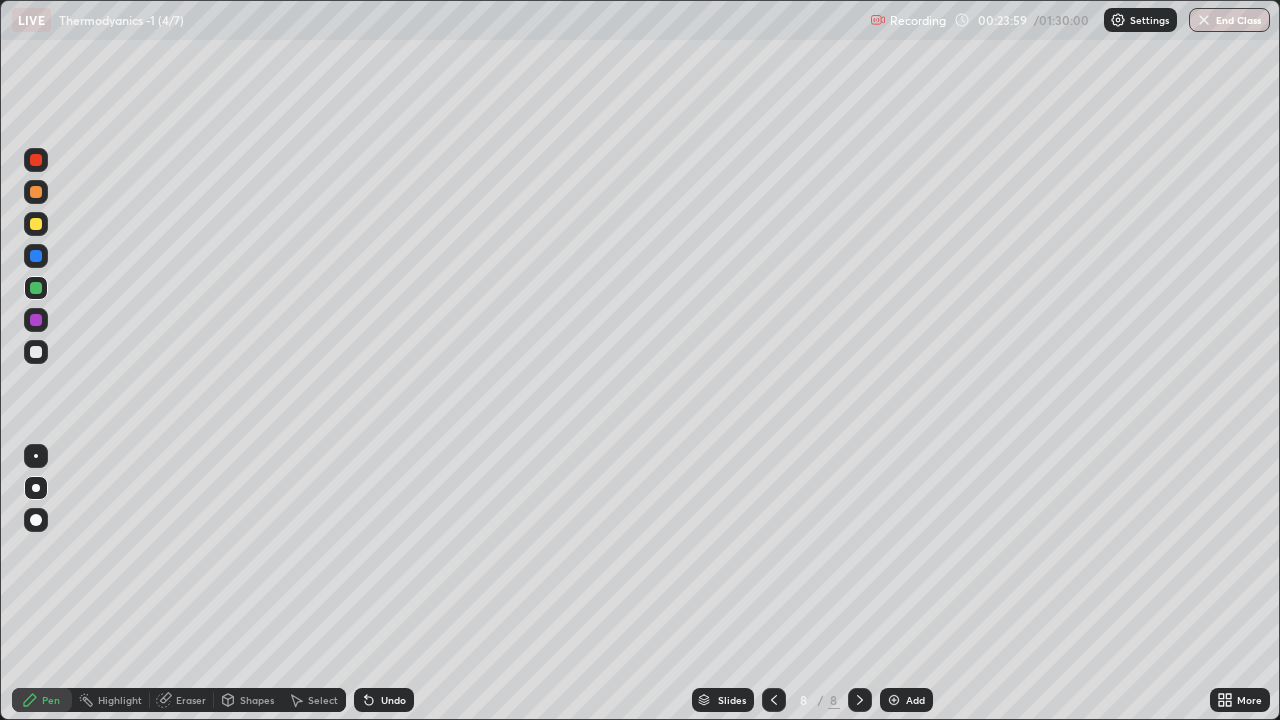 click at bounding box center [774, 700] 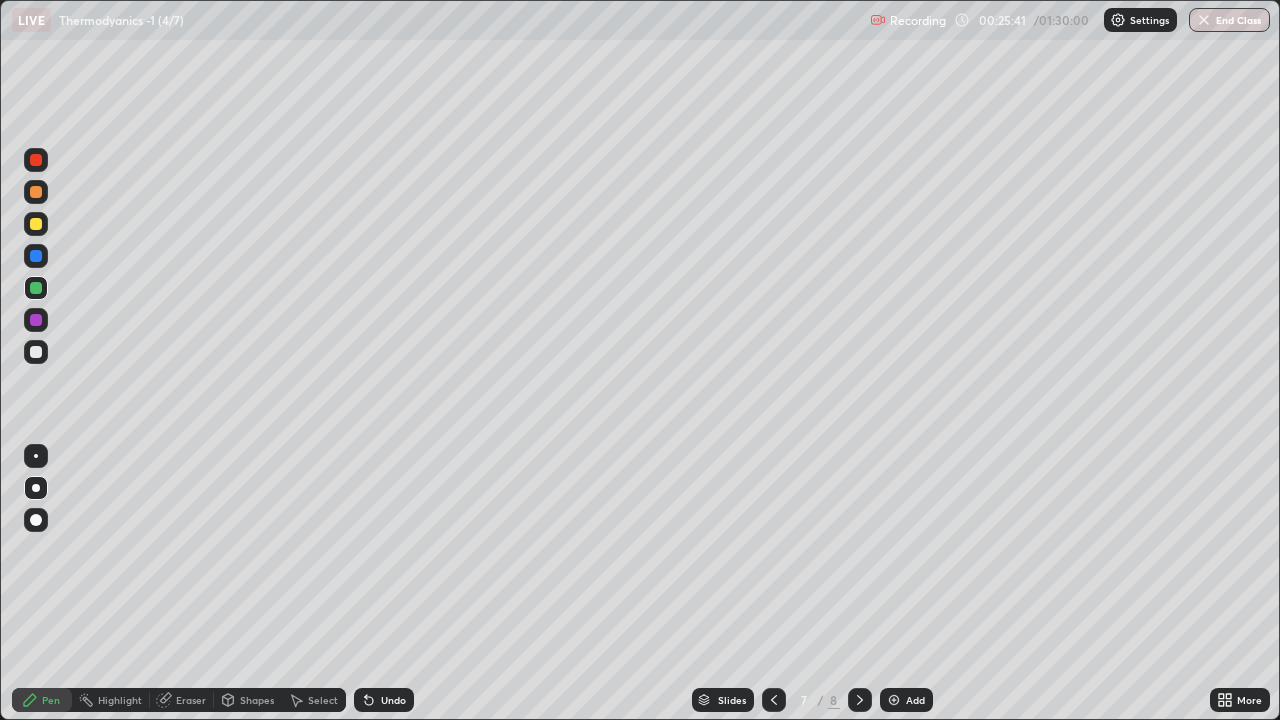 click 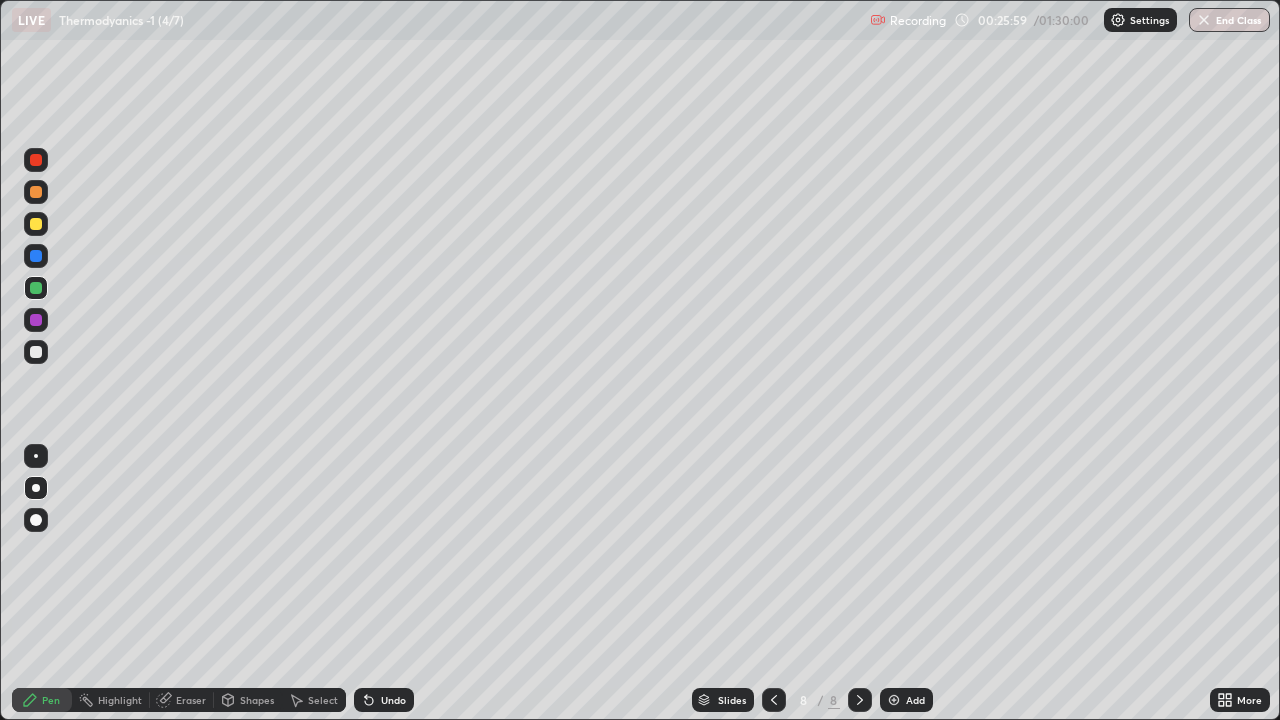 click at bounding box center (36, 352) 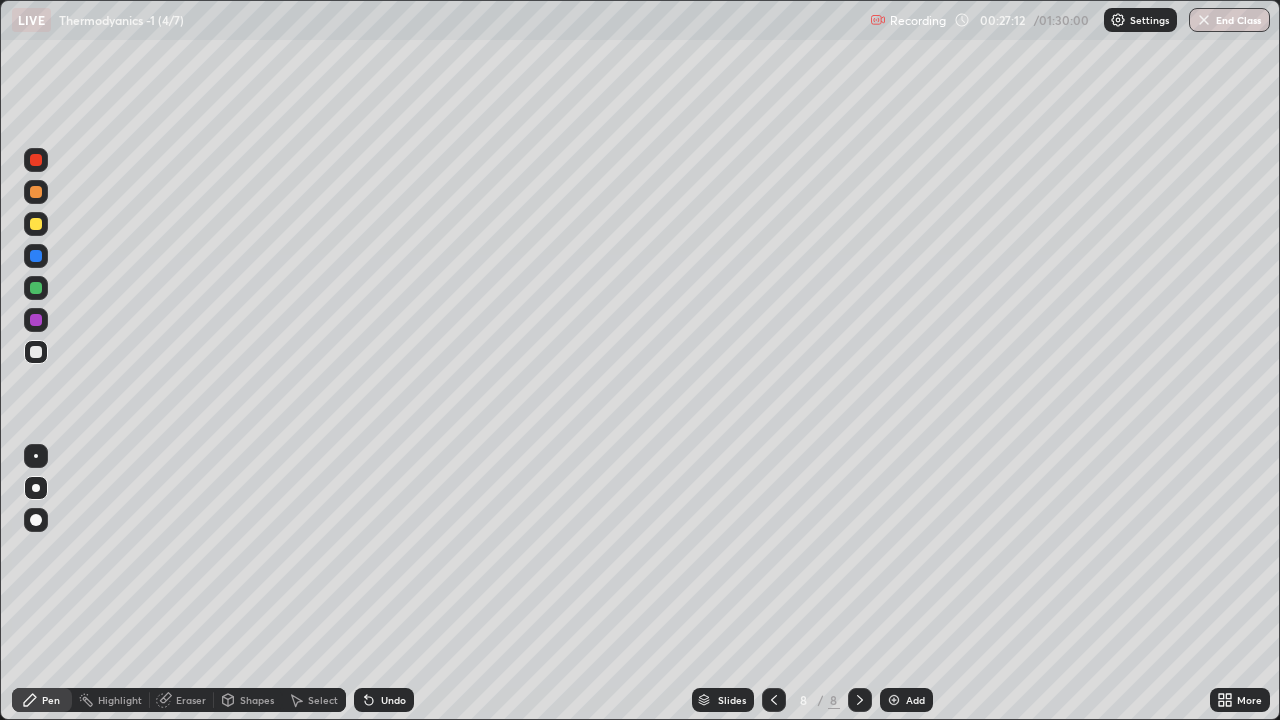 click at bounding box center (36, 224) 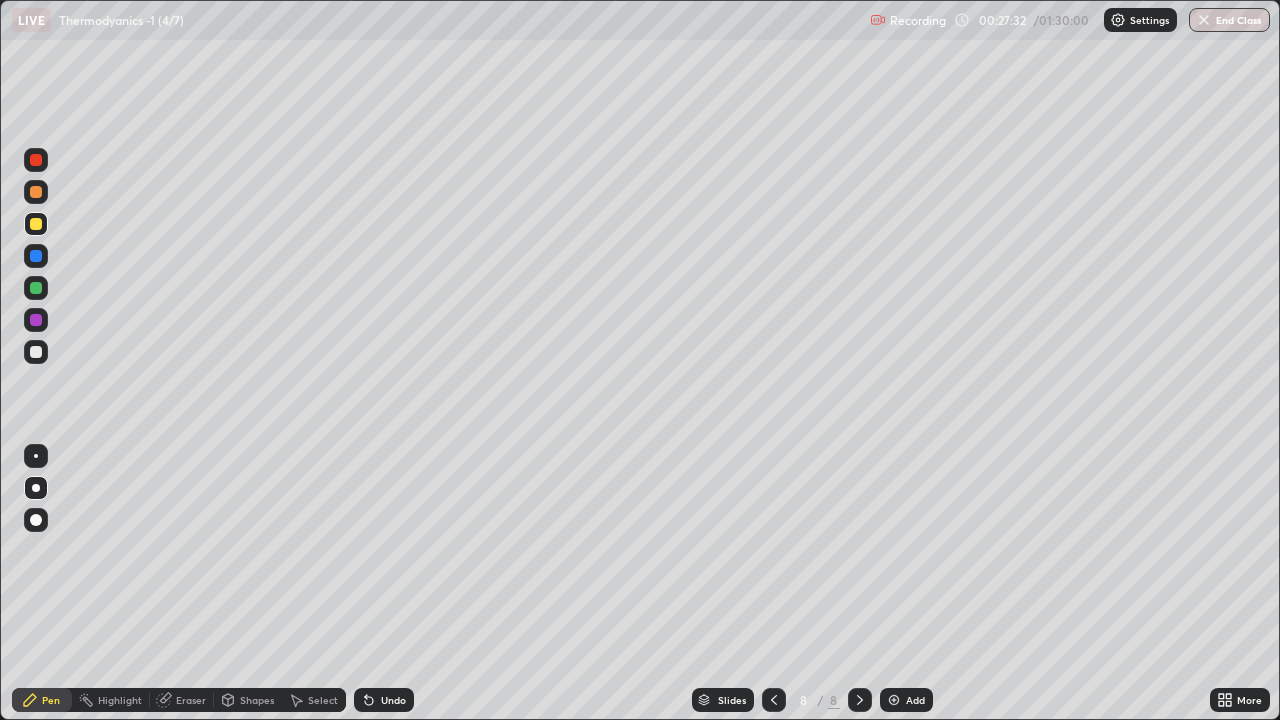 click at bounding box center (36, 288) 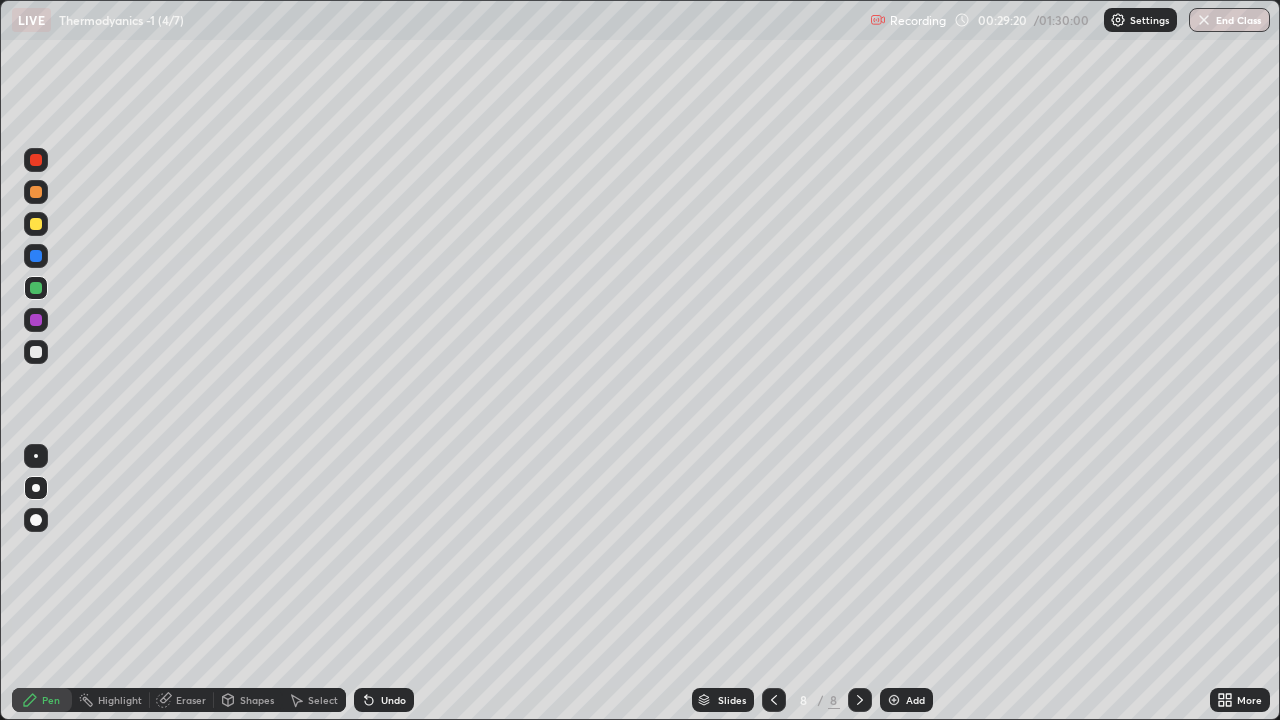 click on "Add" at bounding box center (906, 700) 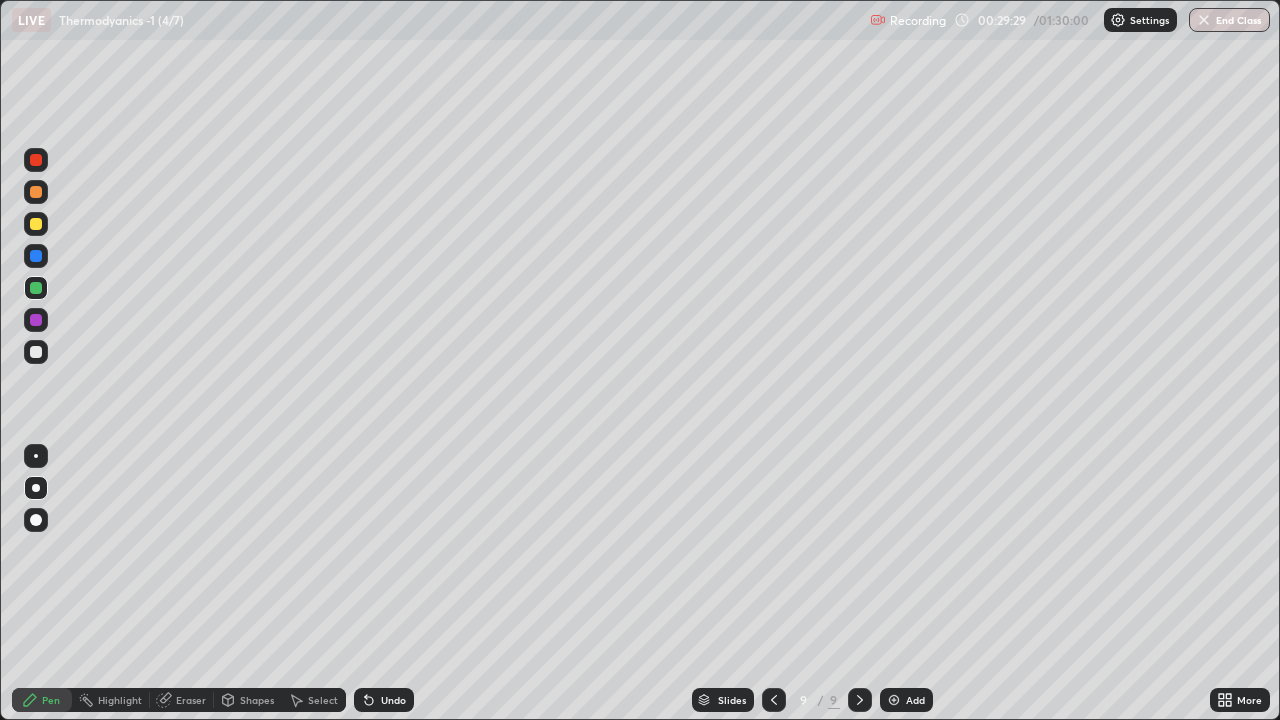 click at bounding box center (36, 352) 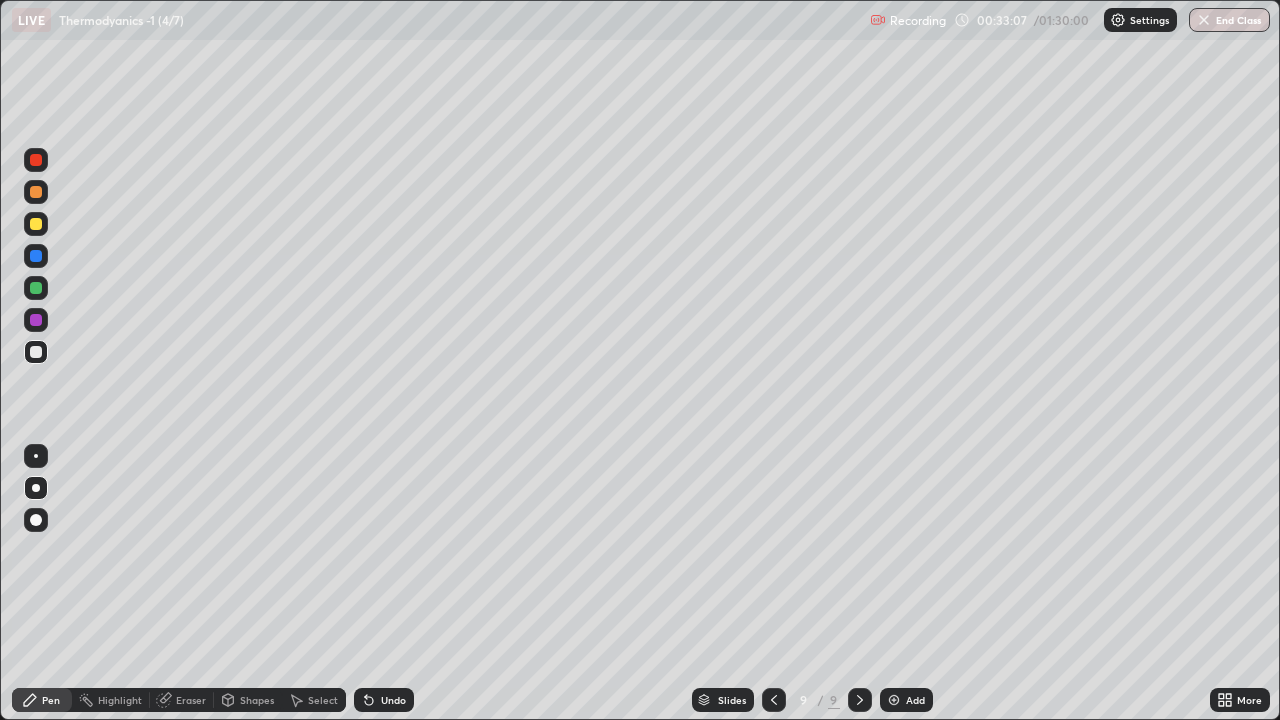 click on "Add" at bounding box center [915, 700] 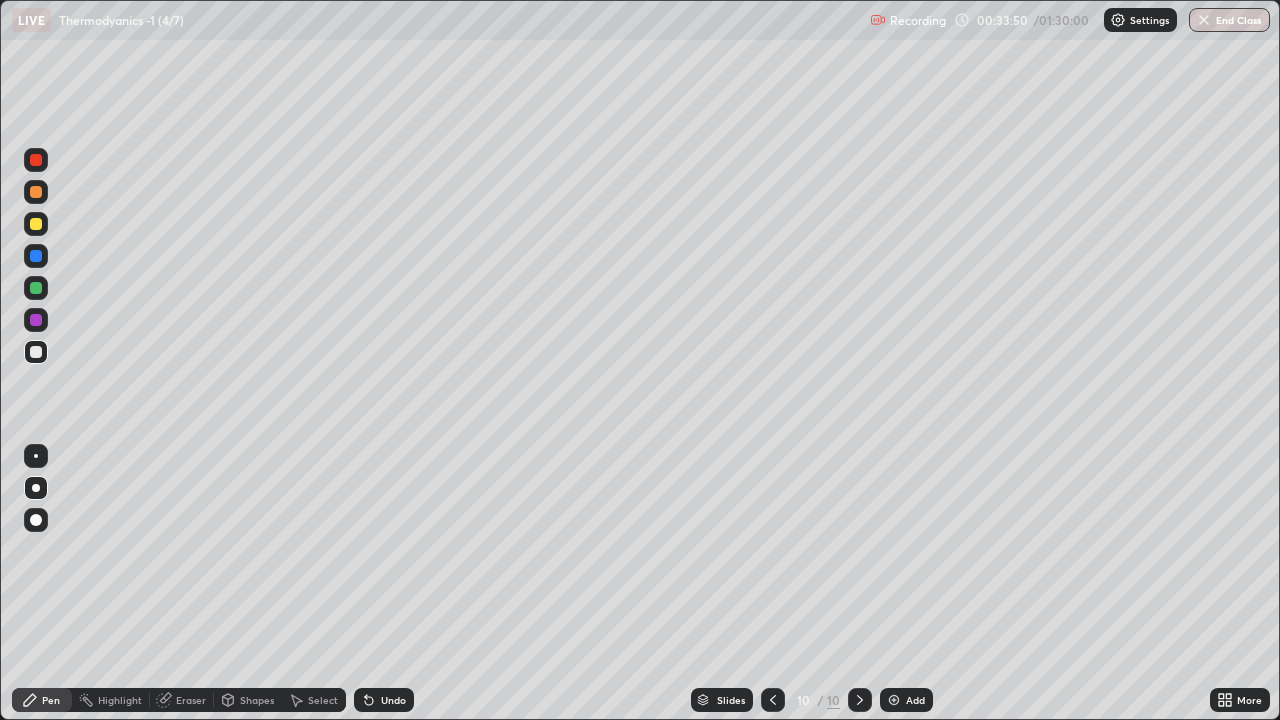 click on "Undo" at bounding box center [393, 700] 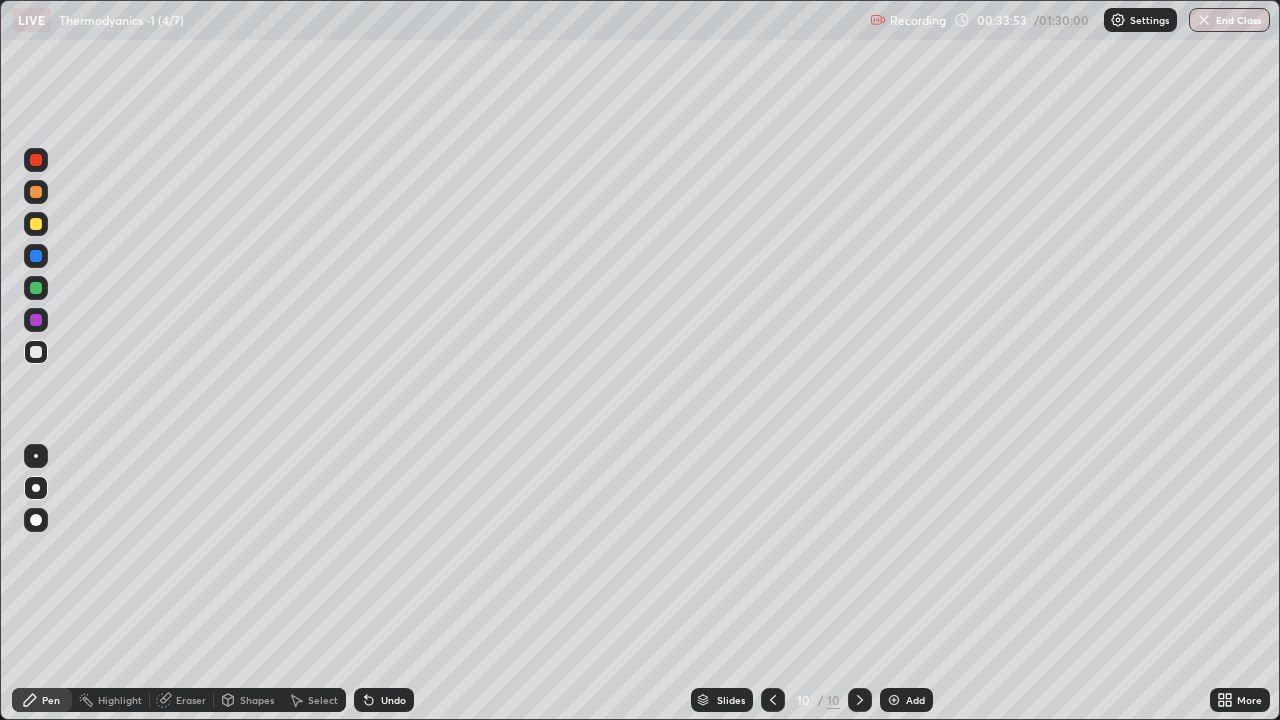 click on "Undo" at bounding box center [393, 700] 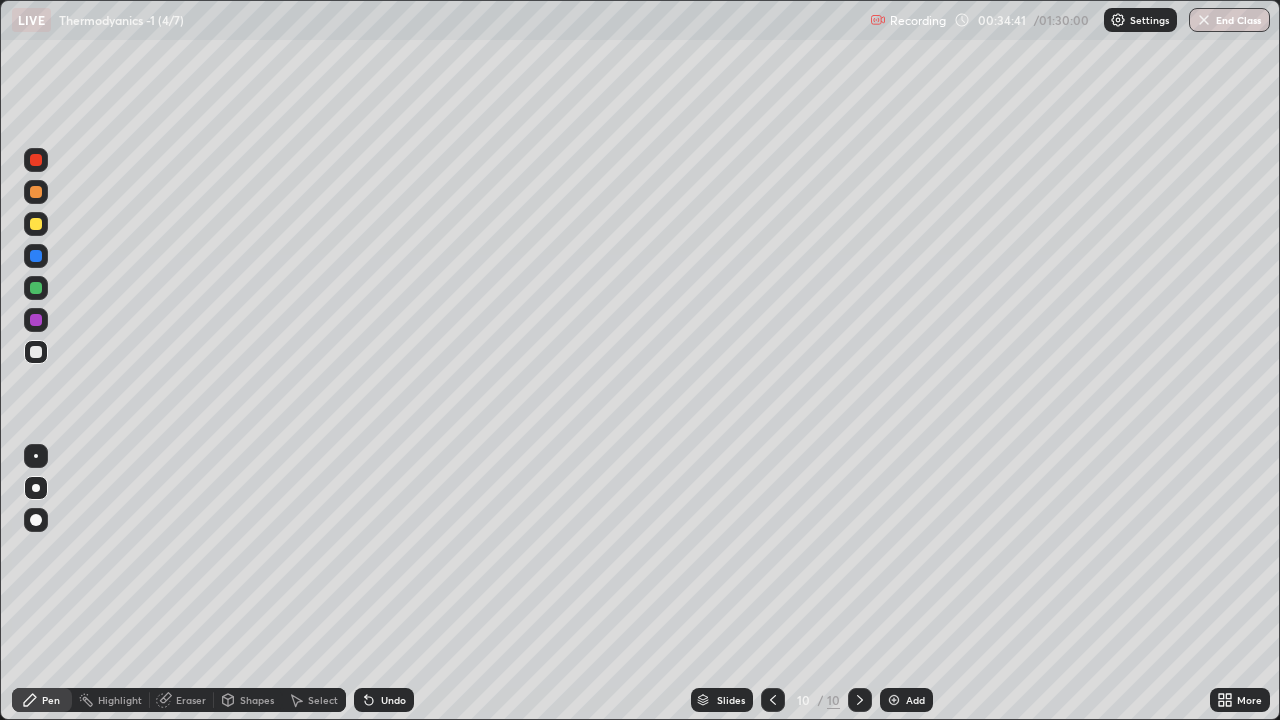 click on "Undo" at bounding box center [393, 700] 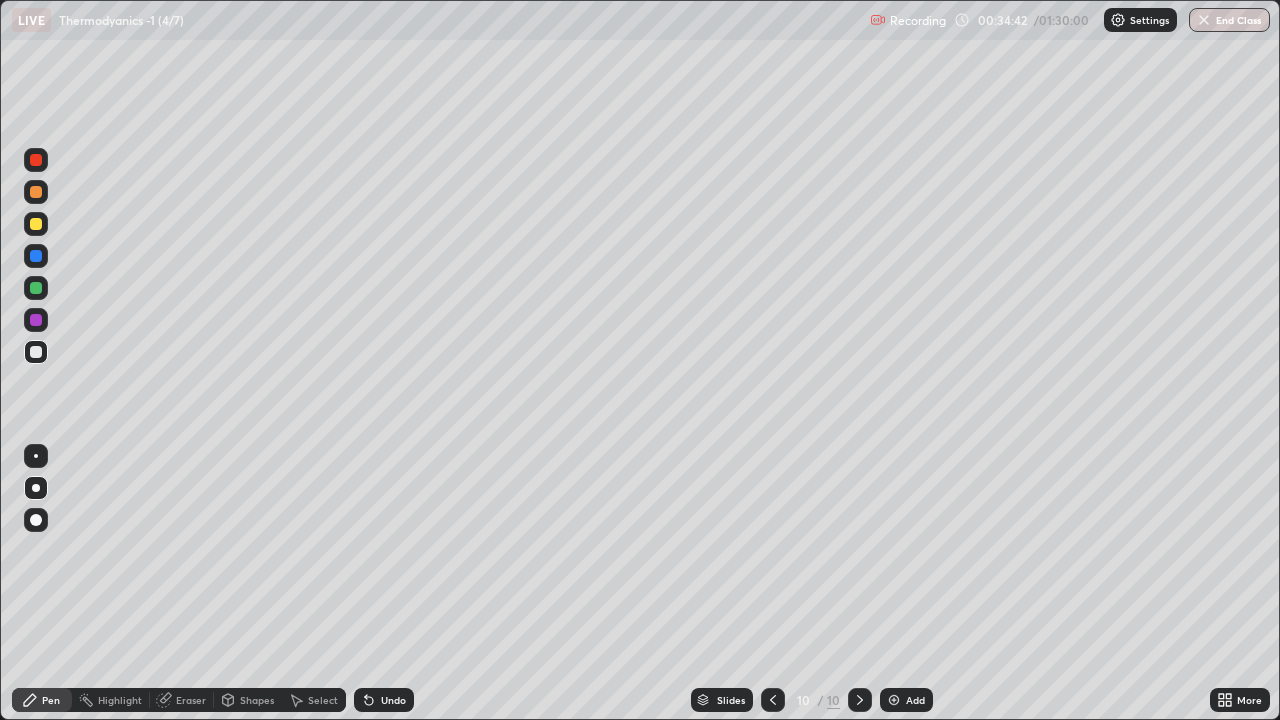 click on "Undo" at bounding box center [384, 700] 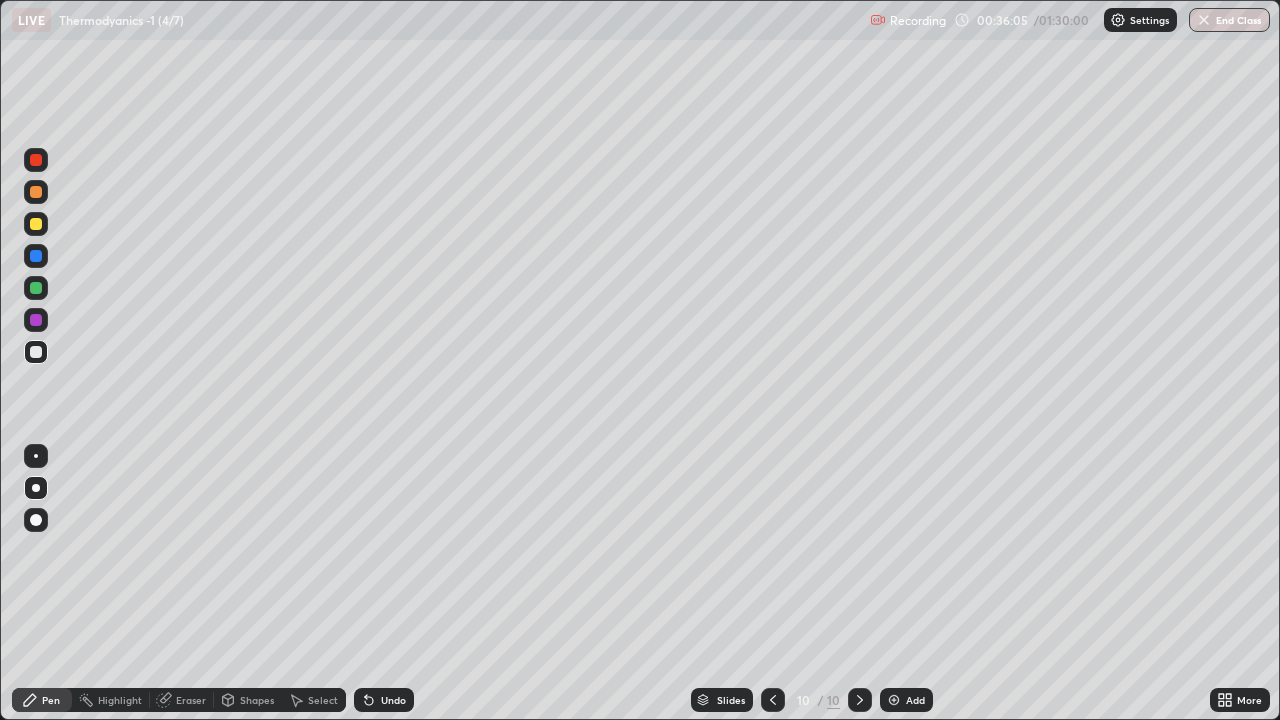 click at bounding box center [894, 700] 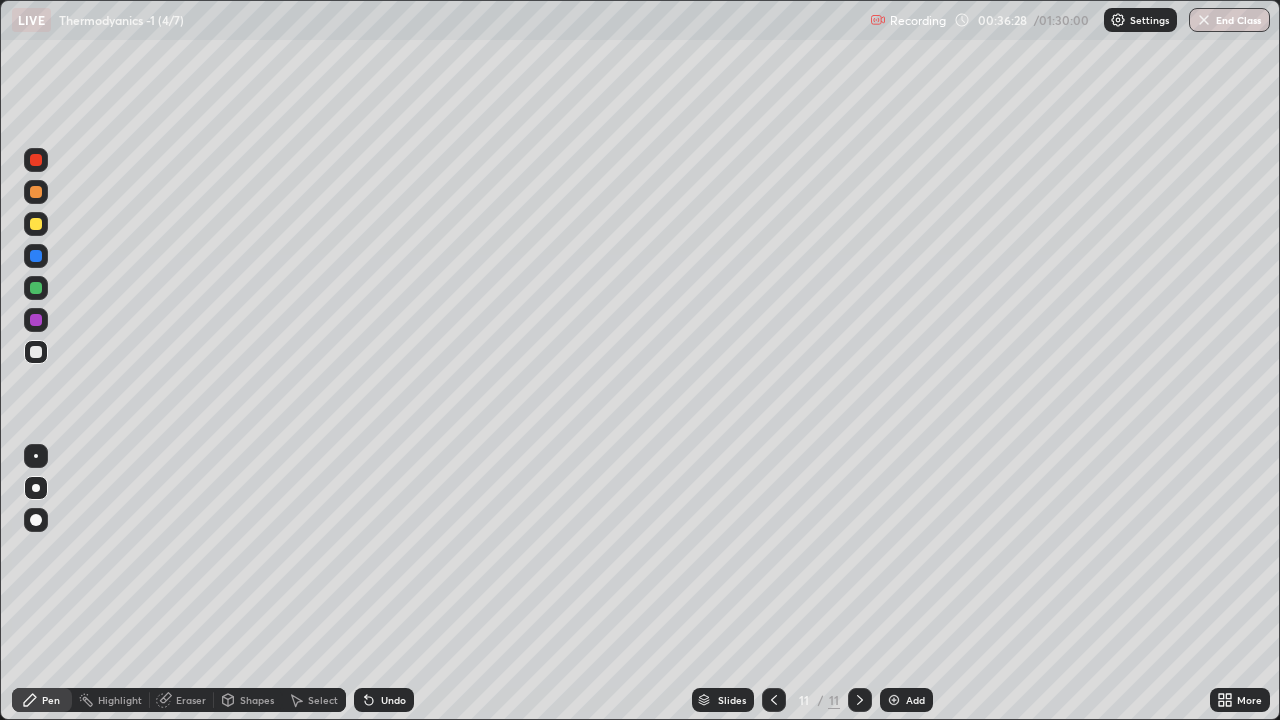click at bounding box center [774, 700] 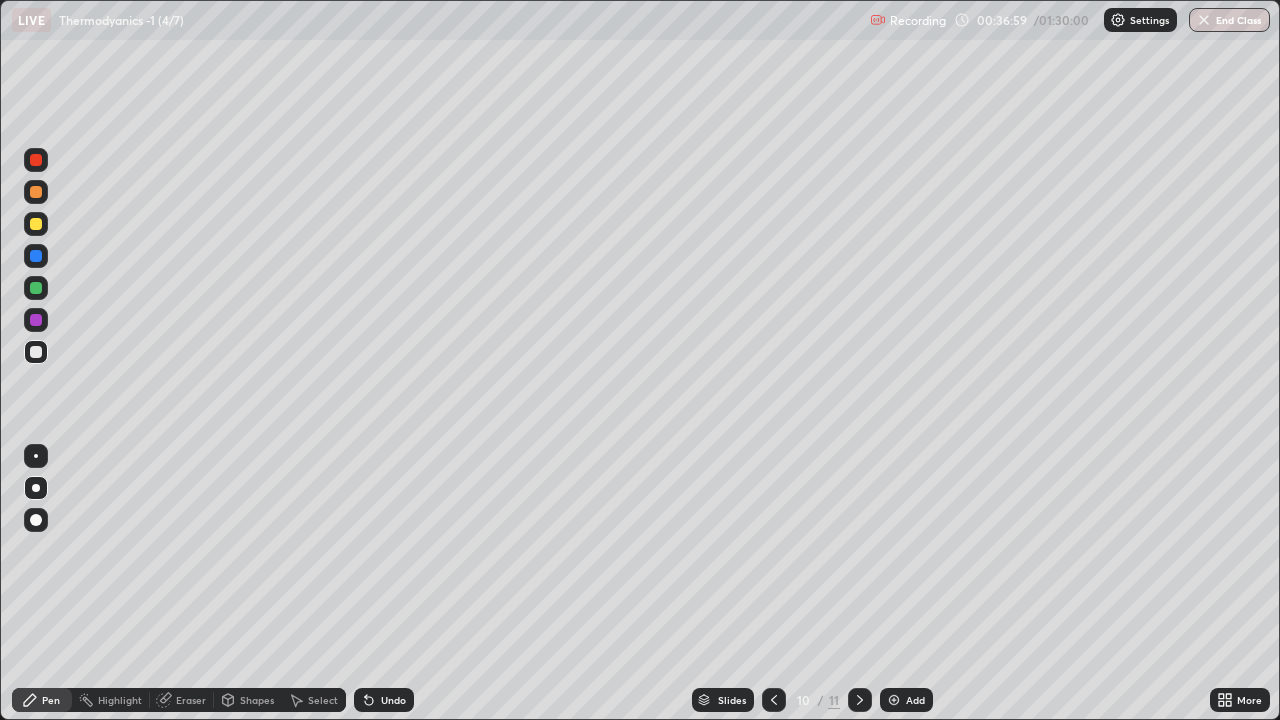 click 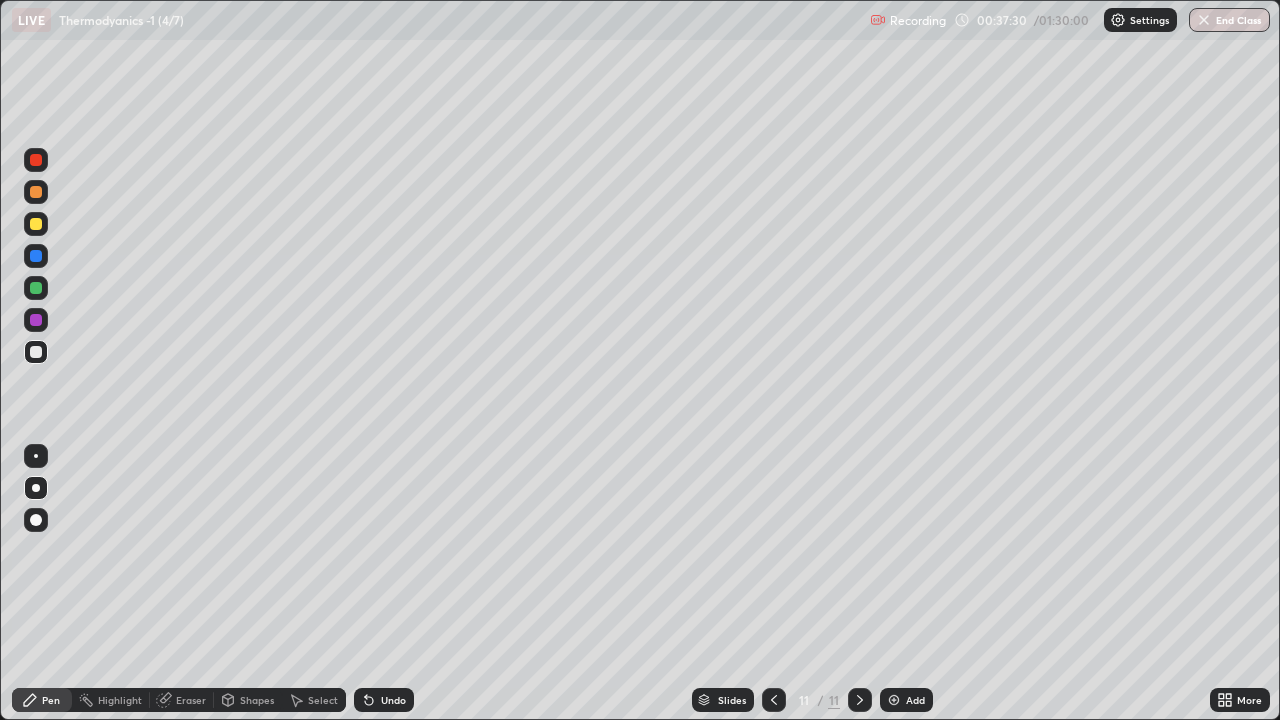 click on "Add" at bounding box center [906, 700] 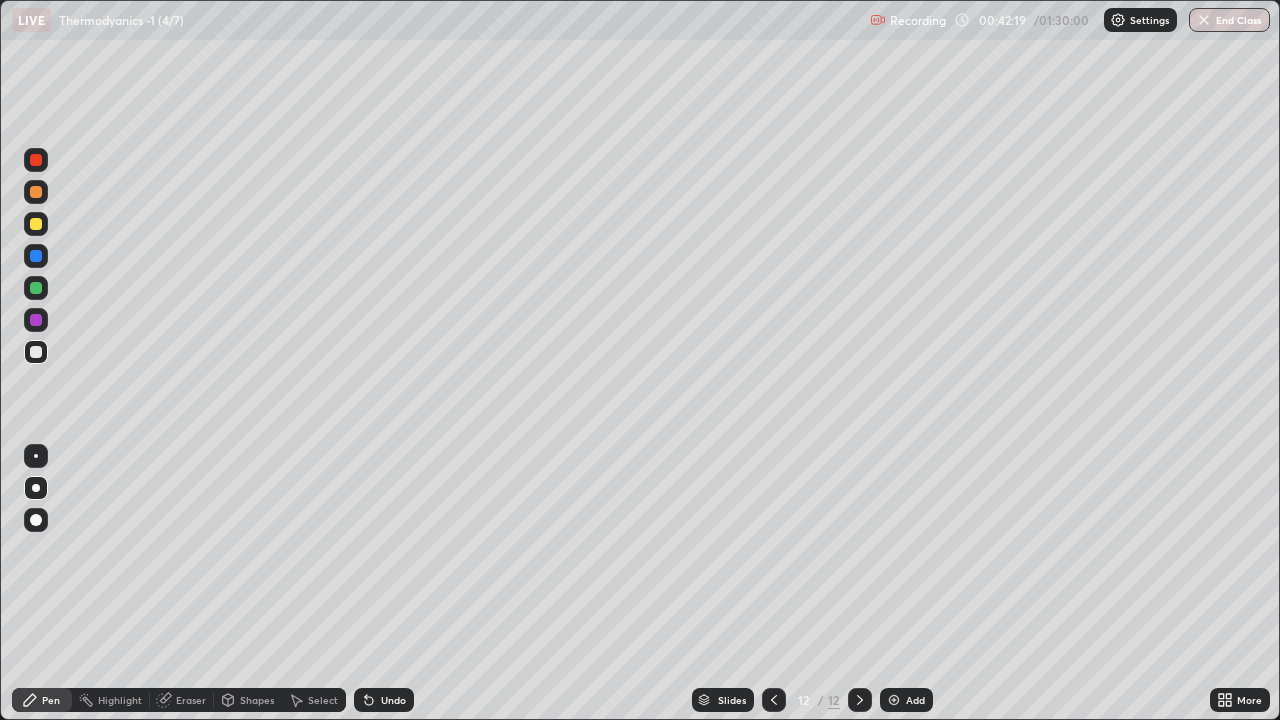 click at bounding box center (36, 224) 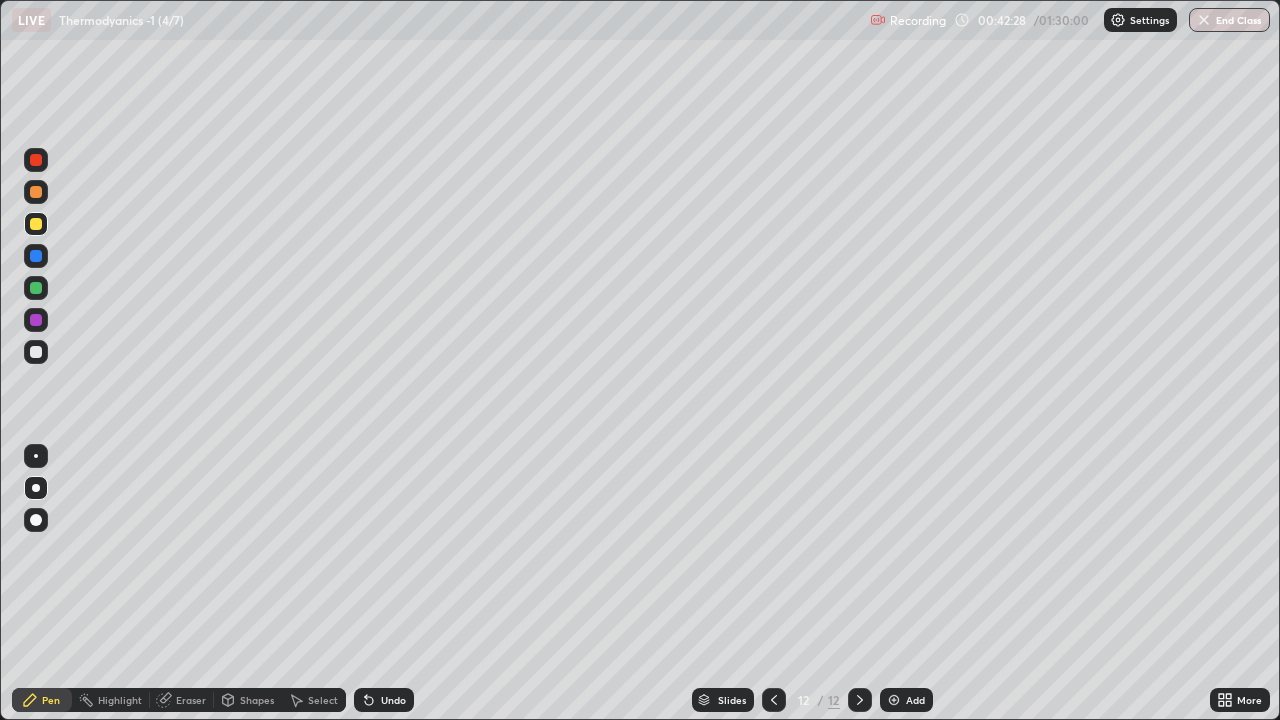click at bounding box center [36, 224] 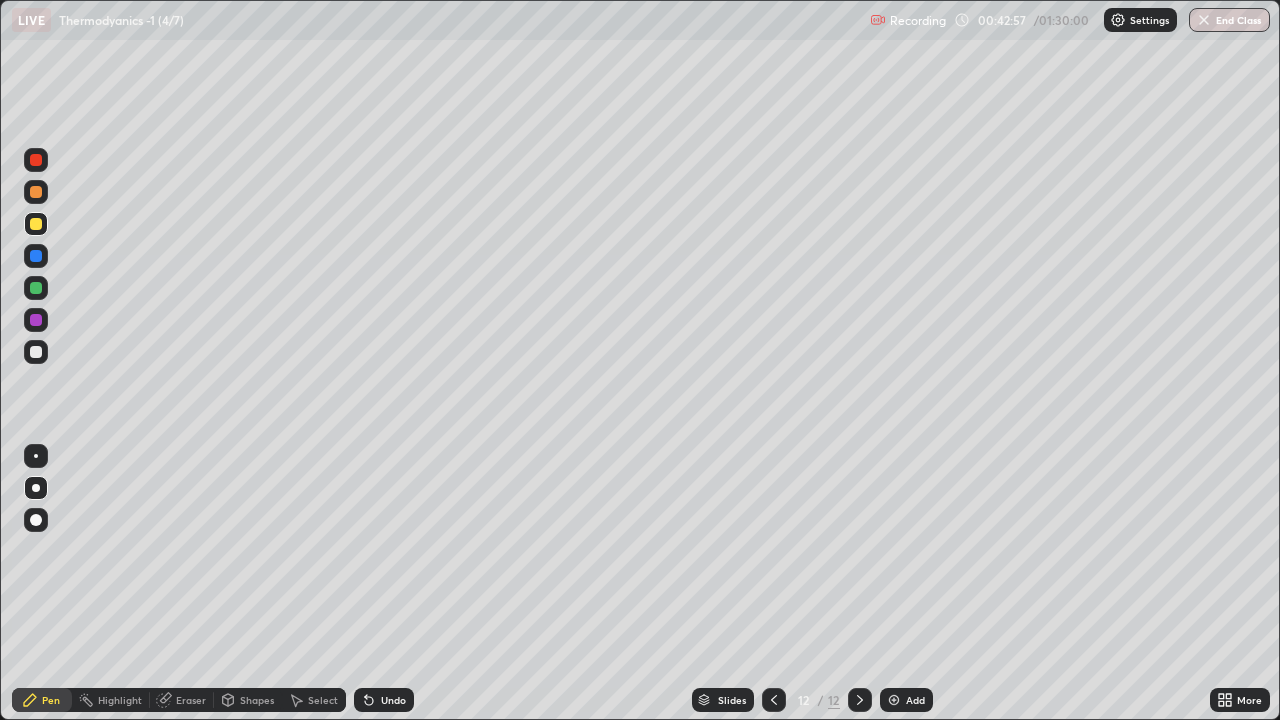 click at bounding box center (36, 192) 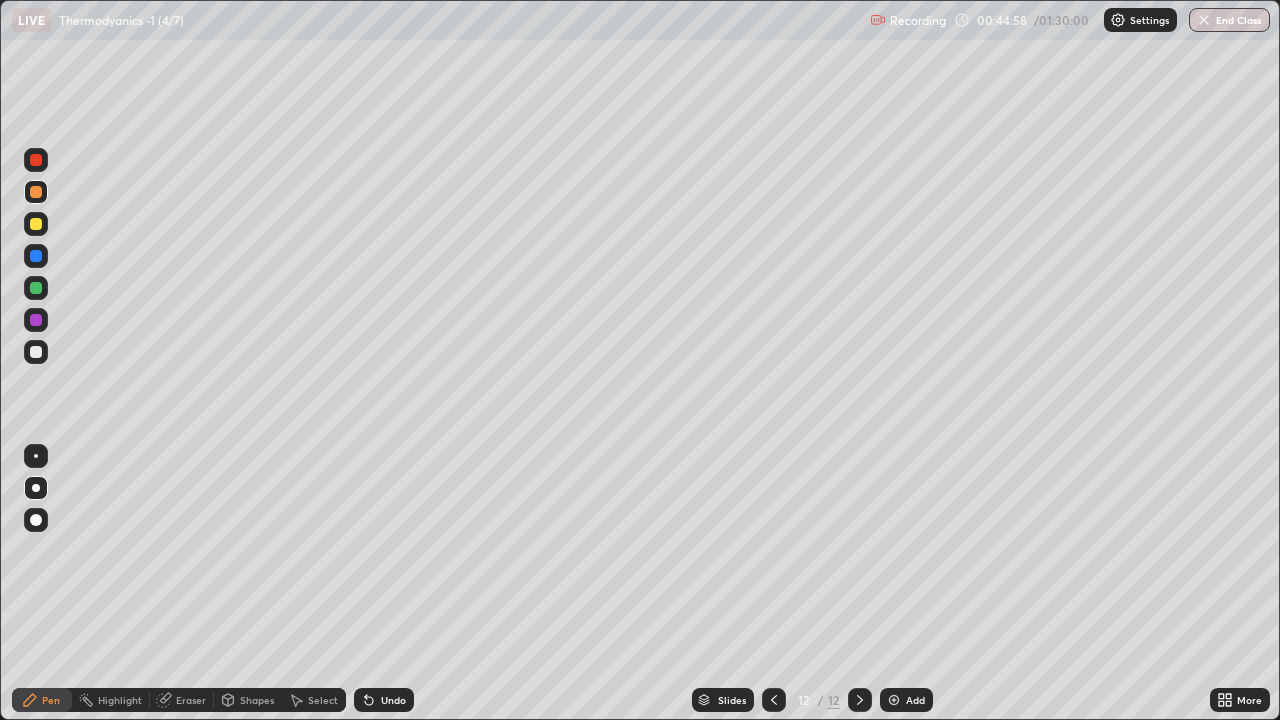 click at bounding box center (36, 224) 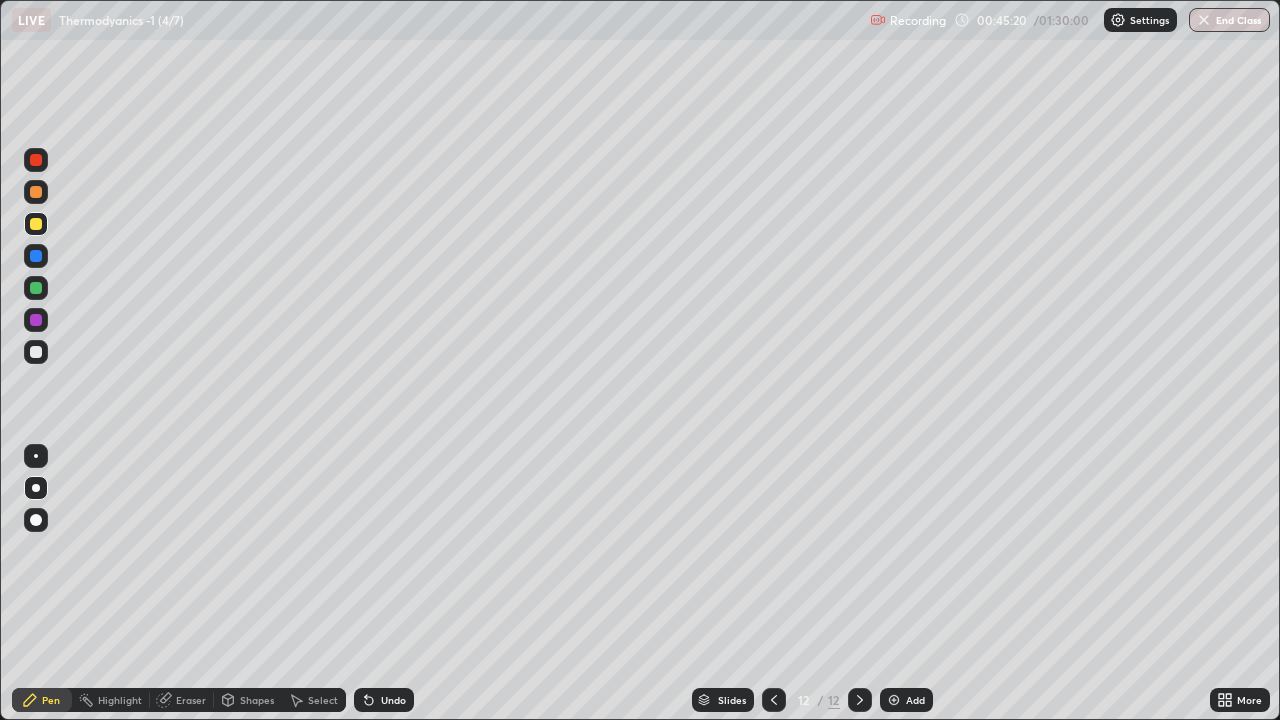 click at bounding box center [36, 352] 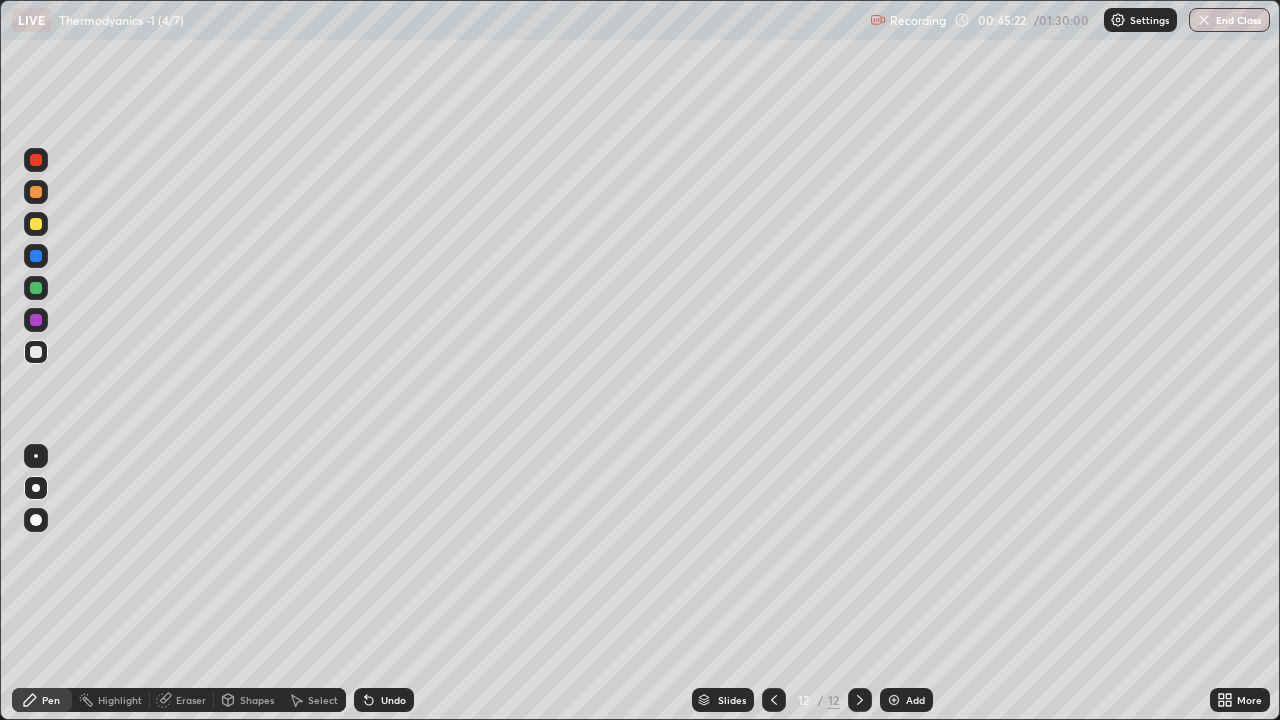 click at bounding box center (36, 288) 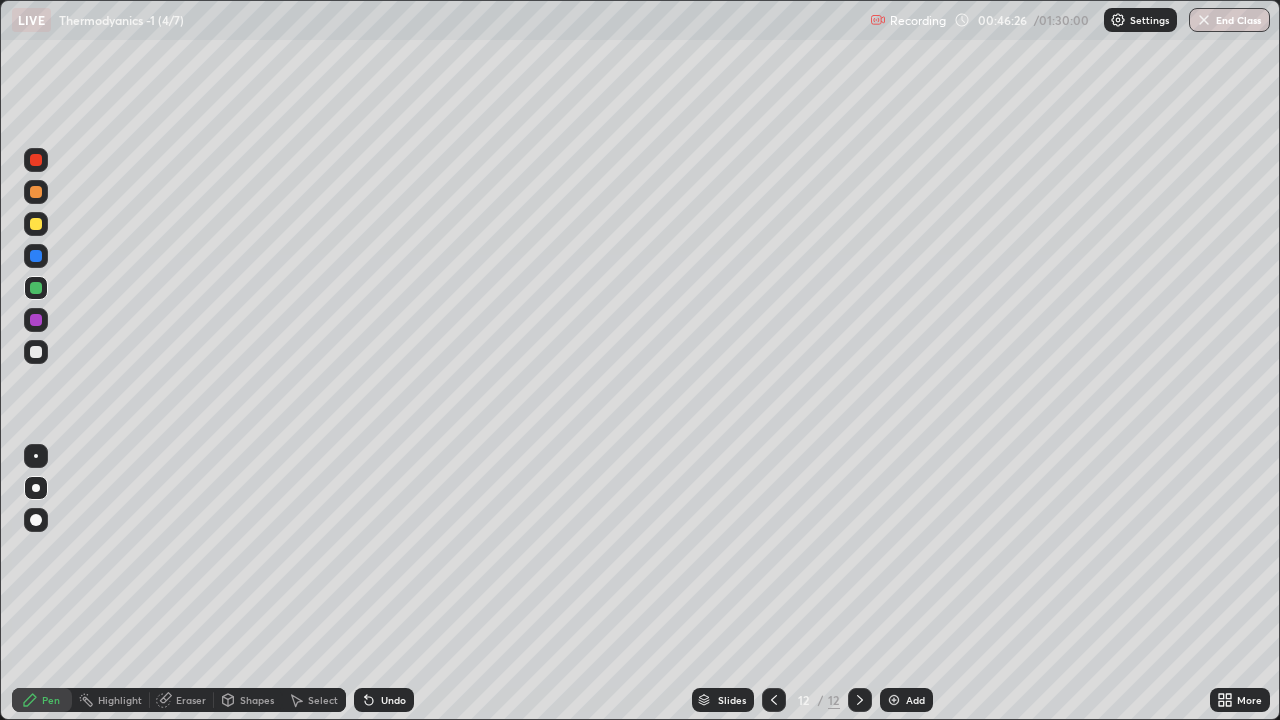 click at bounding box center [36, 352] 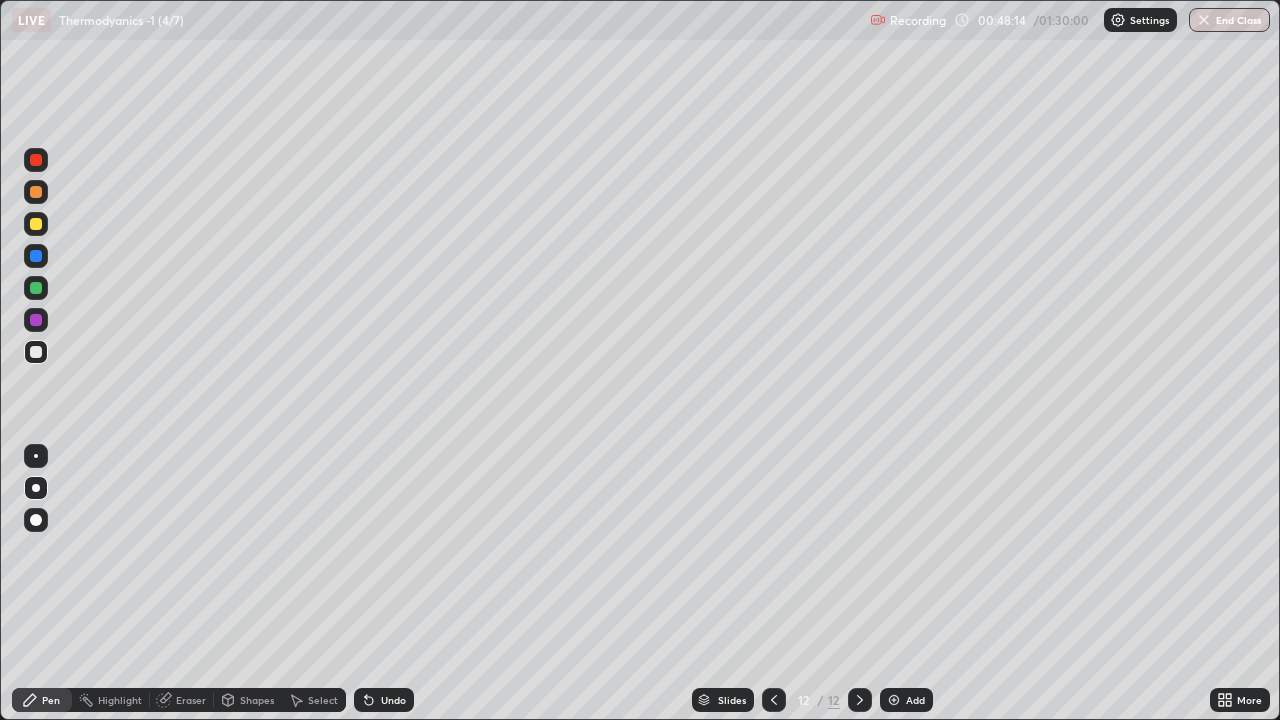 click on "Add" at bounding box center (915, 700) 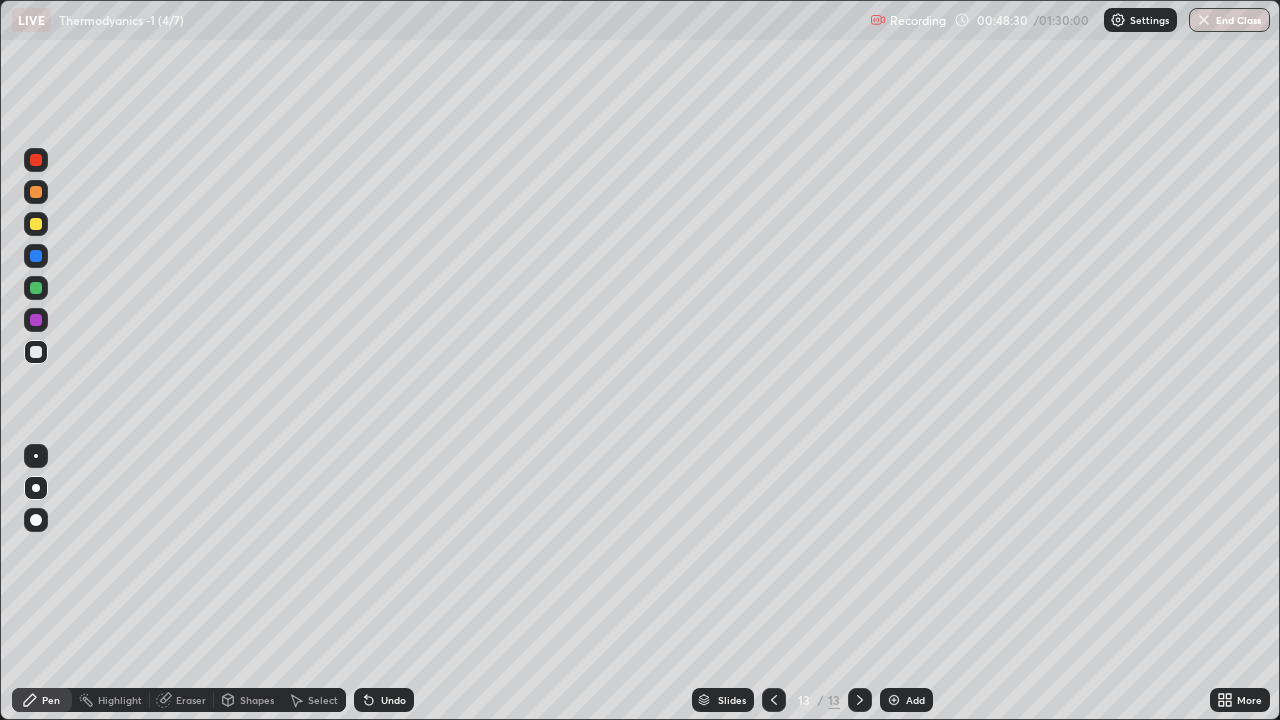 click 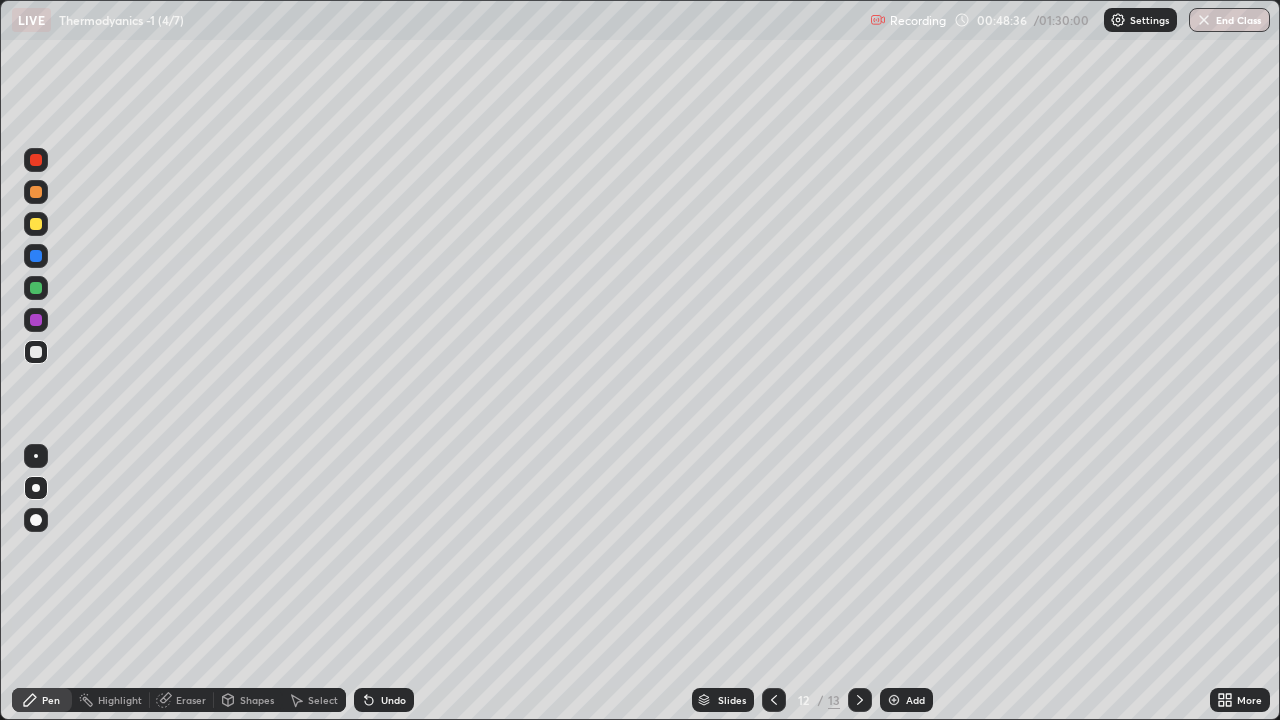 click 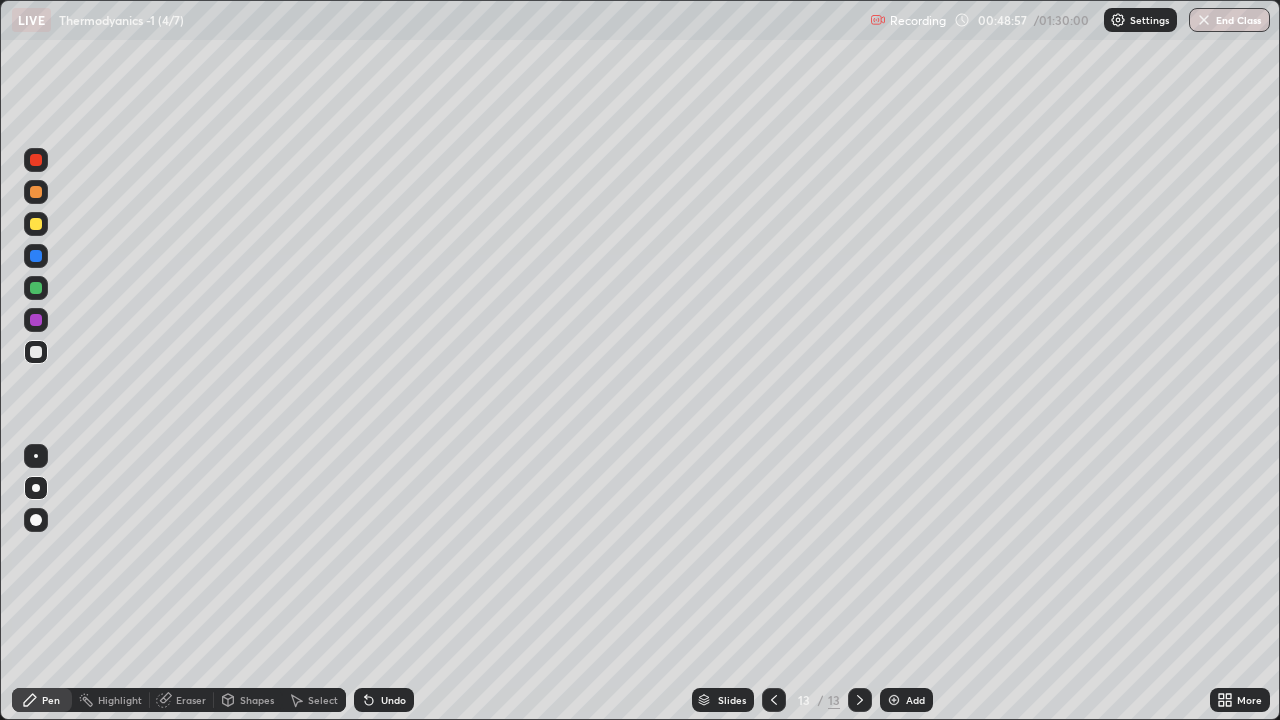 click 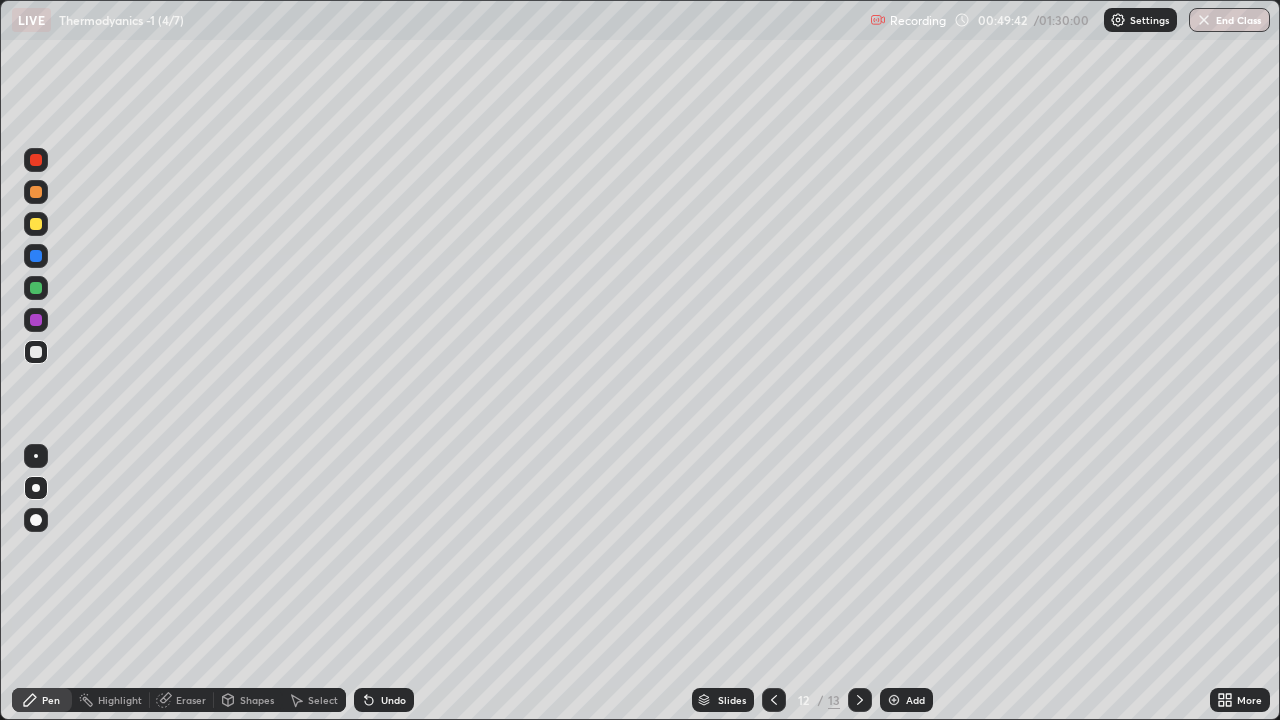 click 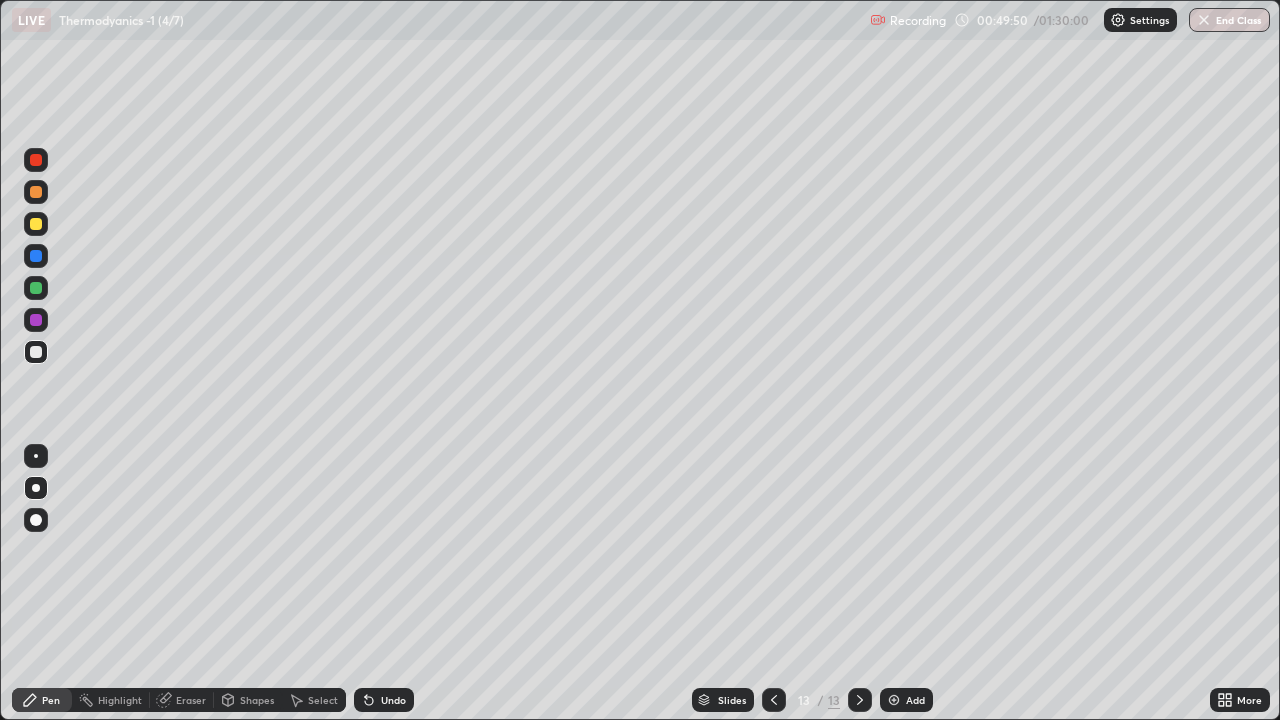 click on "13" at bounding box center [804, 700] 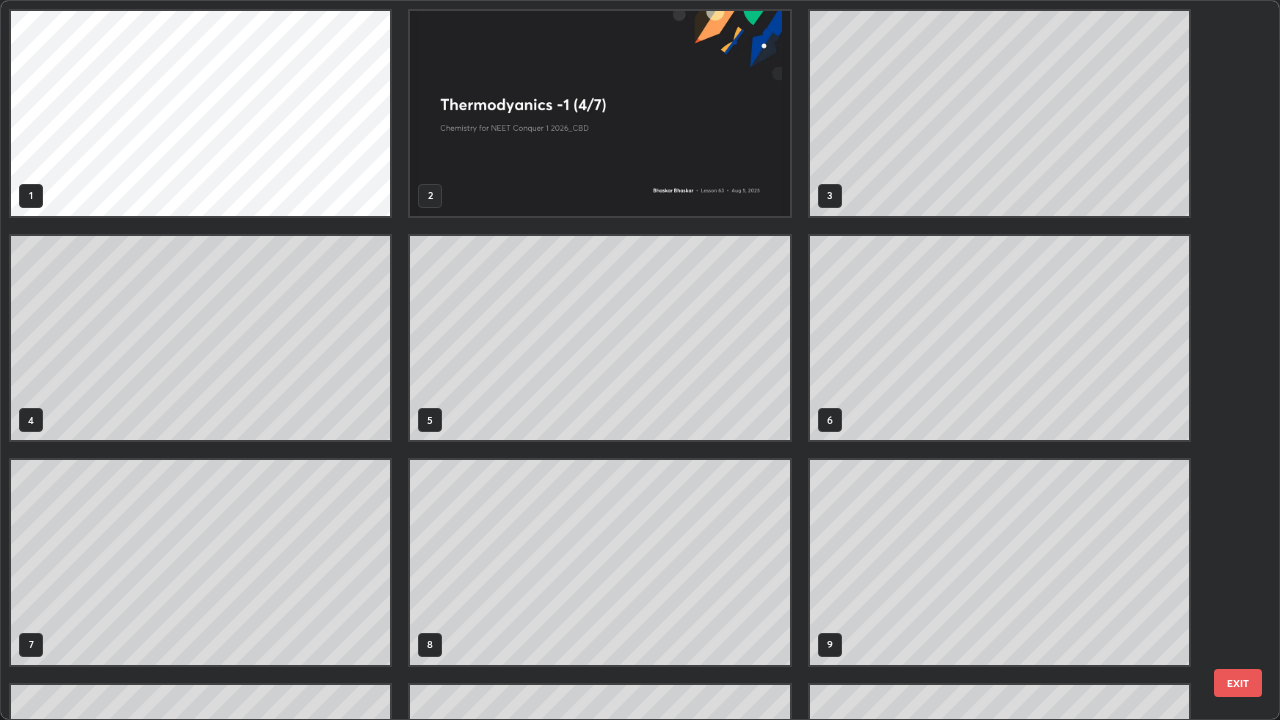 scroll, scrollTop: 405, scrollLeft: 0, axis: vertical 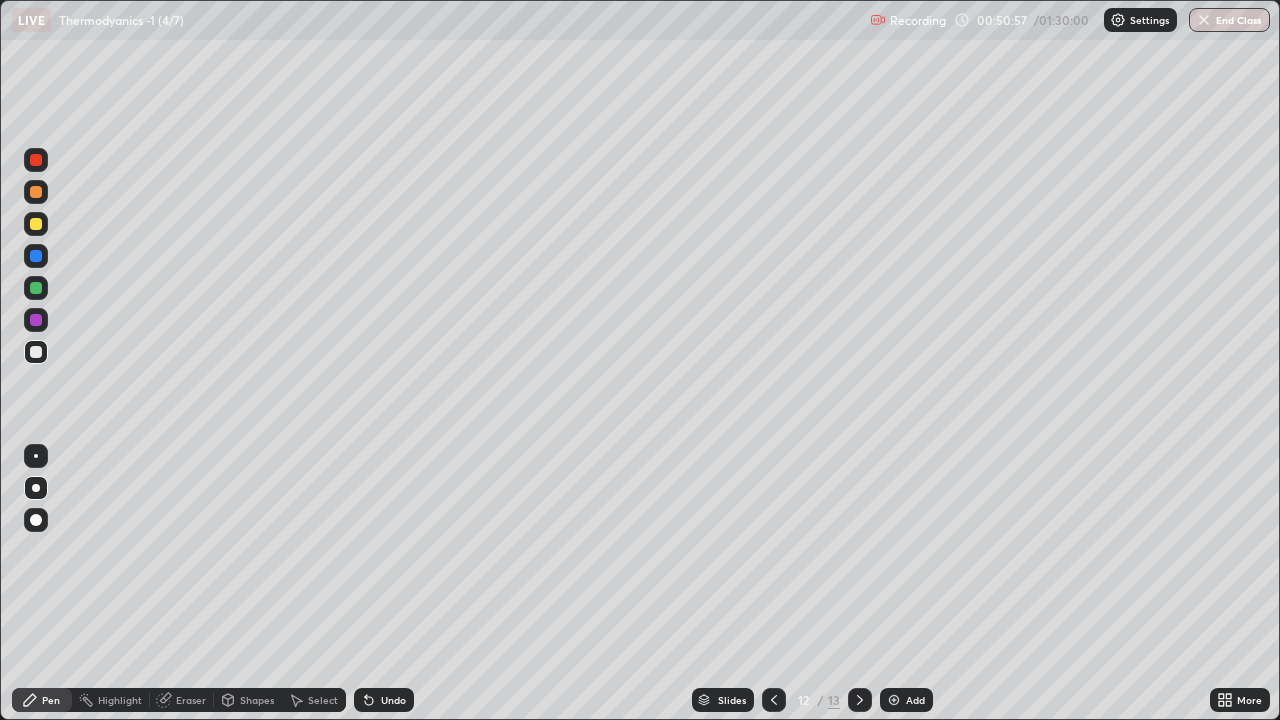 click 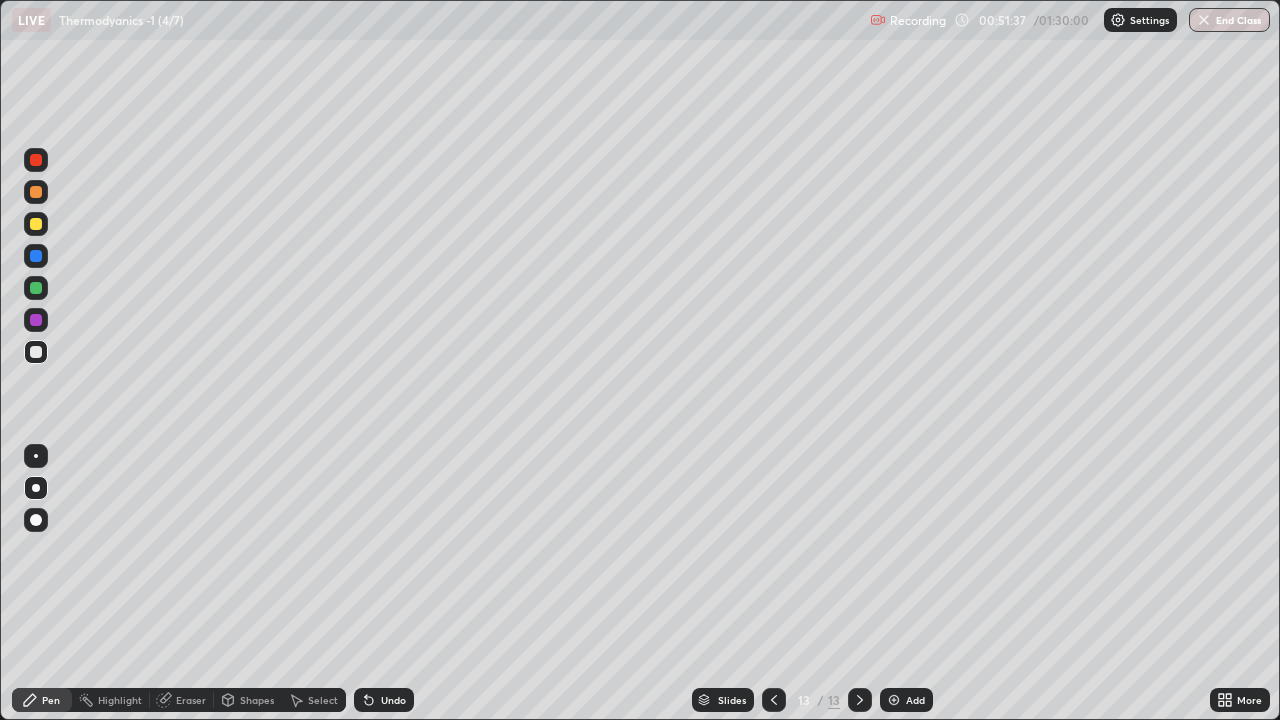 click at bounding box center (894, 700) 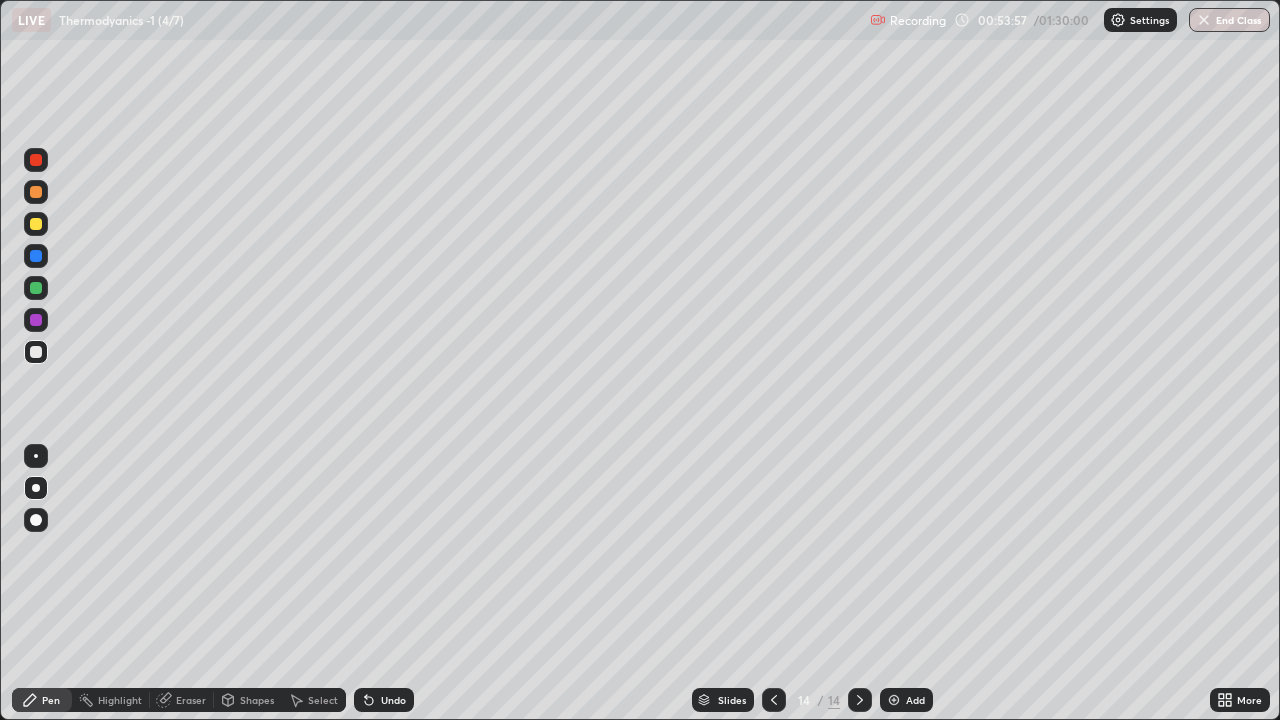 click on "Eraser" at bounding box center [191, 700] 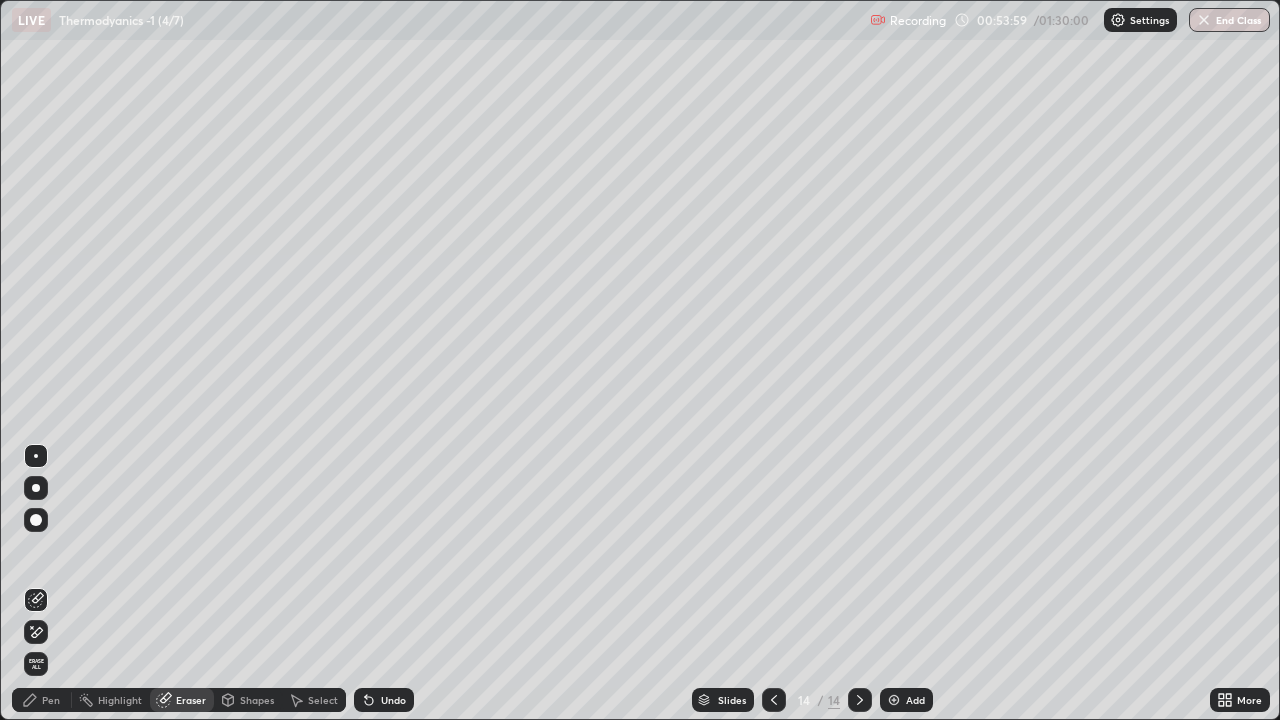 click 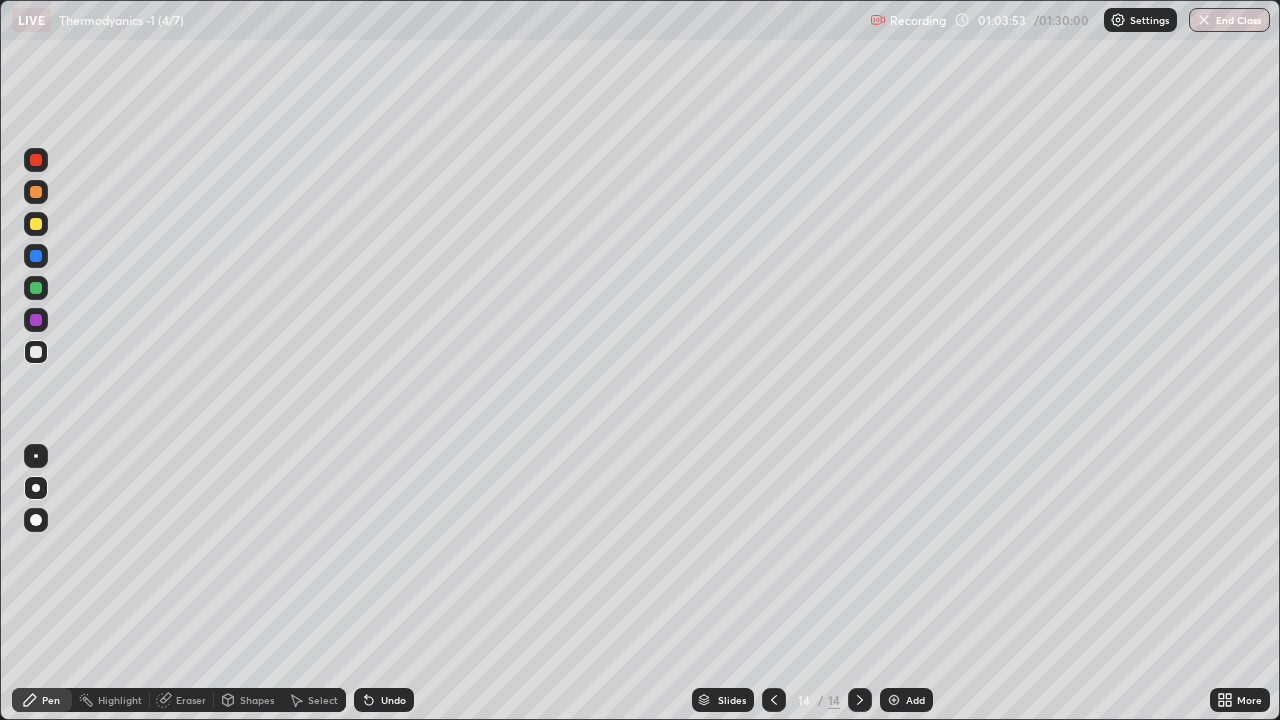 click on "Add" at bounding box center [915, 700] 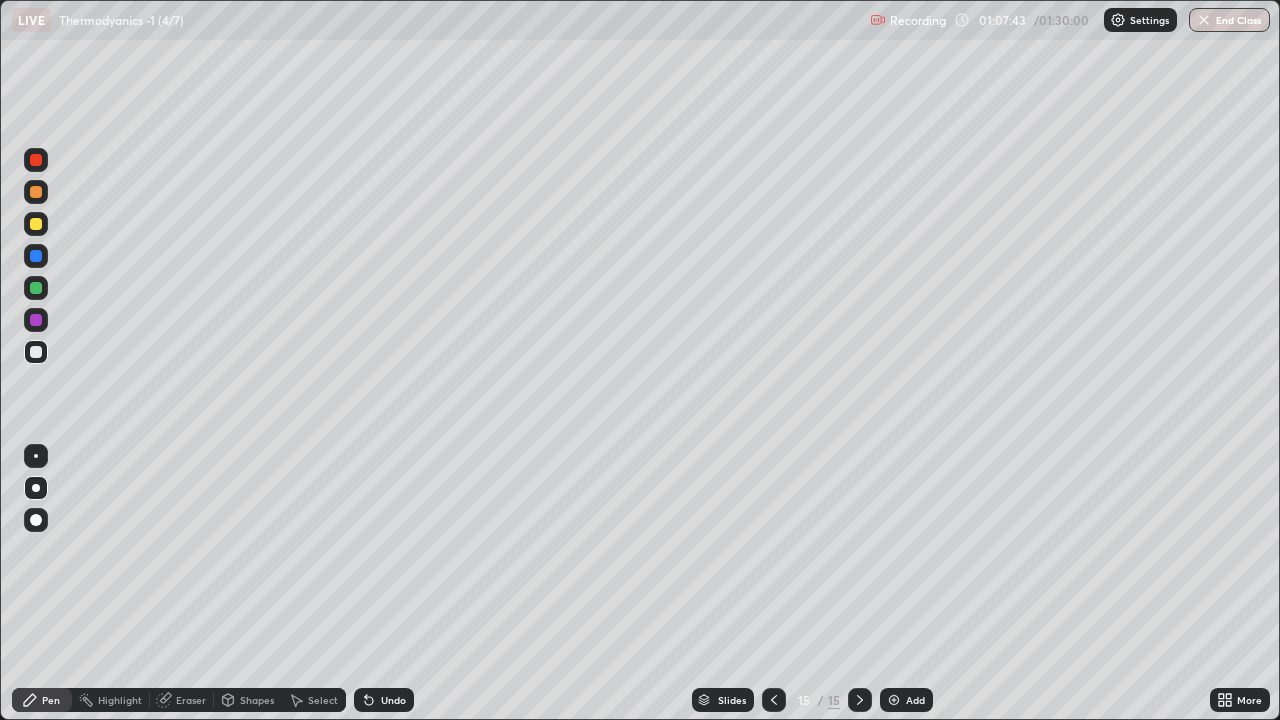 click on "Add" at bounding box center (915, 700) 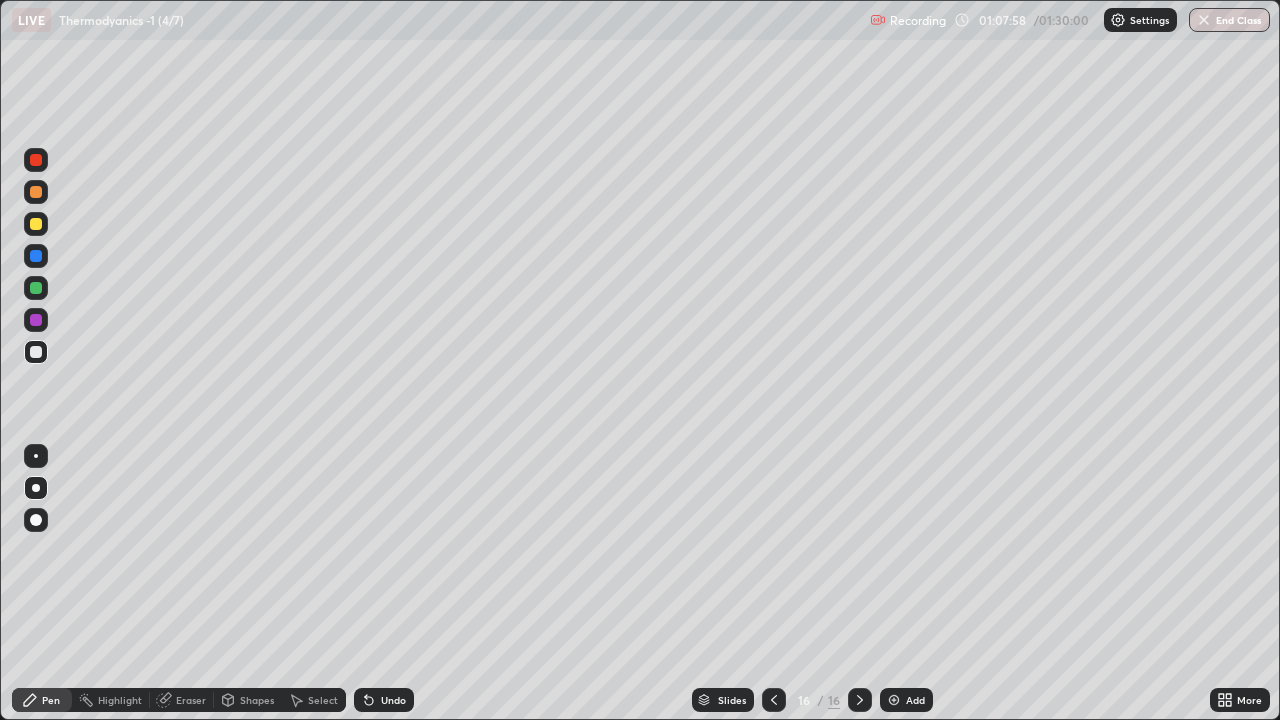 click at bounding box center [36, 224] 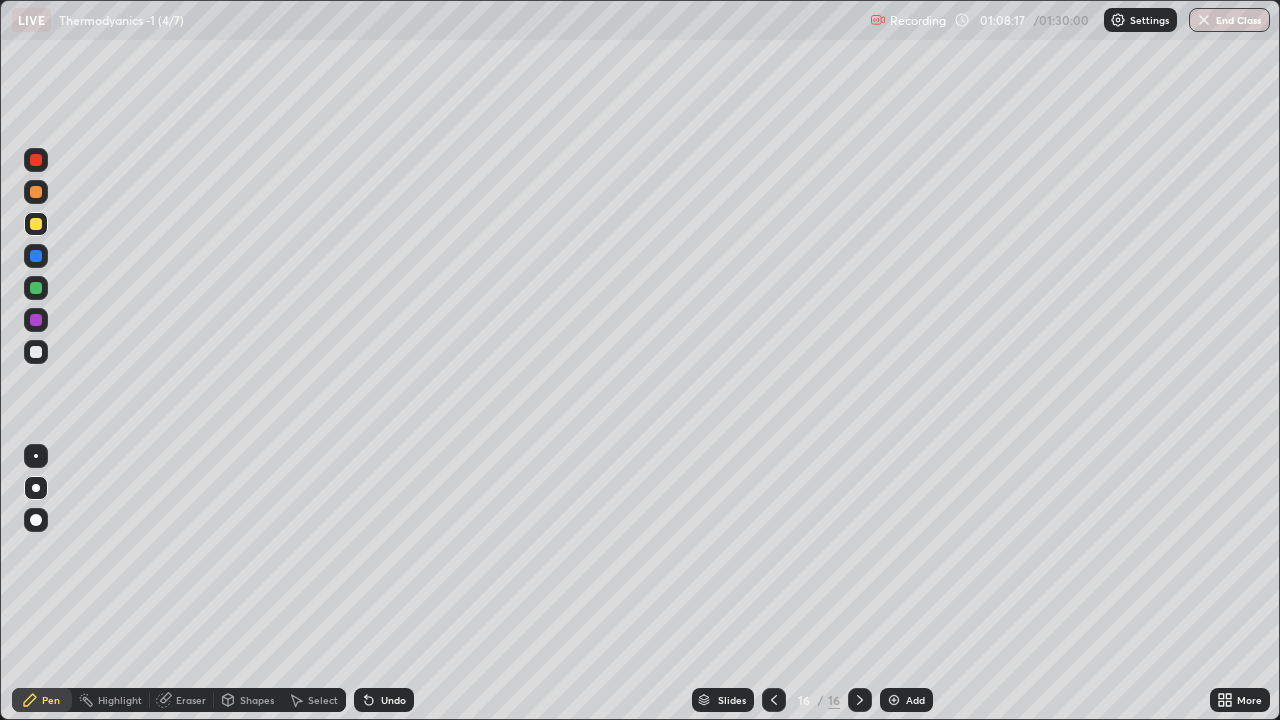 click at bounding box center (36, 352) 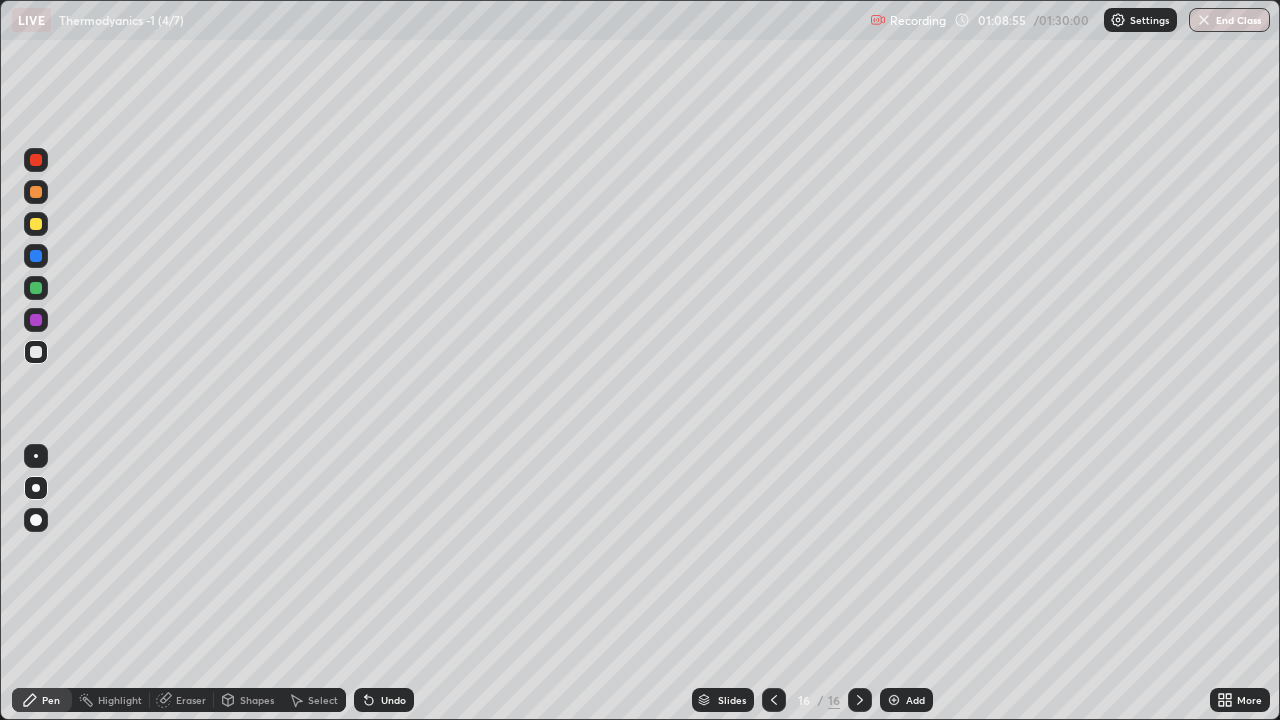 click on "Undo" at bounding box center (393, 700) 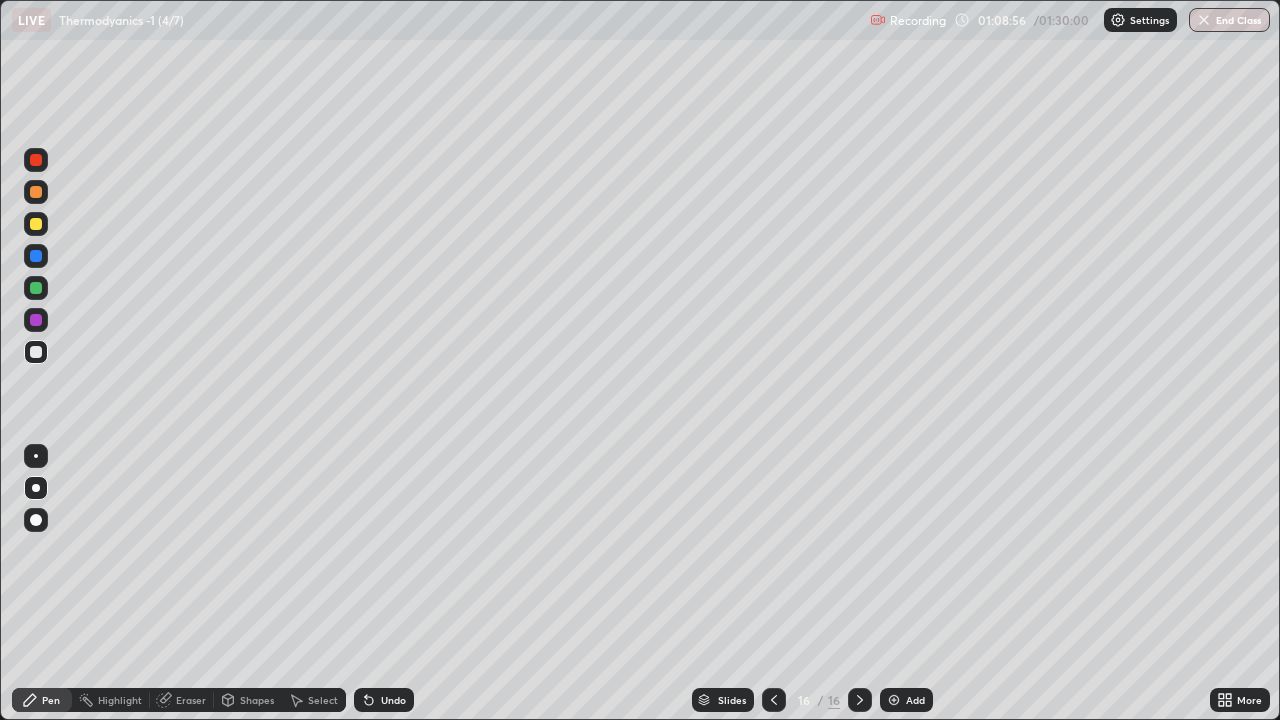 click on "Undo" at bounding box center (393, 700) 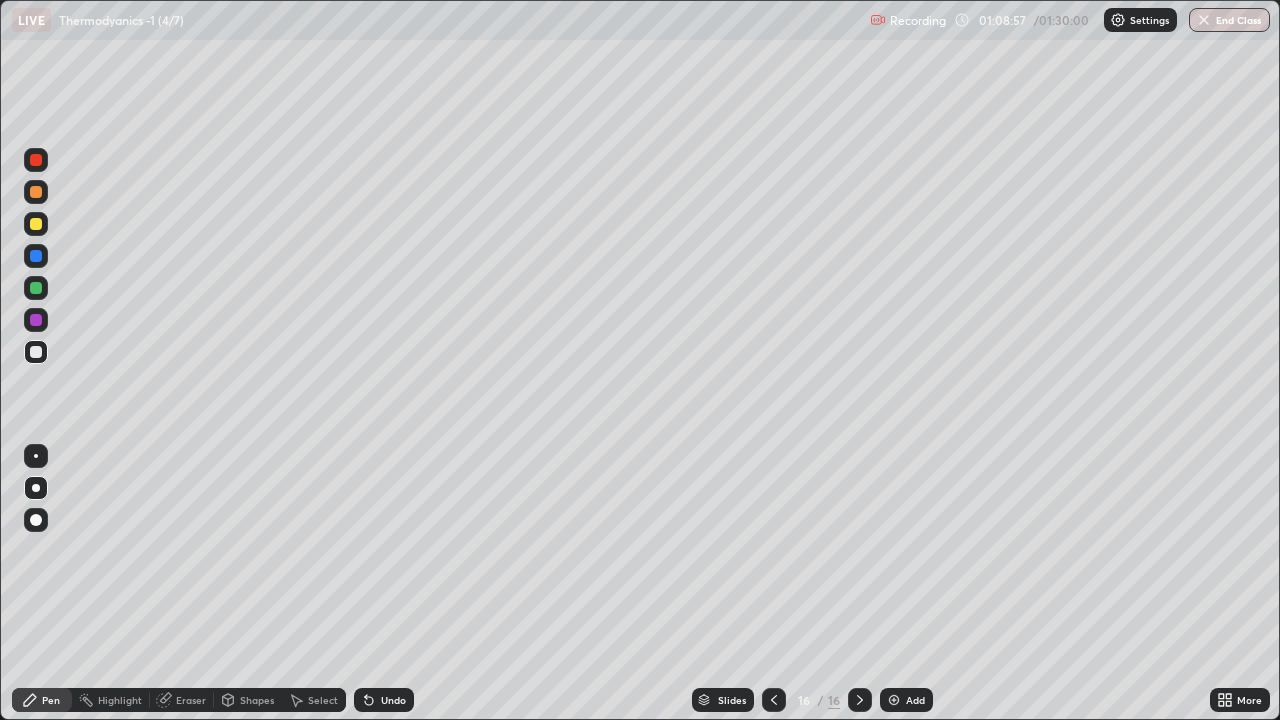 click on "Undo" at bounding box center [393, 700] 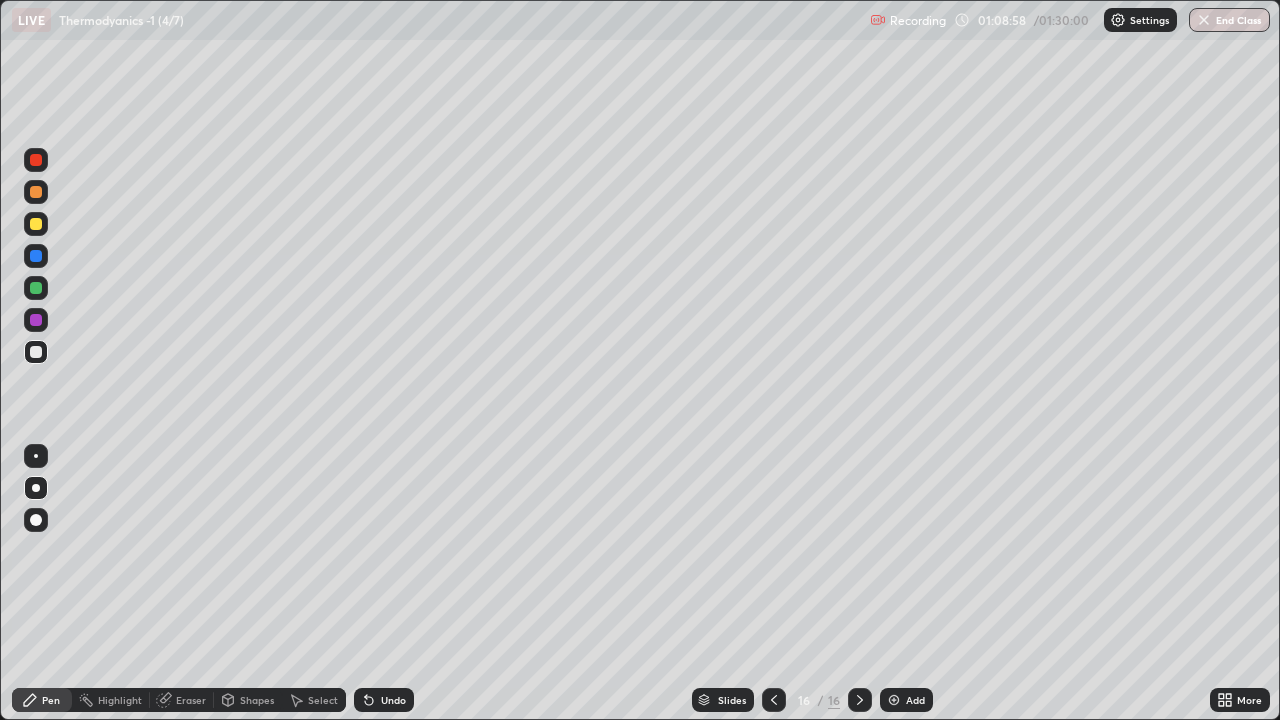 click on "Undo" at bounding box center (393, 700) 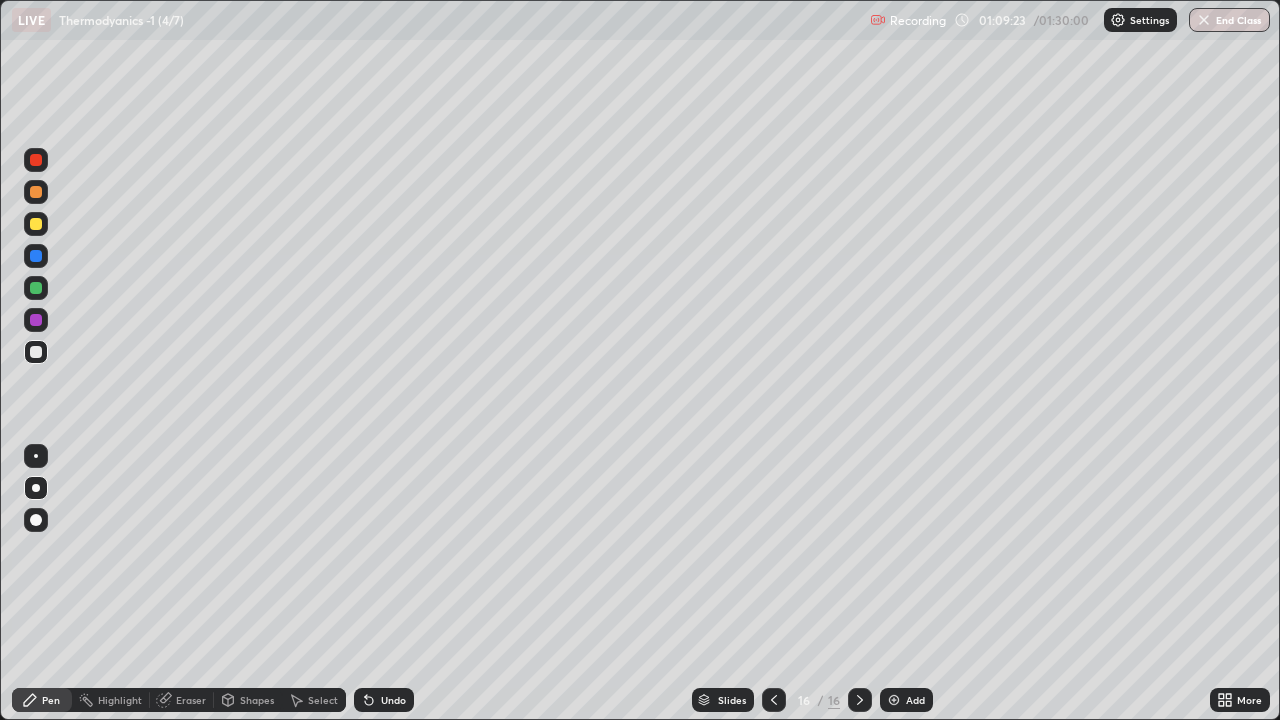 click on "Undo" at bounding box center (393, 700) 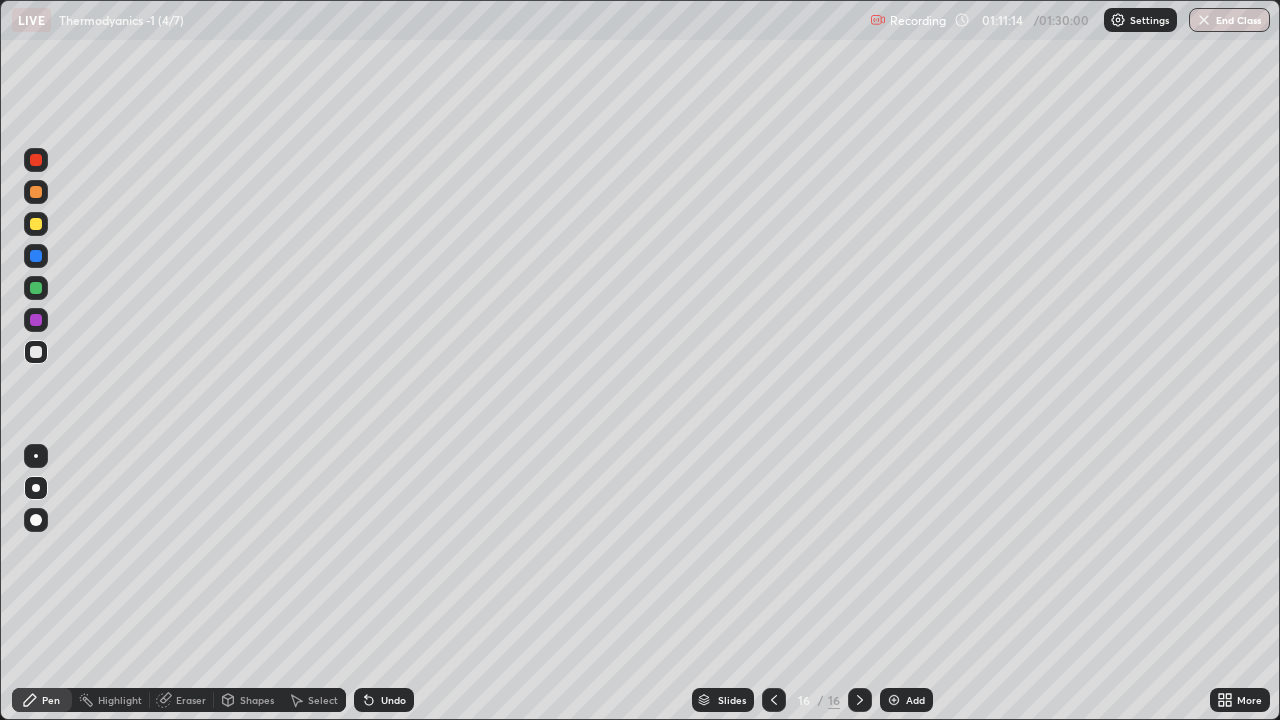 click on "Add" at bounding box center (906, 700) 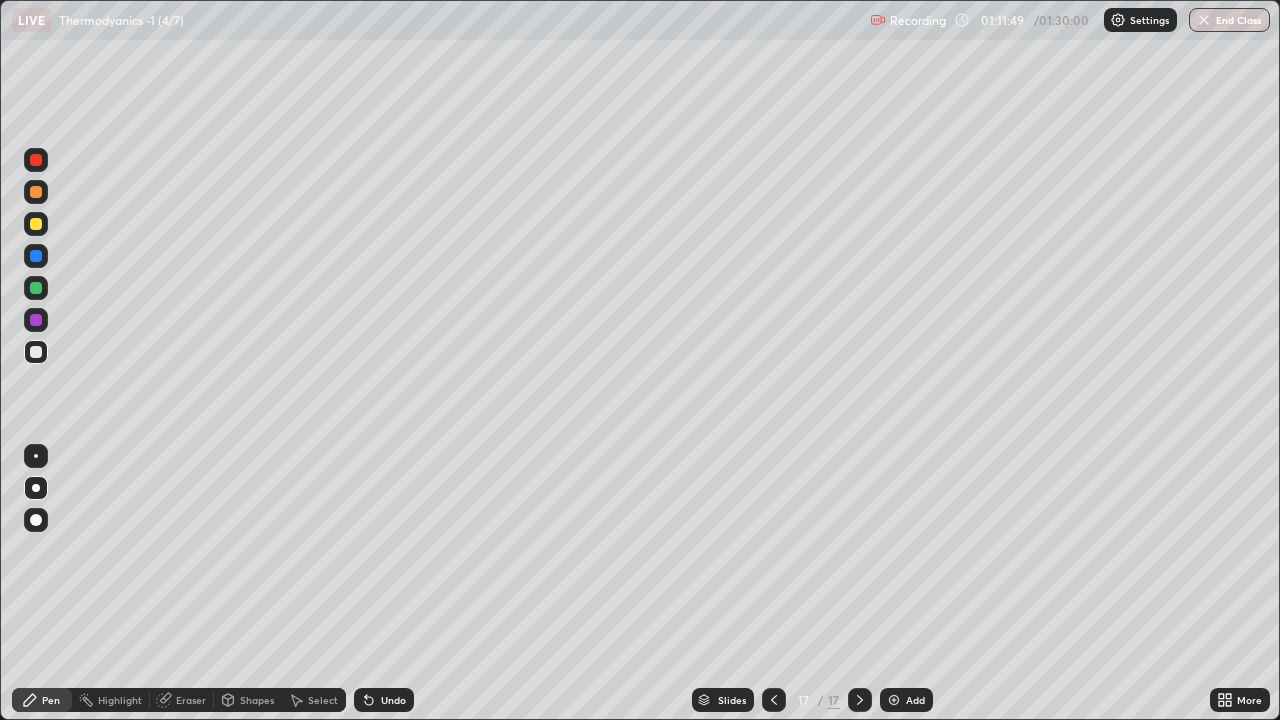 click on "Undo" at bounding box center [393, 700] 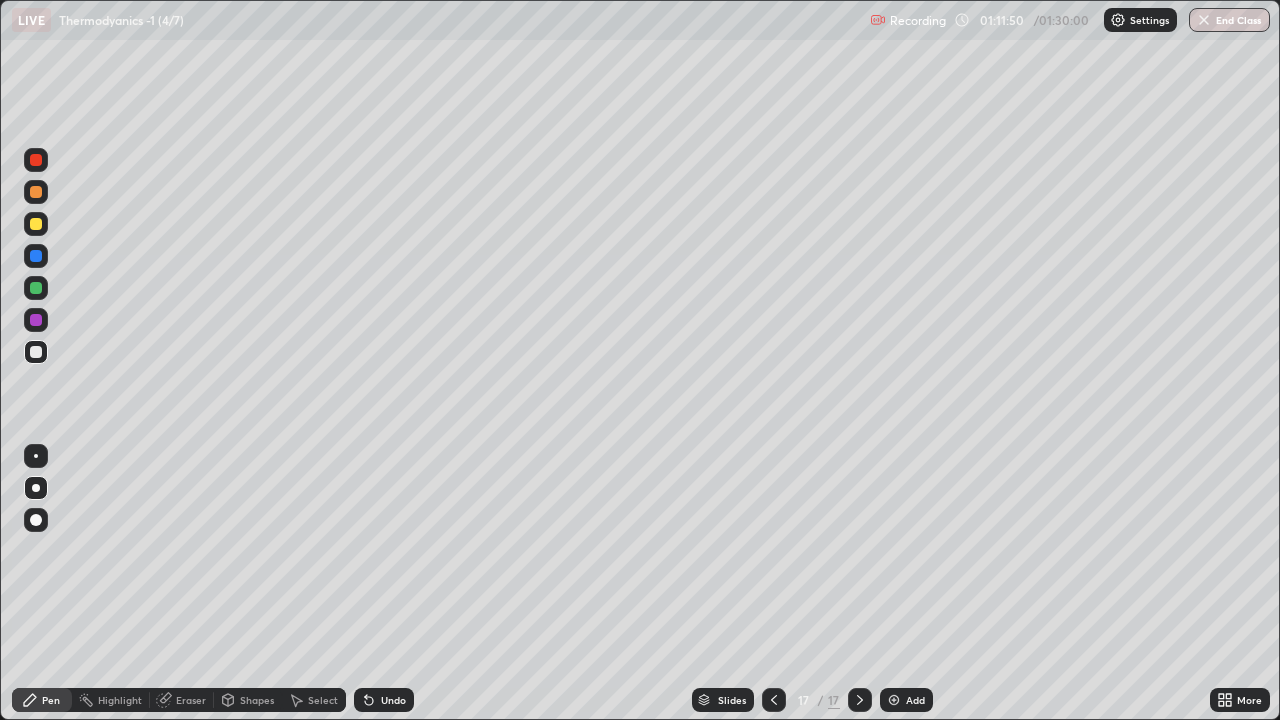 click on "Undo" at bounding box center [393, 700] 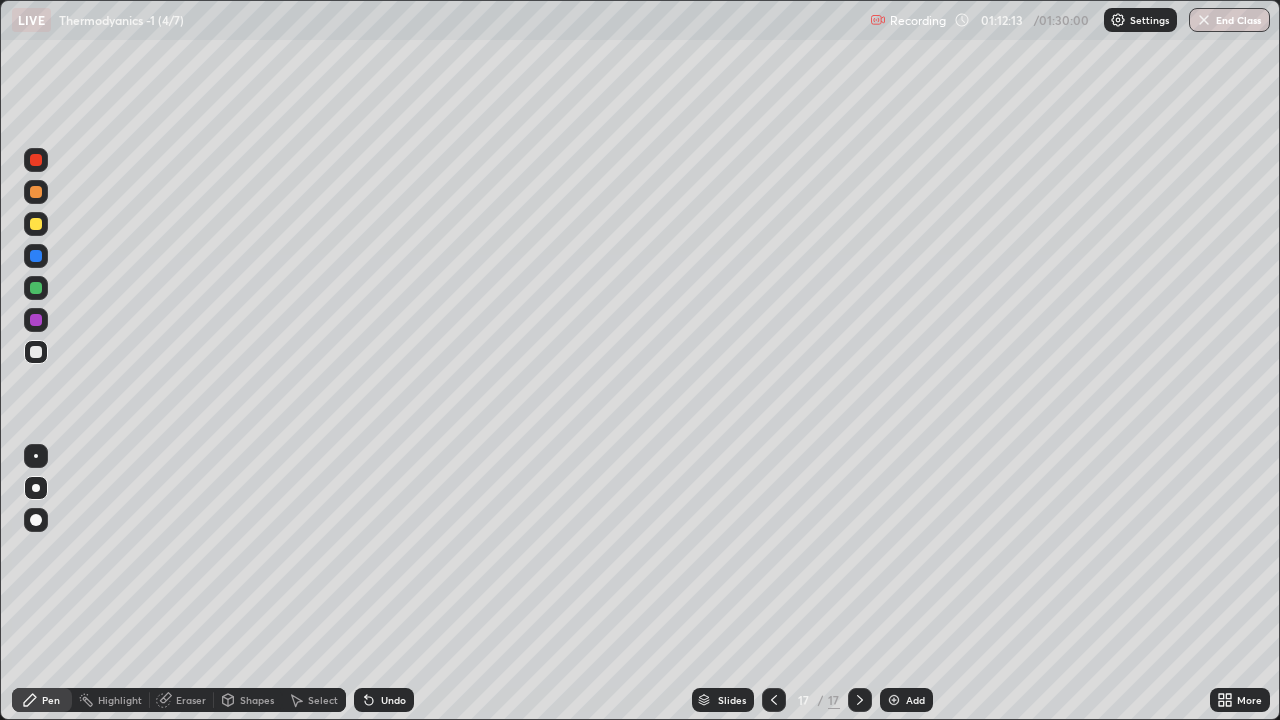 click on "Undo" at bounding box center [393, 700] 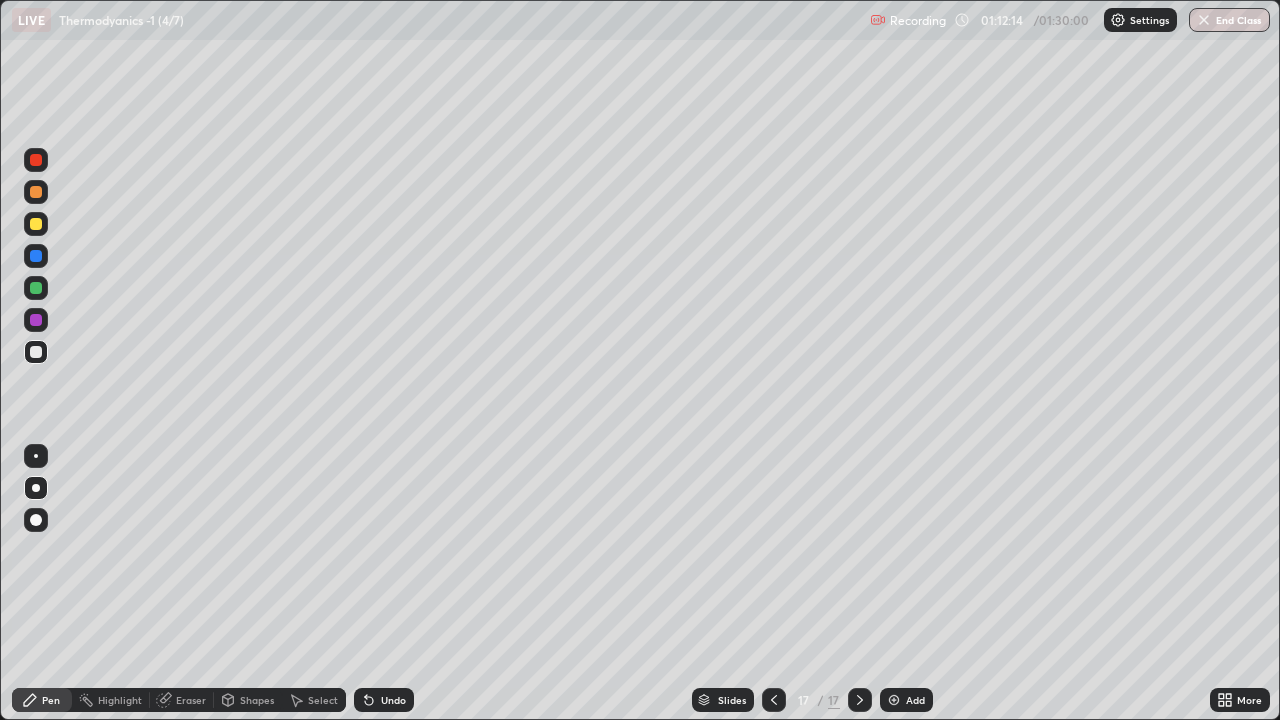 click on "Undo" at bounding box center (393, 700) 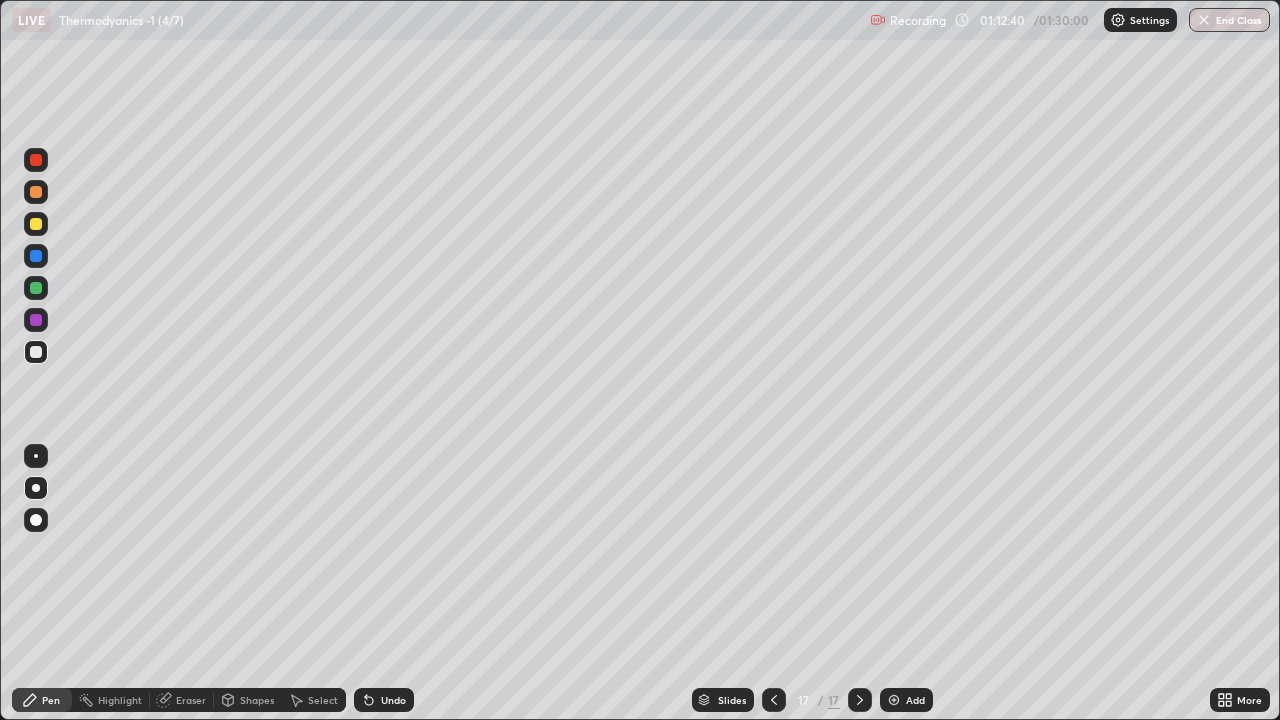 click on "Undo" at bounding box center (393, 700) 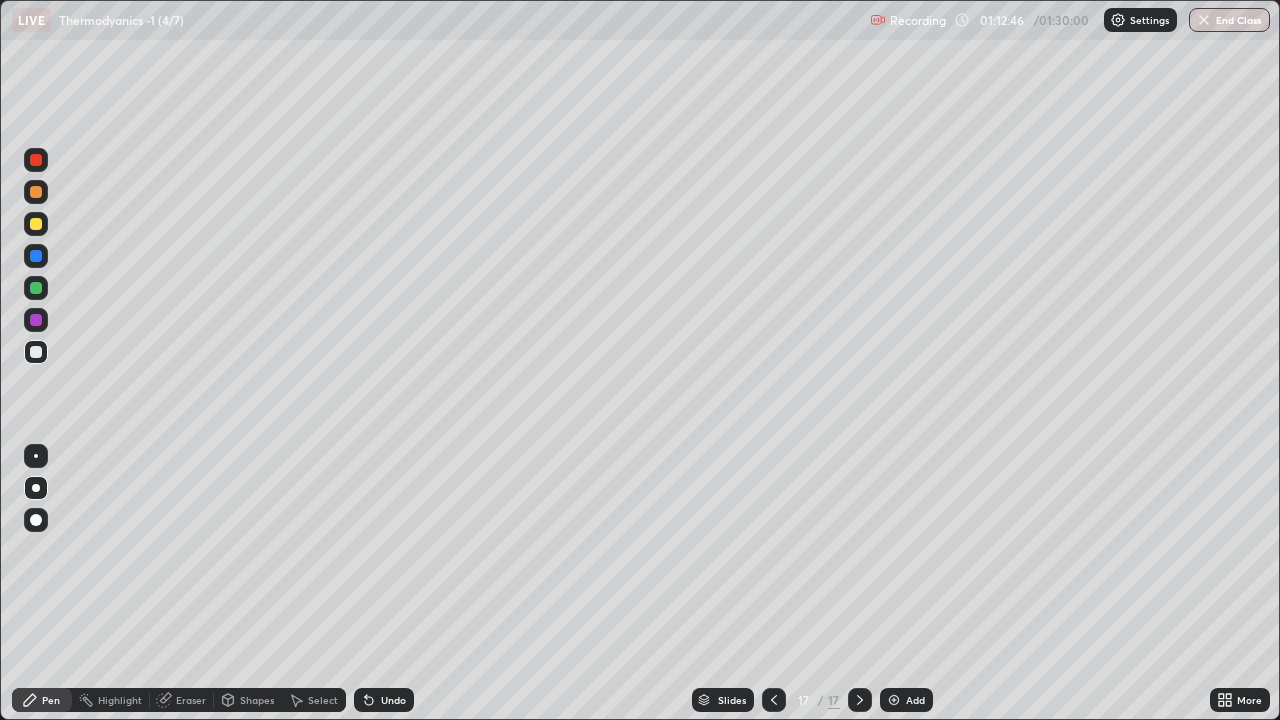click on "Undo" at bounding box center [393, 700] 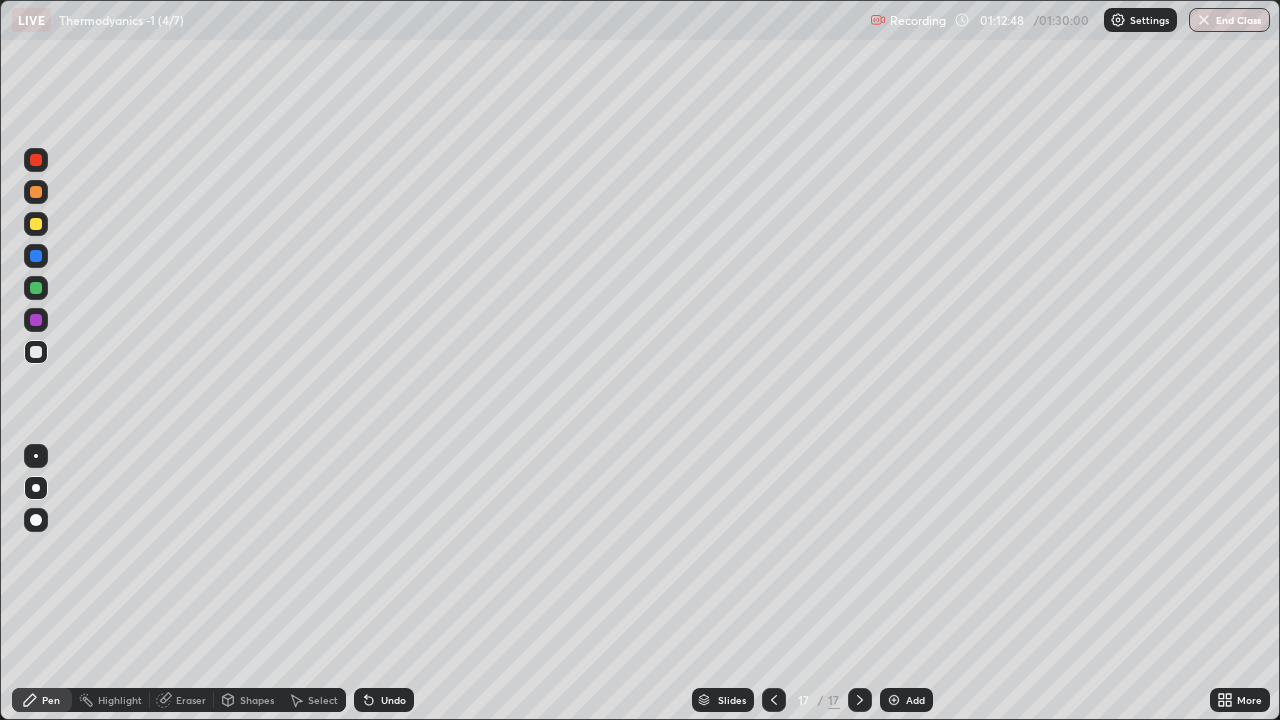 click on "Undo" at bounding box center [393, 700] 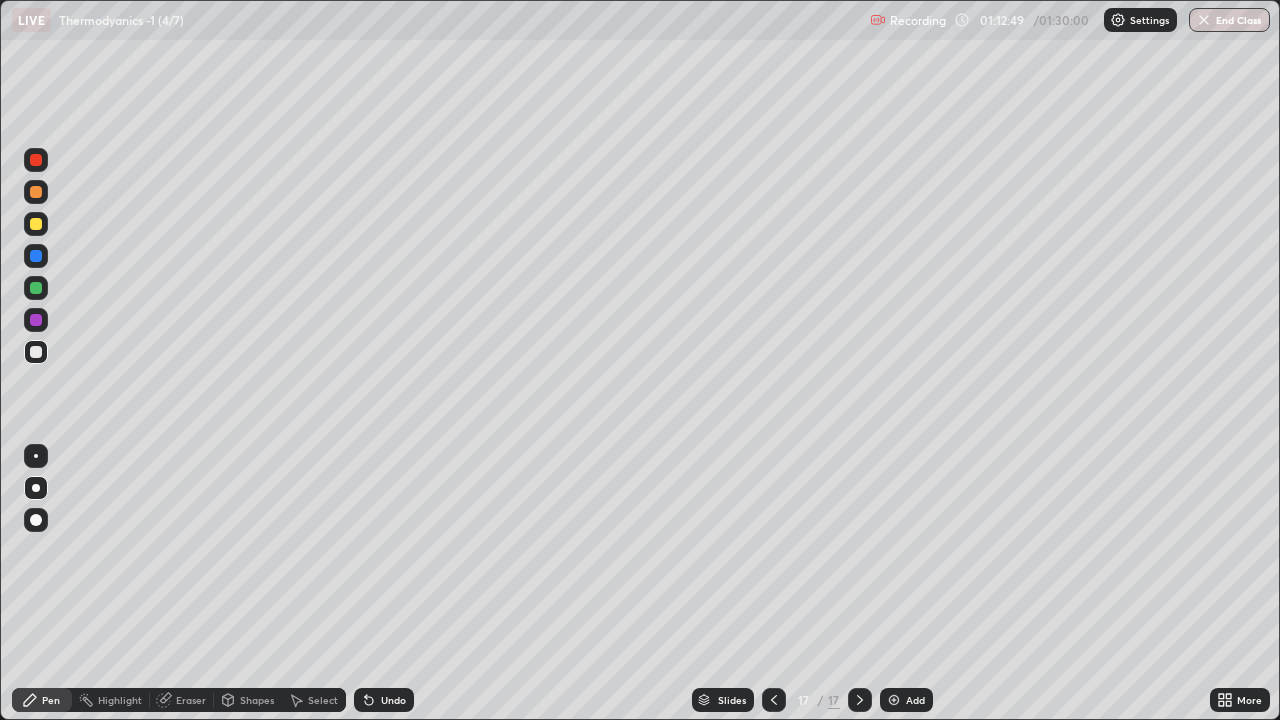 click on "Undo" at bounding box center (393, 700) 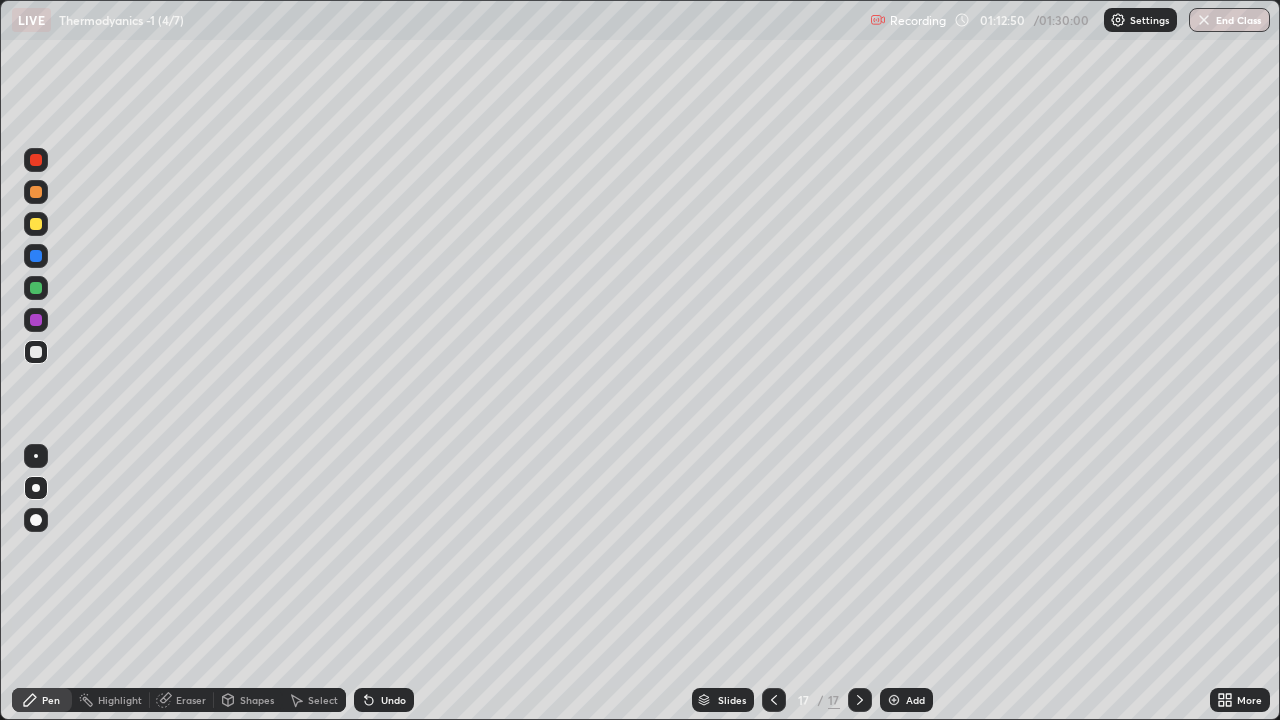 click on "Undo" at bounding box center (393, 700) 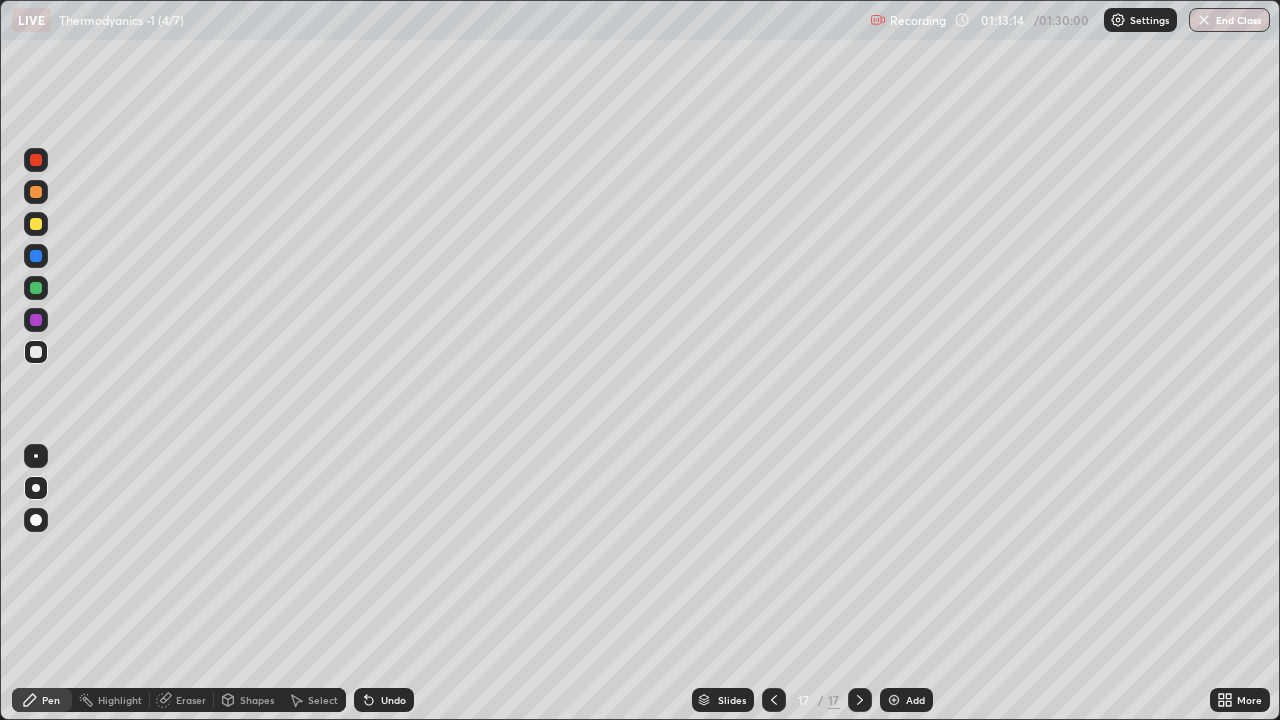click on "Add" at bounding box center (906, 700) 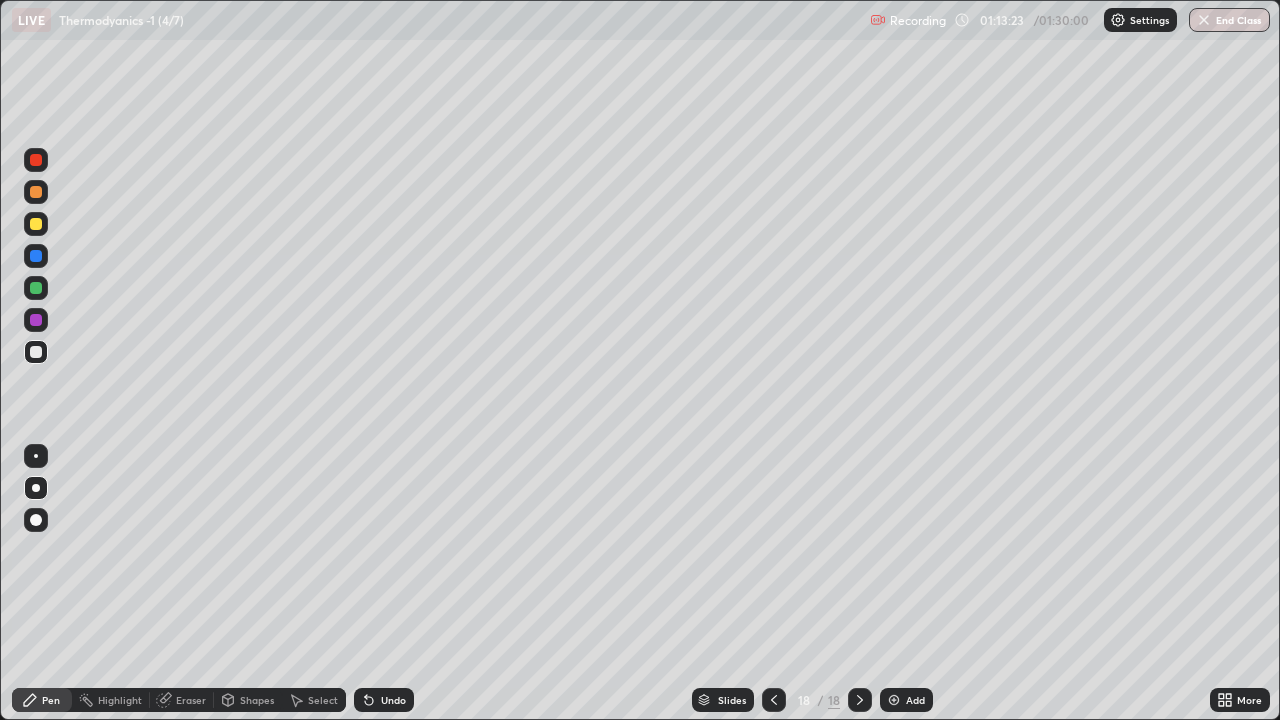 click 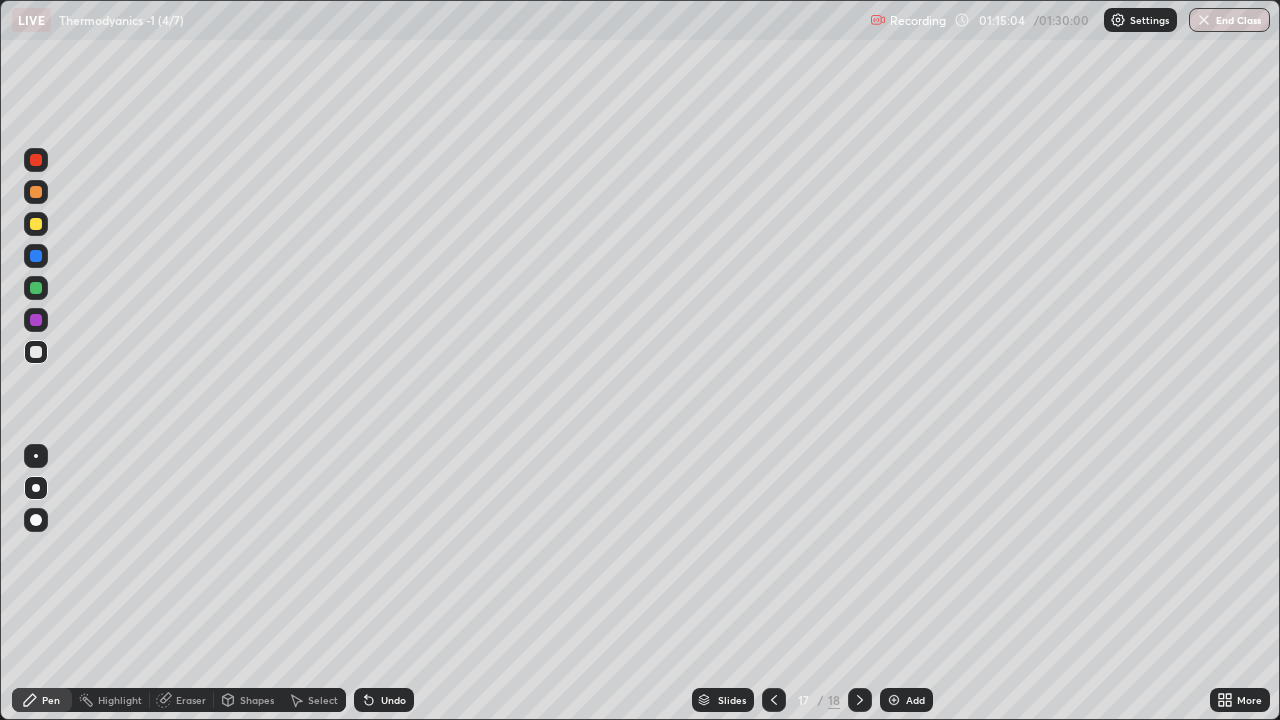click 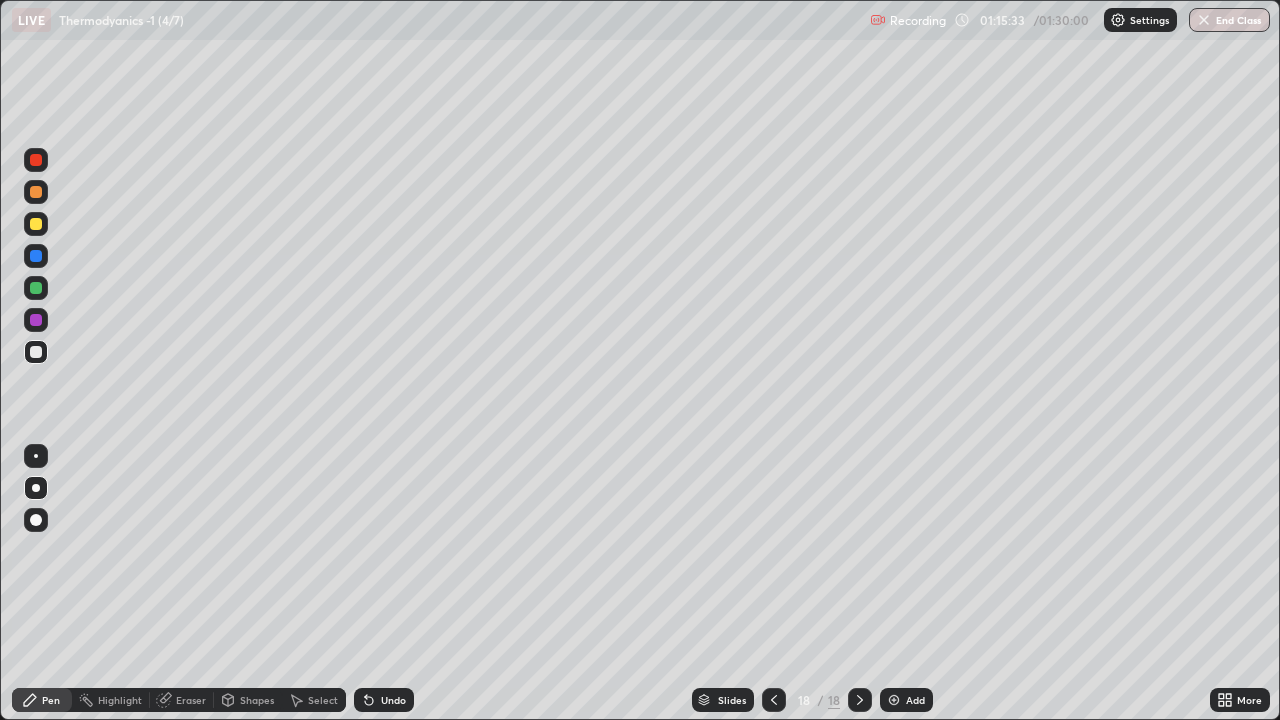 click 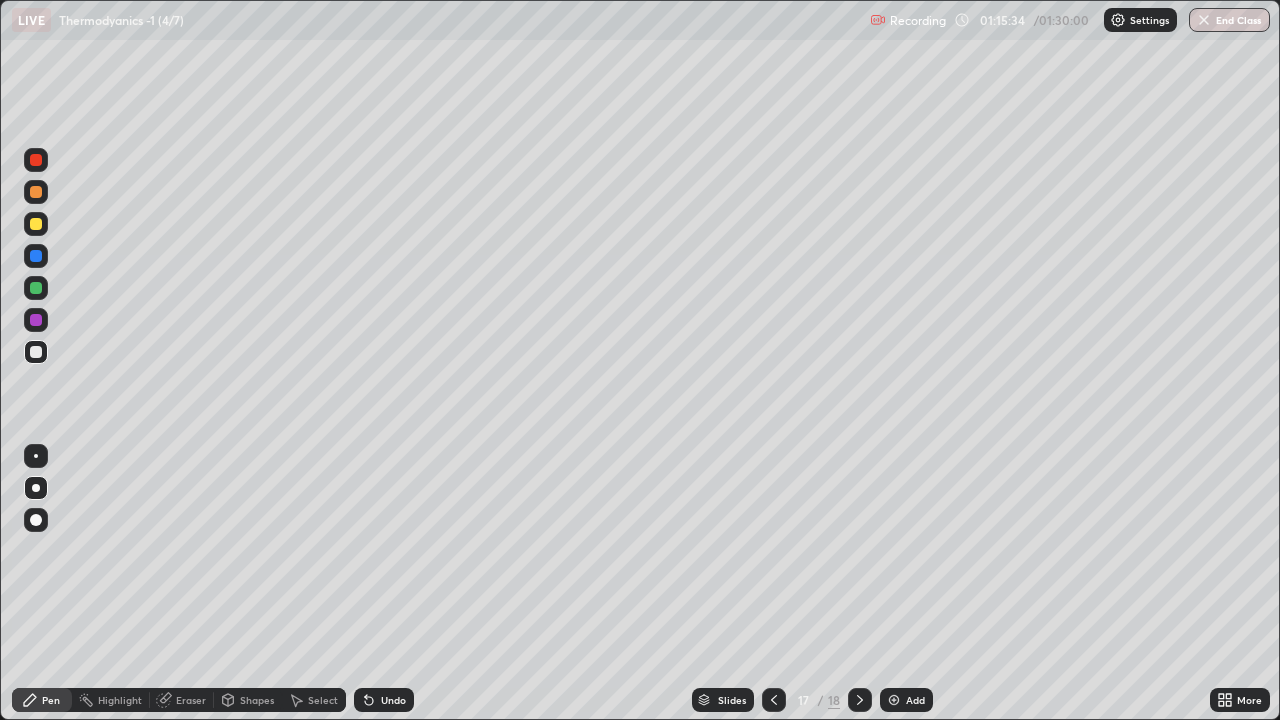 click 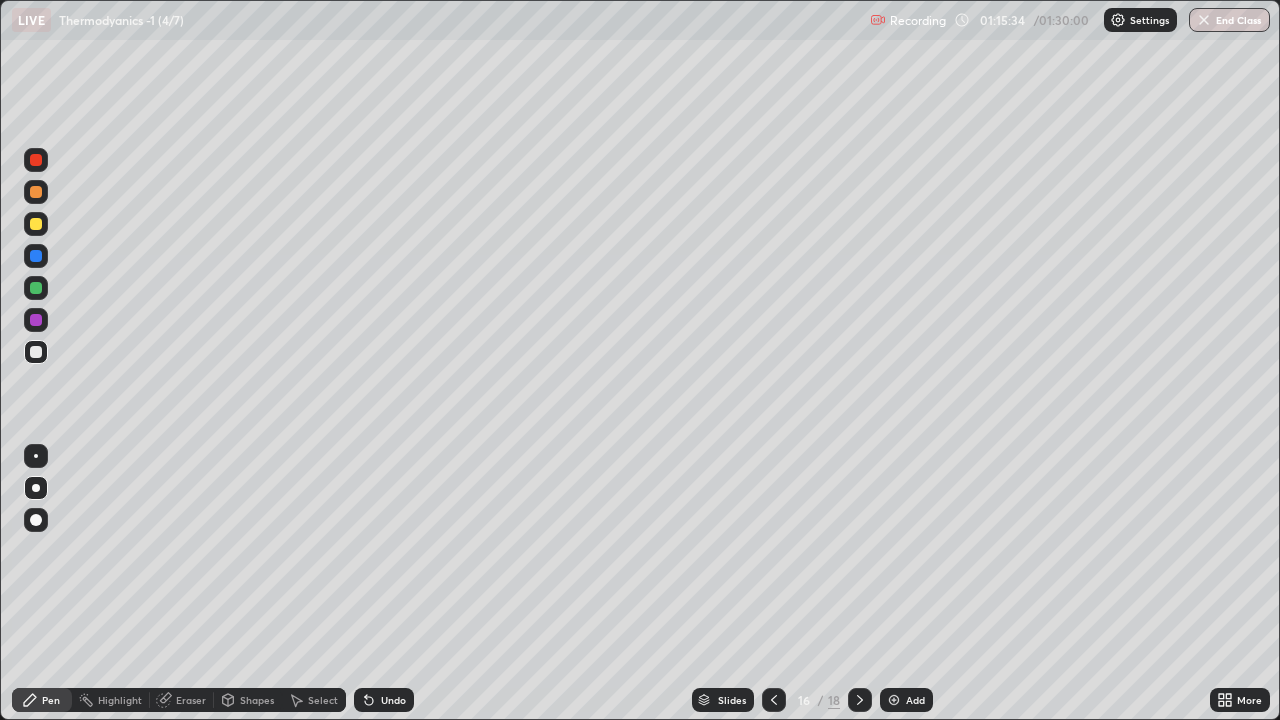 click 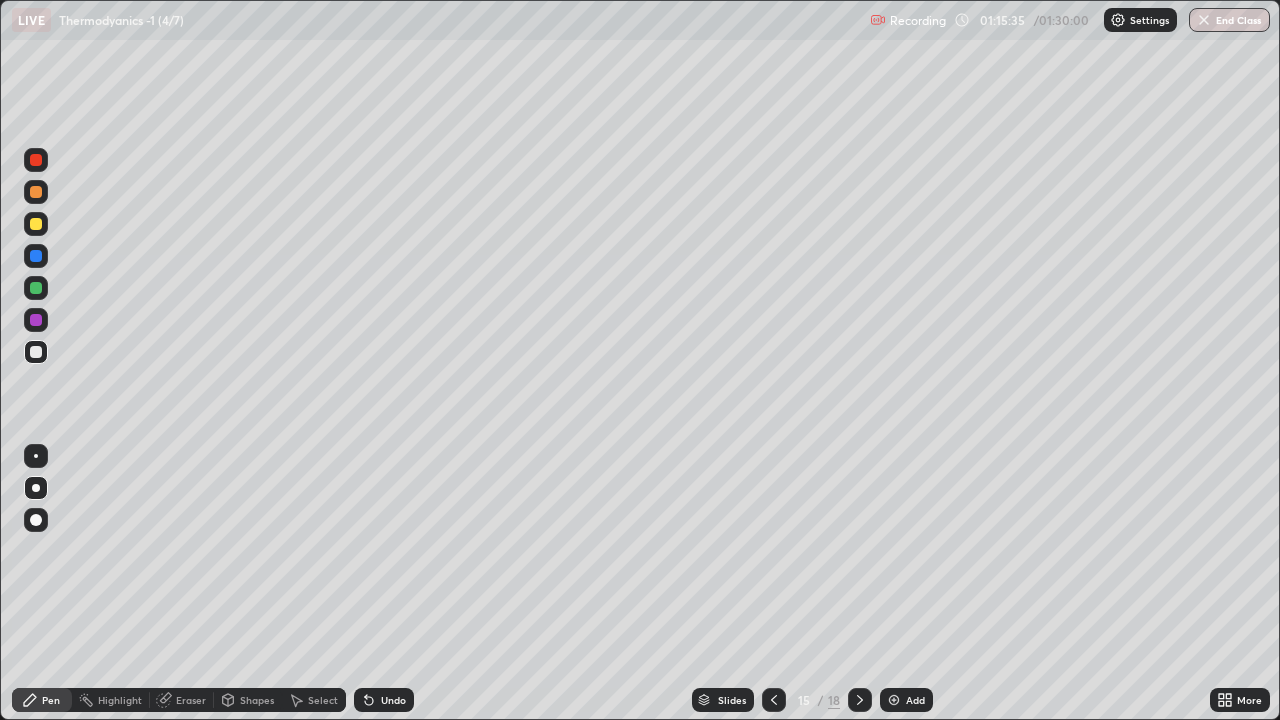 click 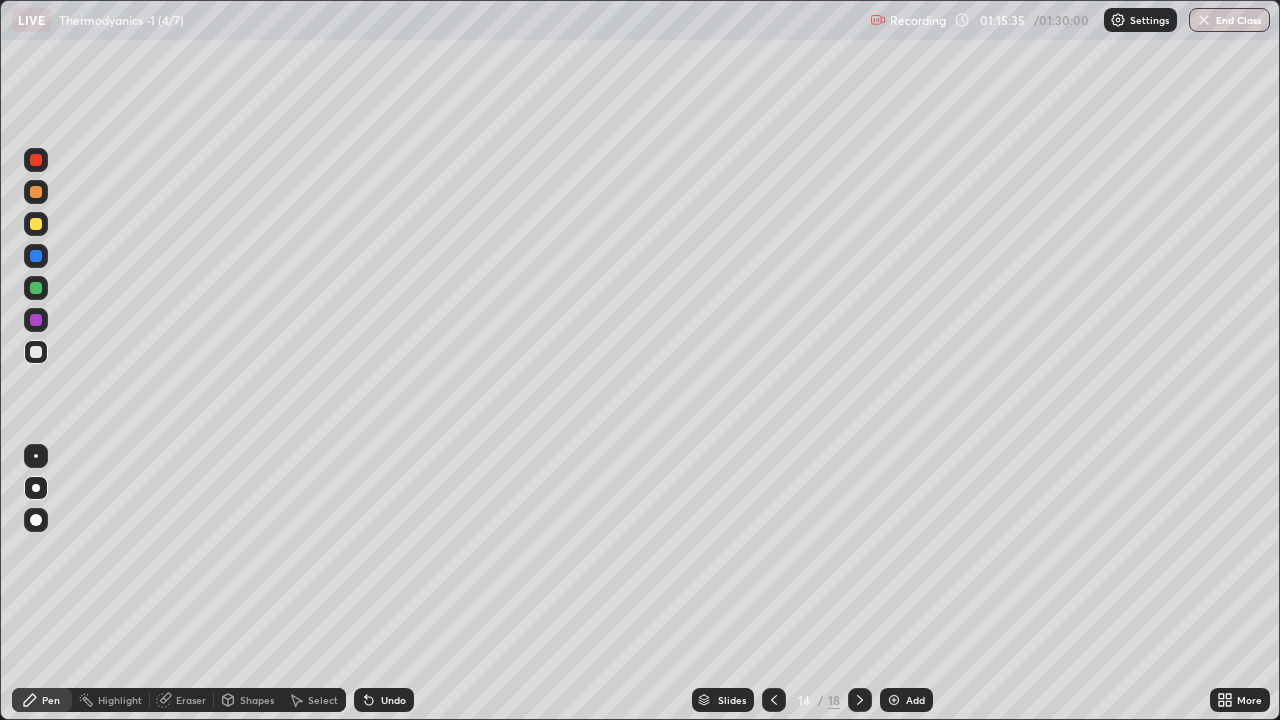 click 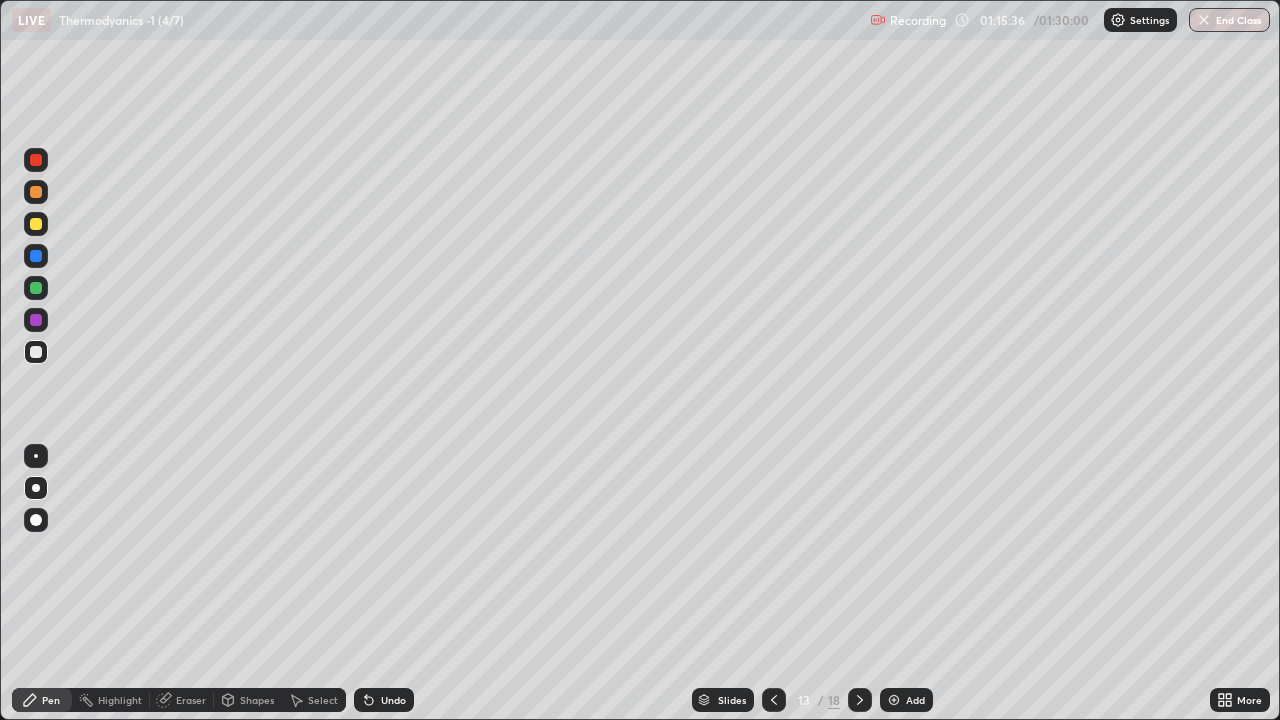 click 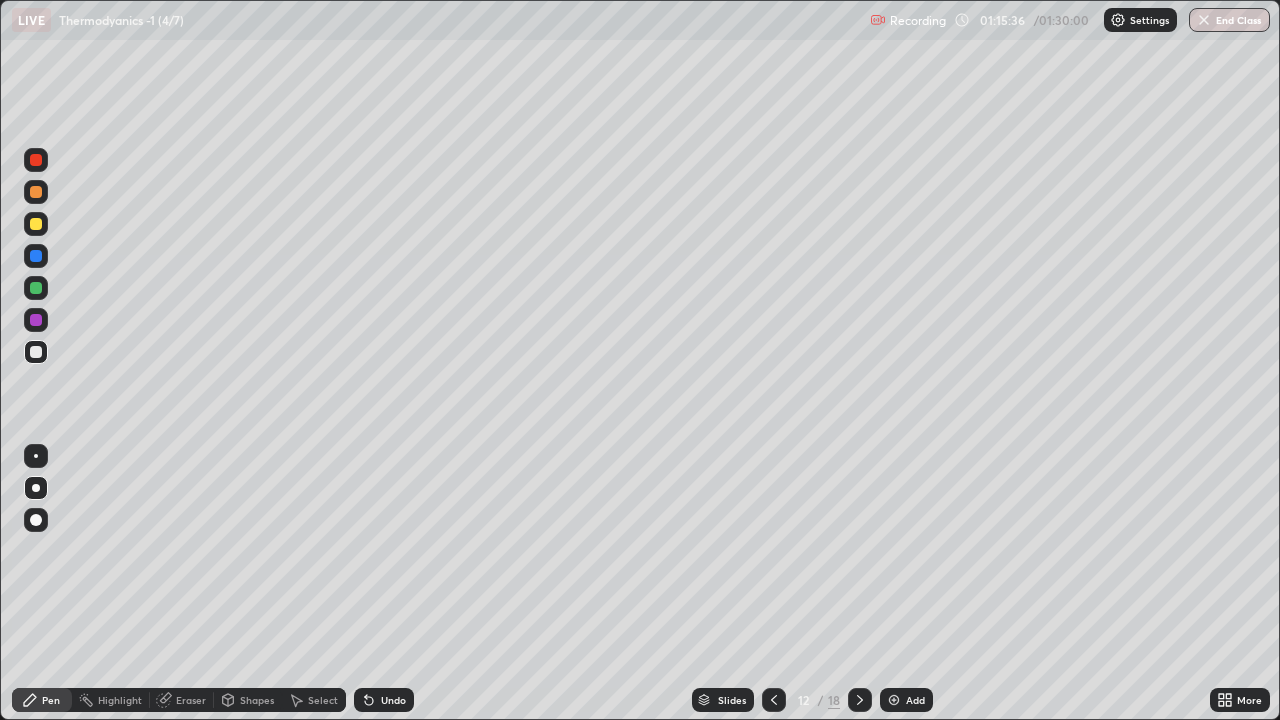 click 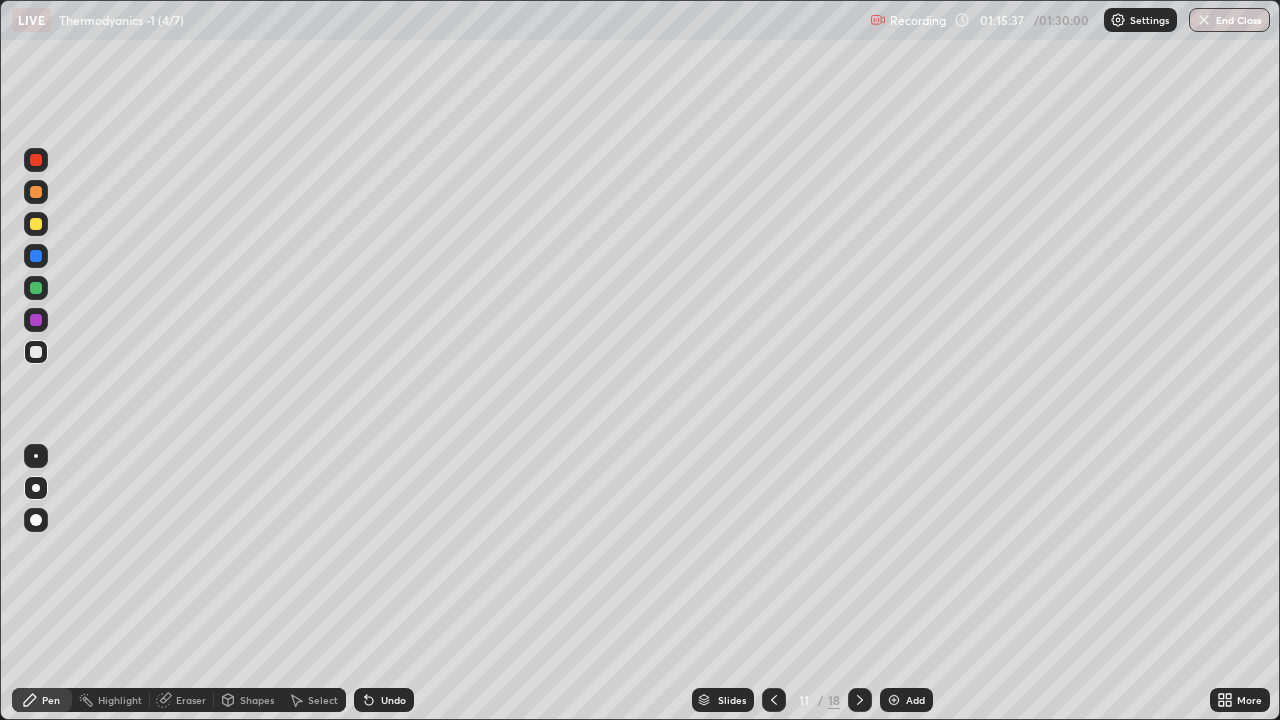click 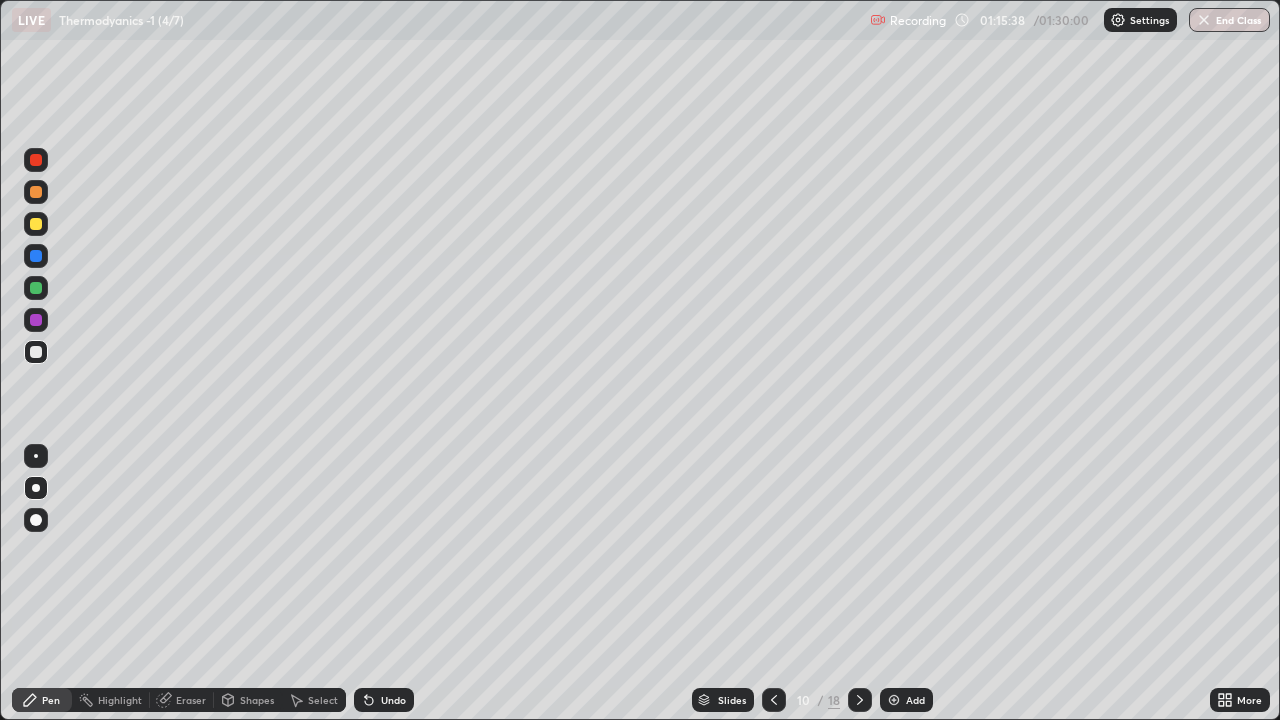 click 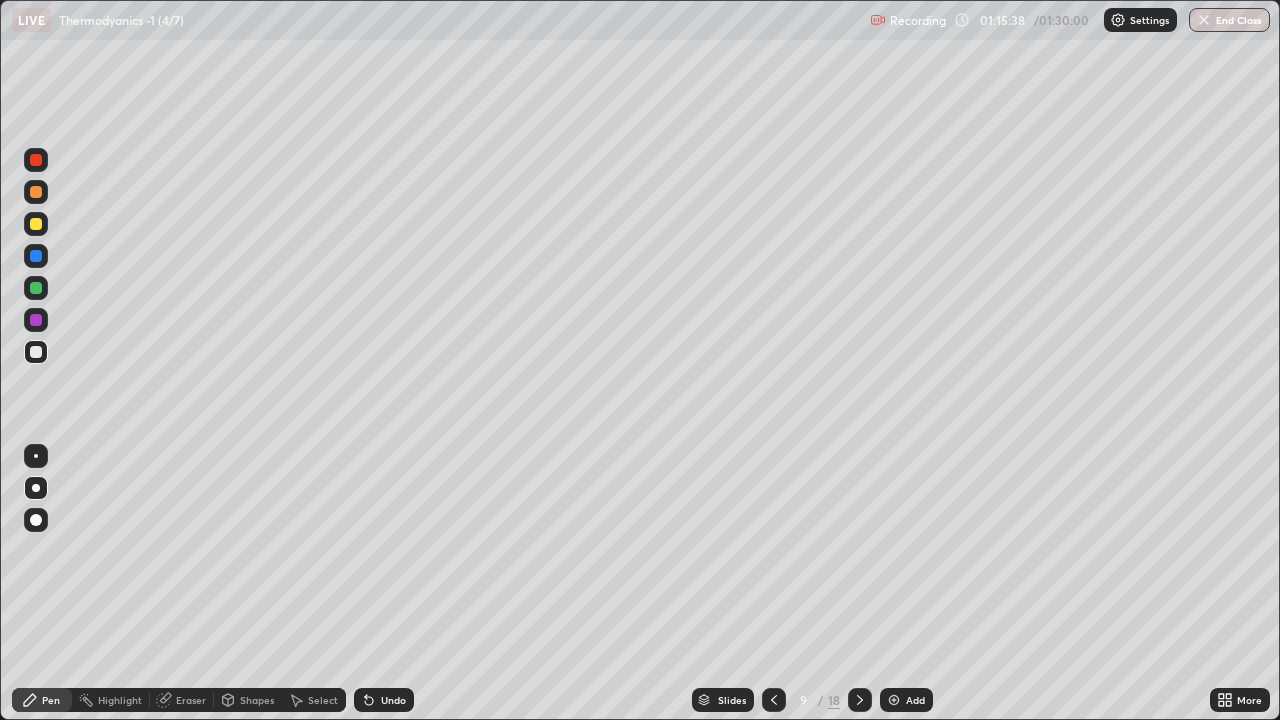click 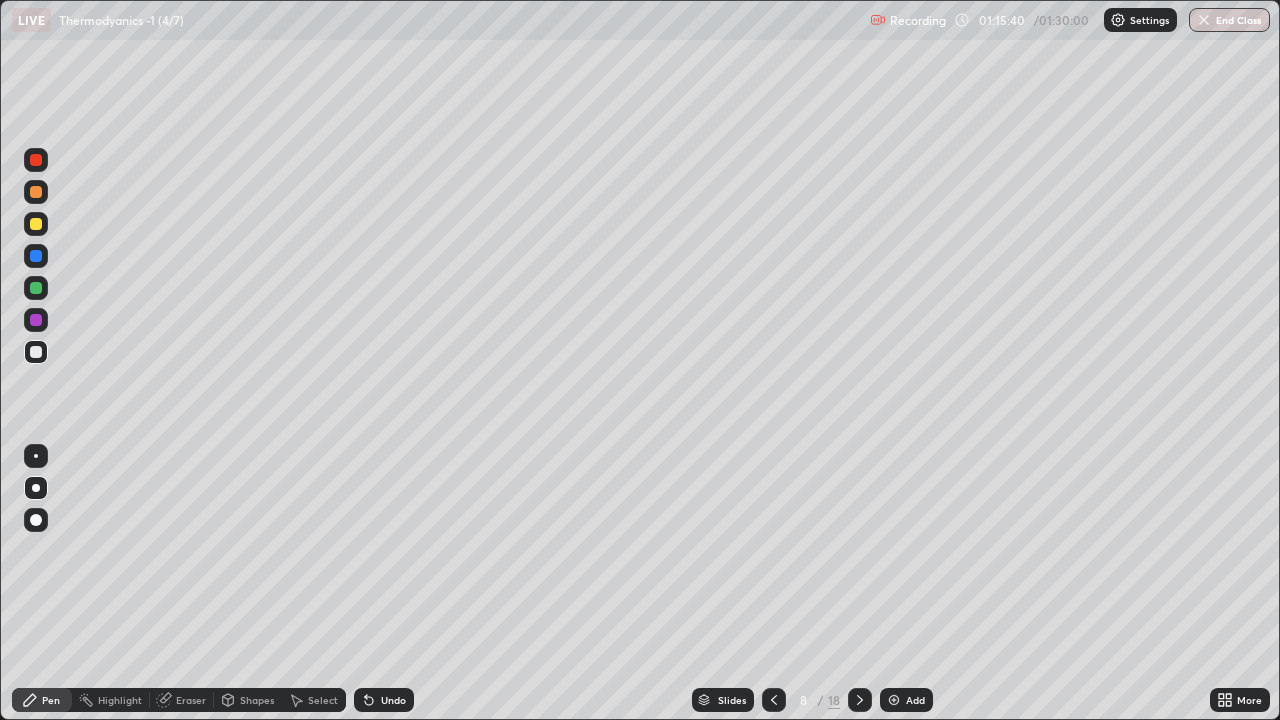 click 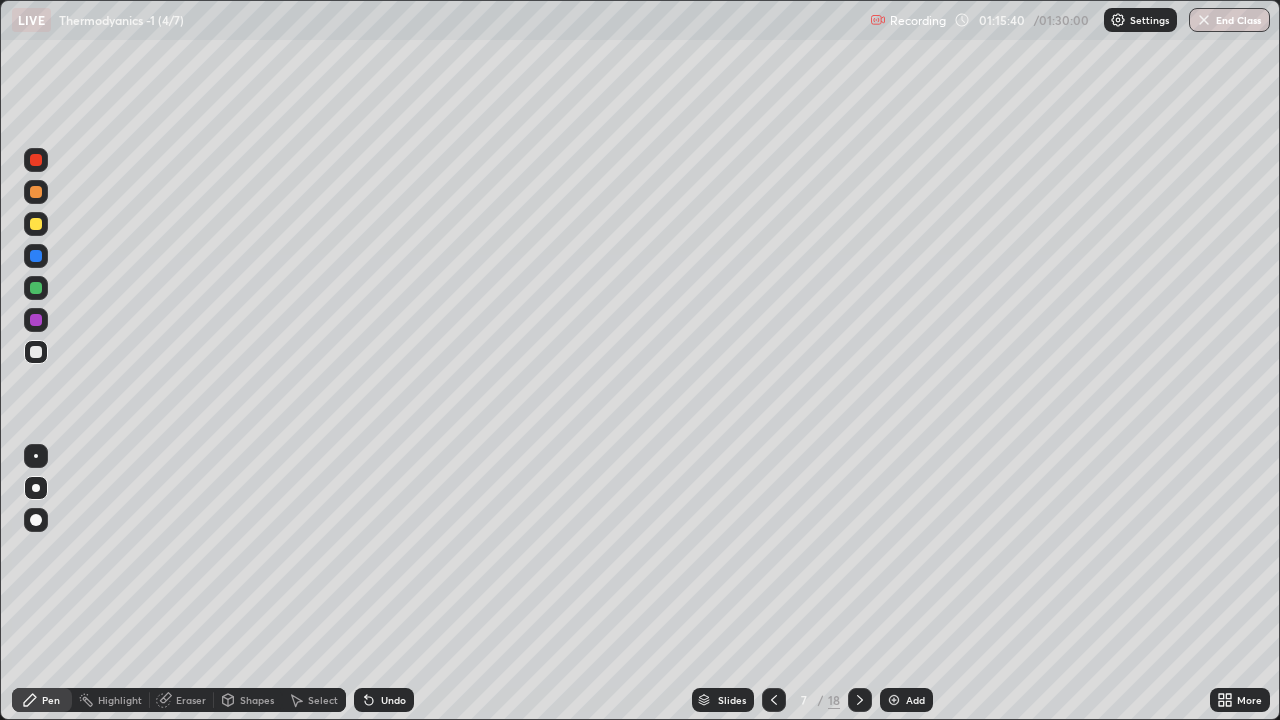 click 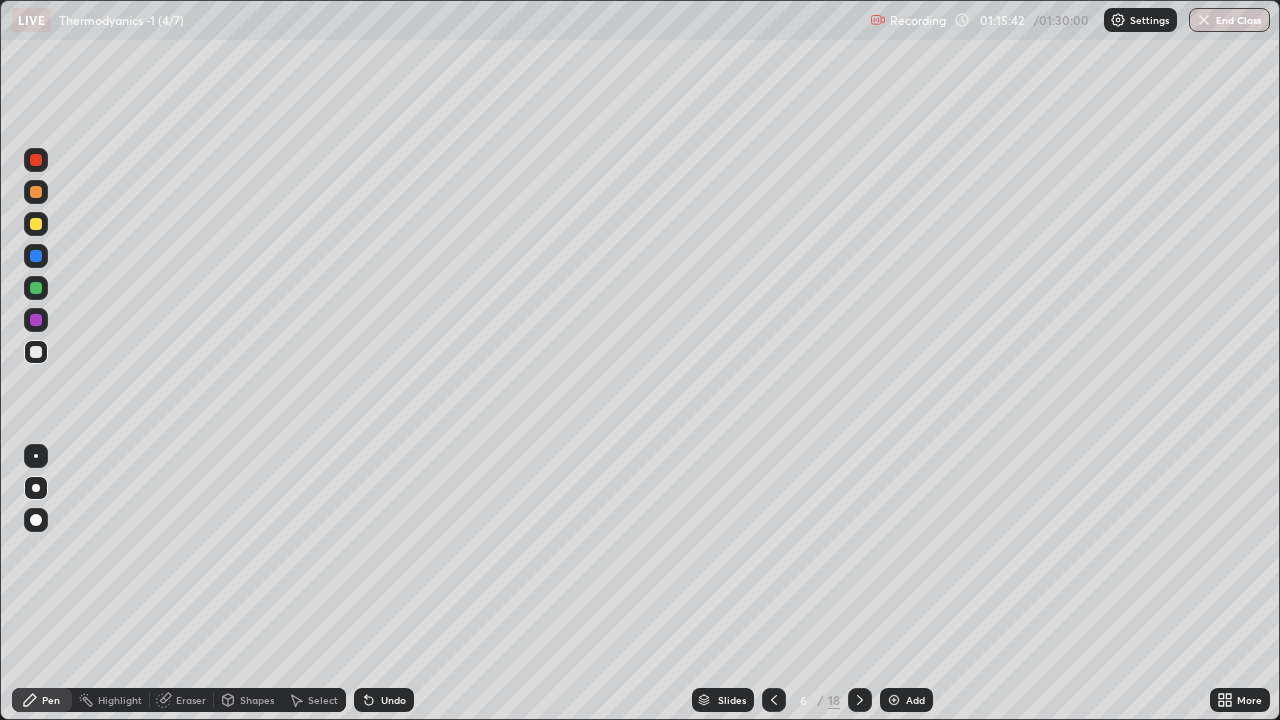 click 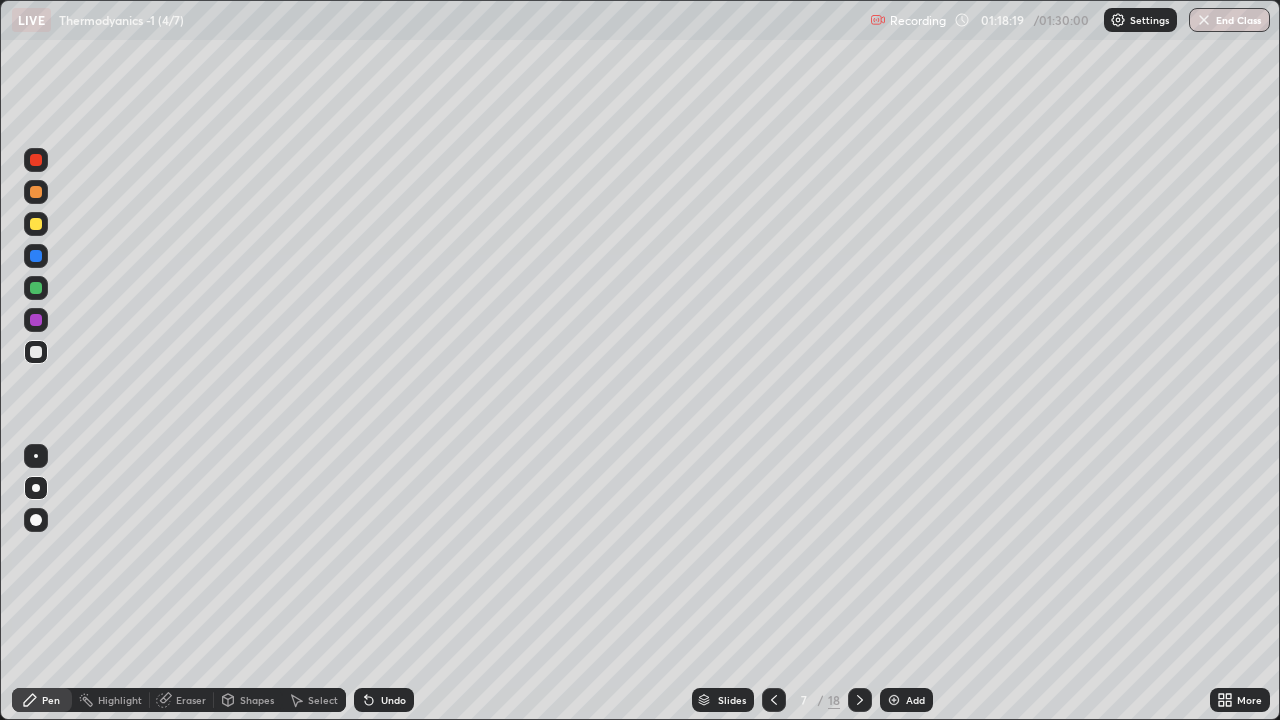click 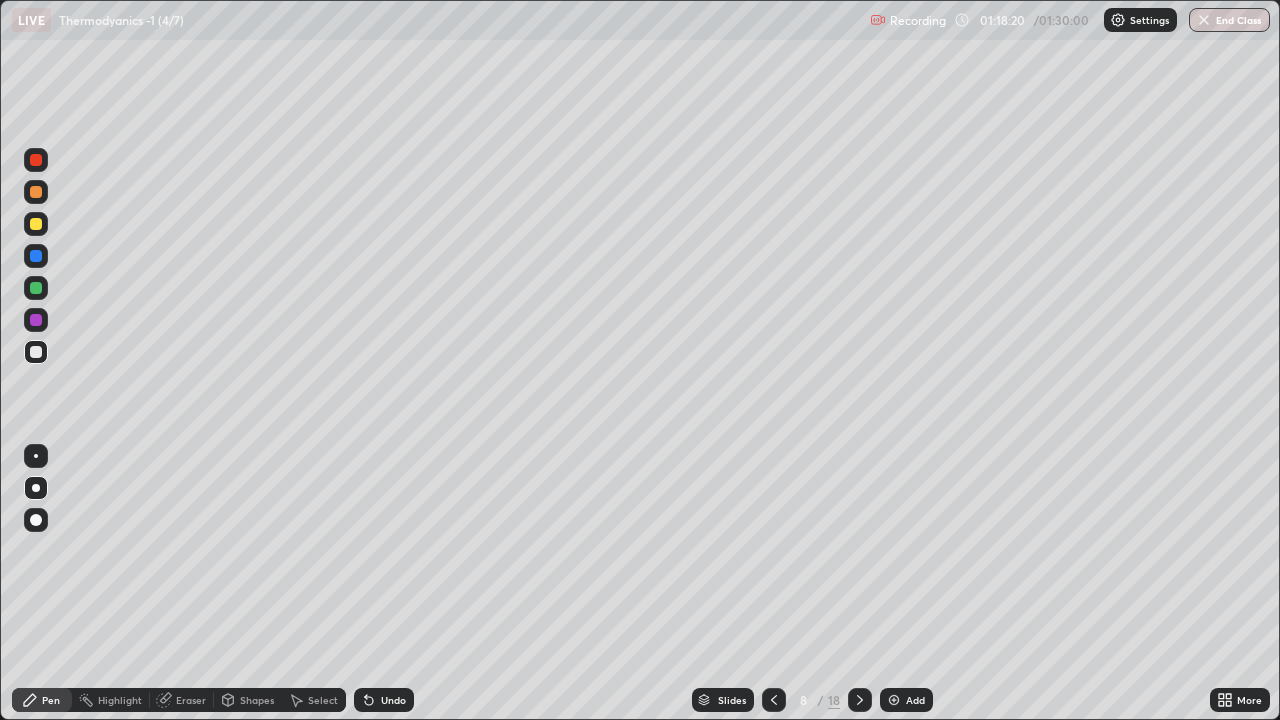 click 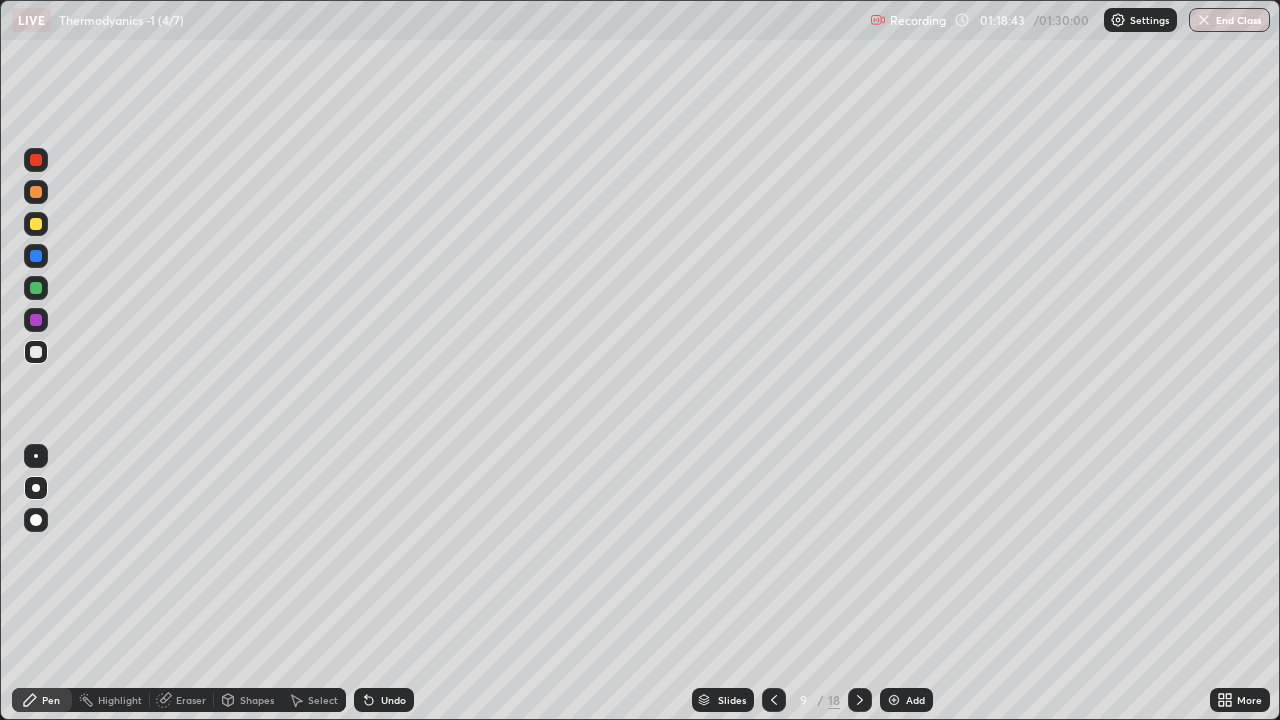 click 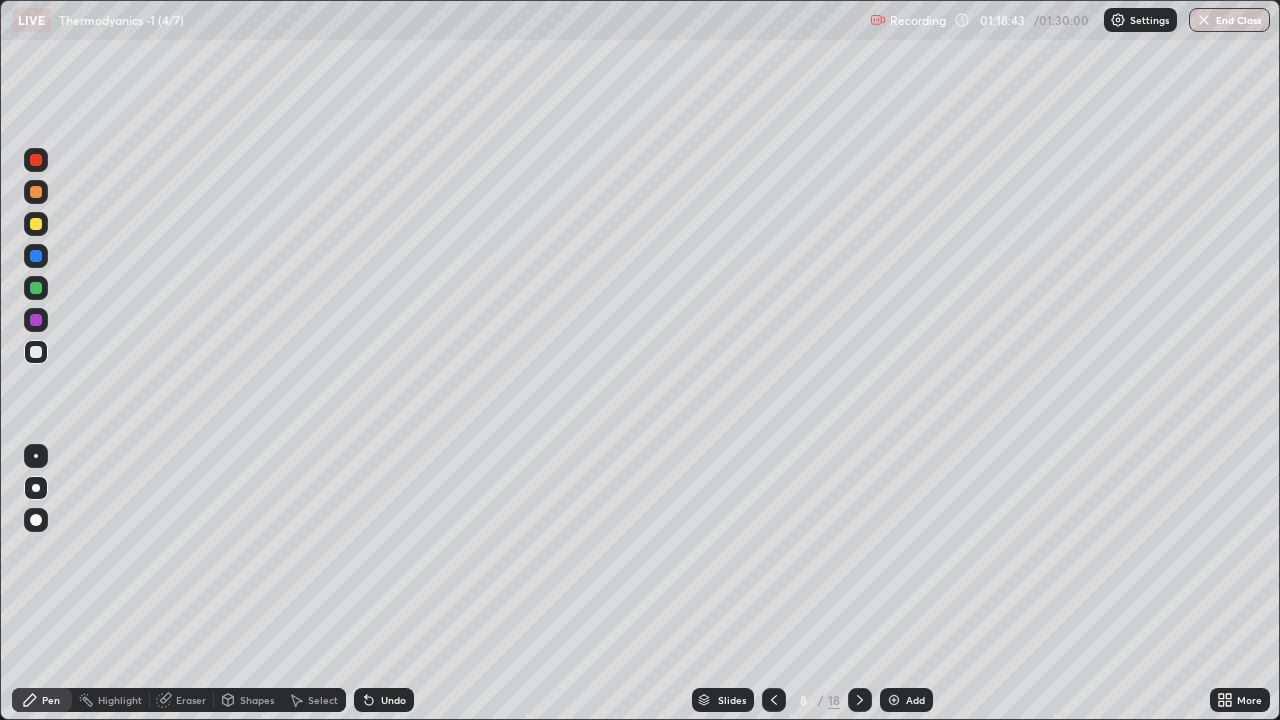 click 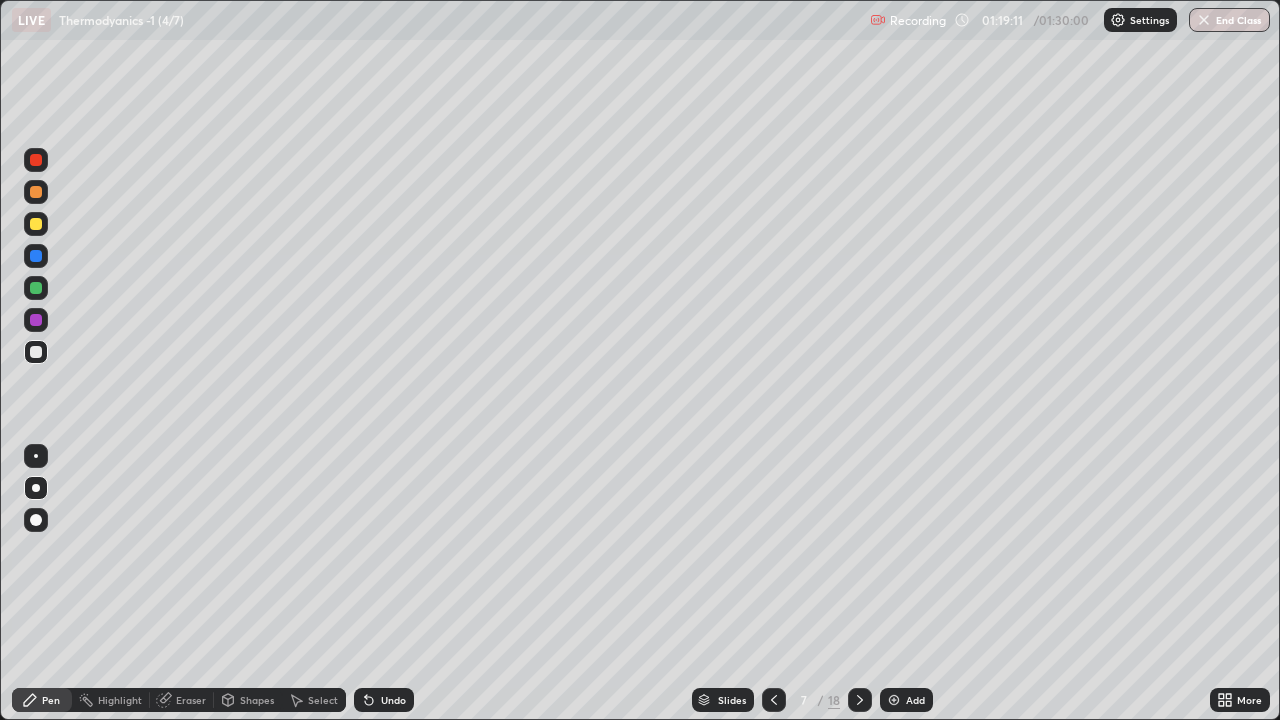 click 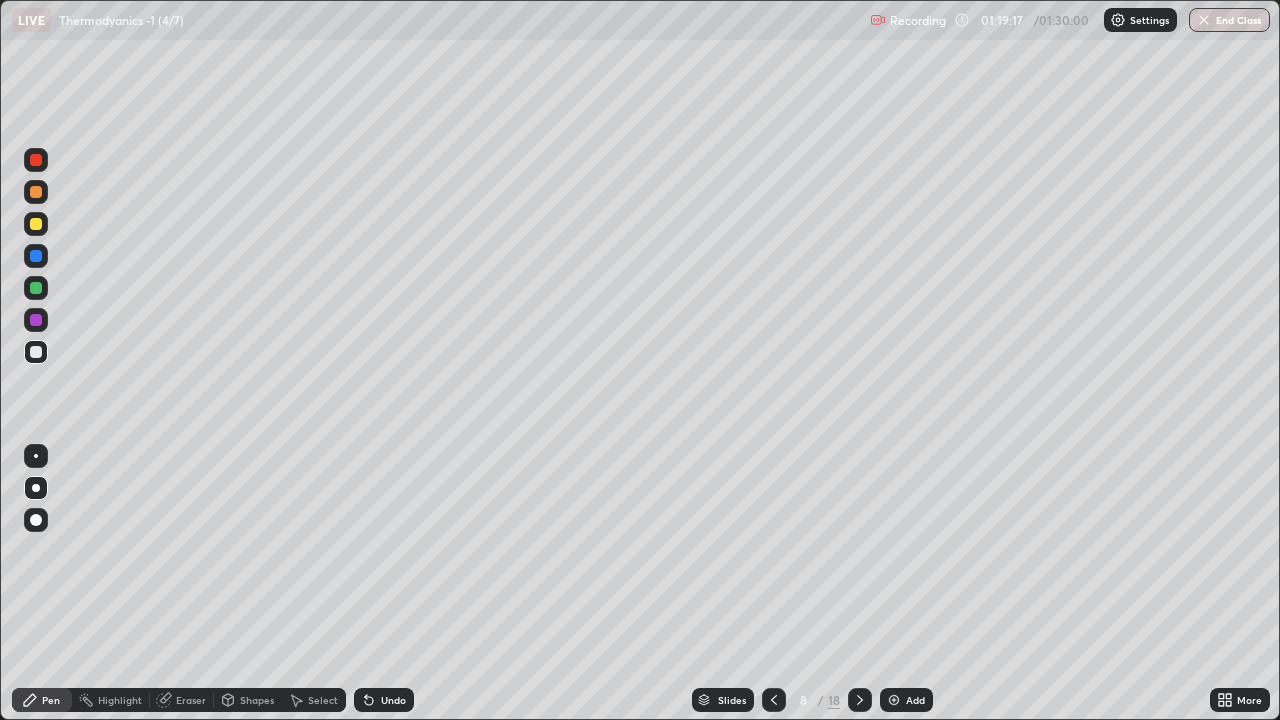 click 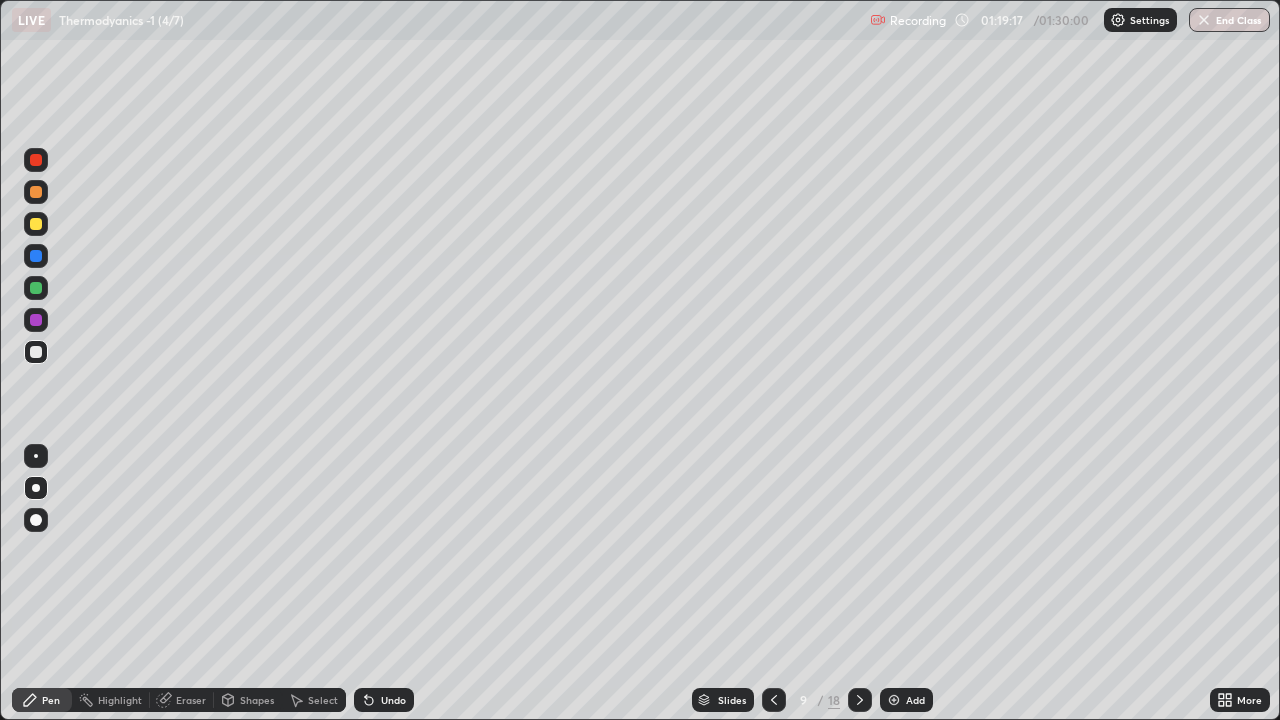 click 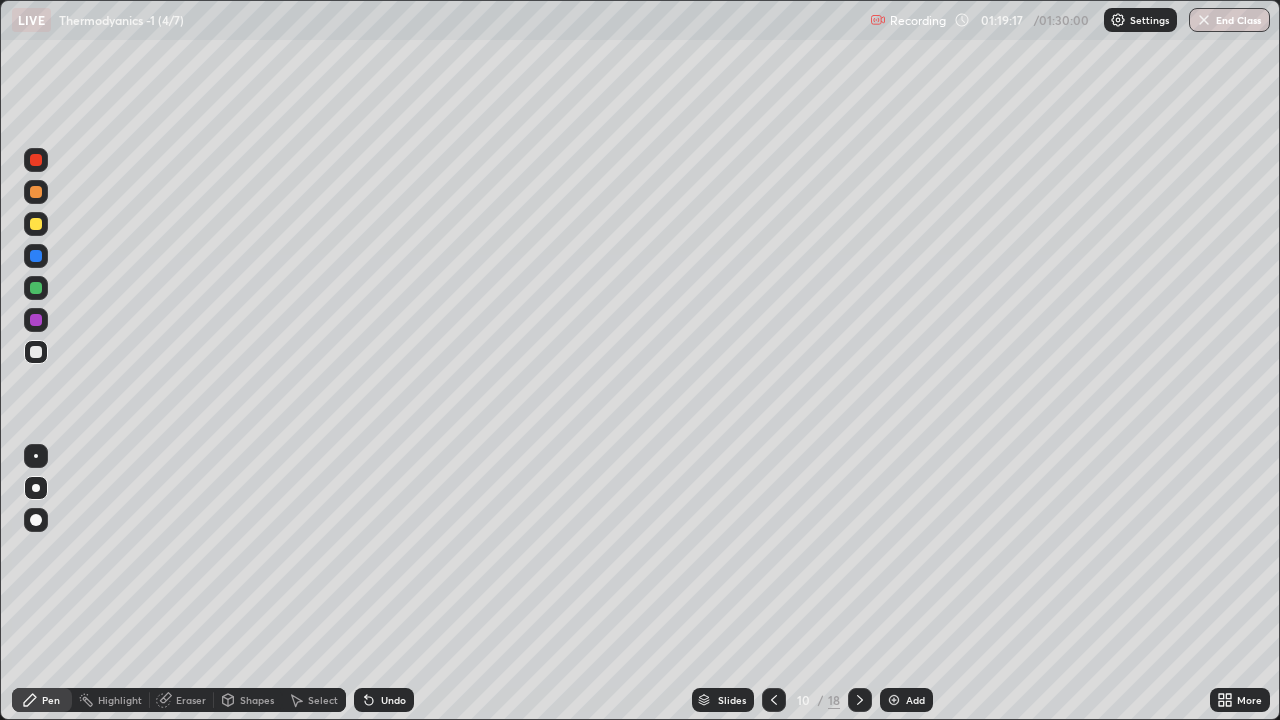 click 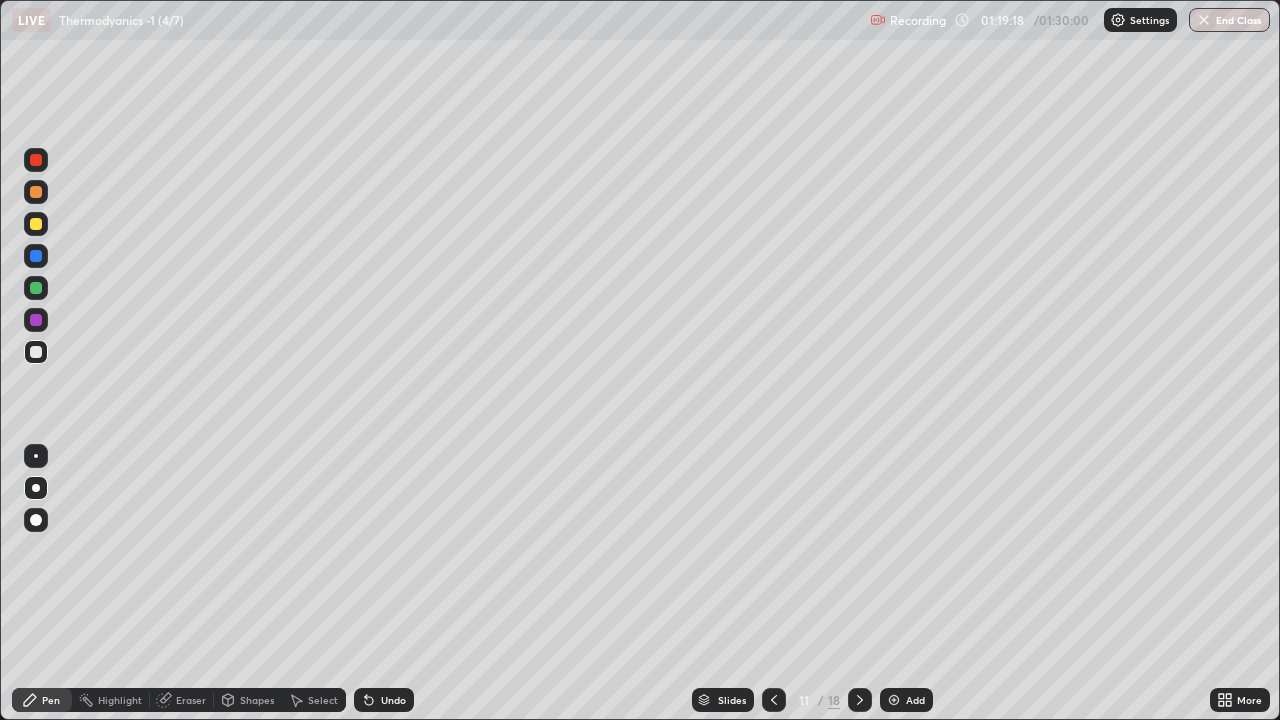 click 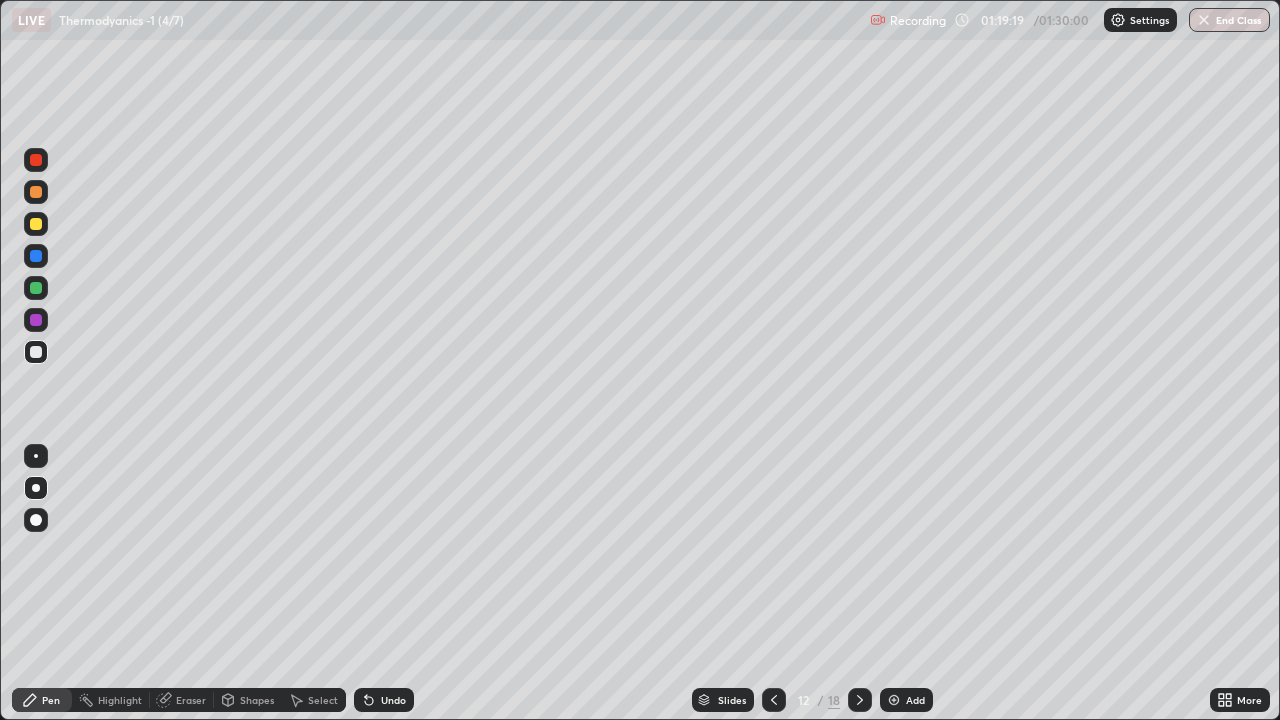 click 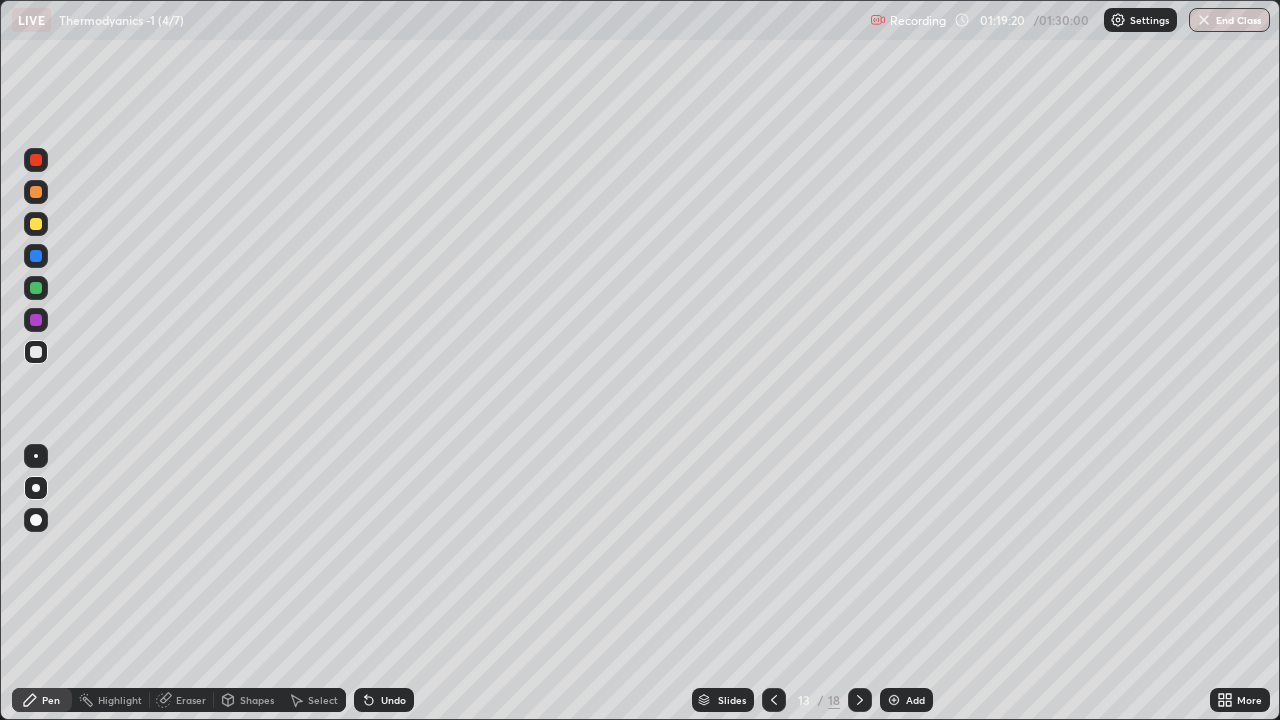click 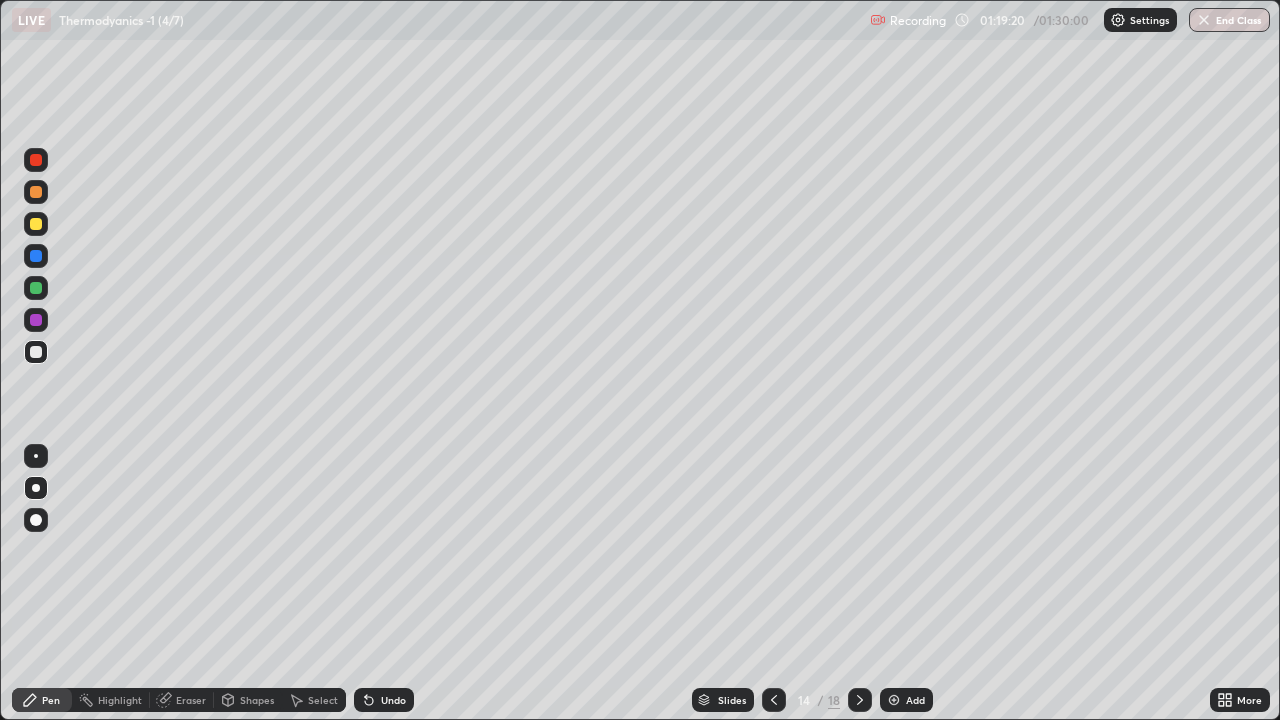 click 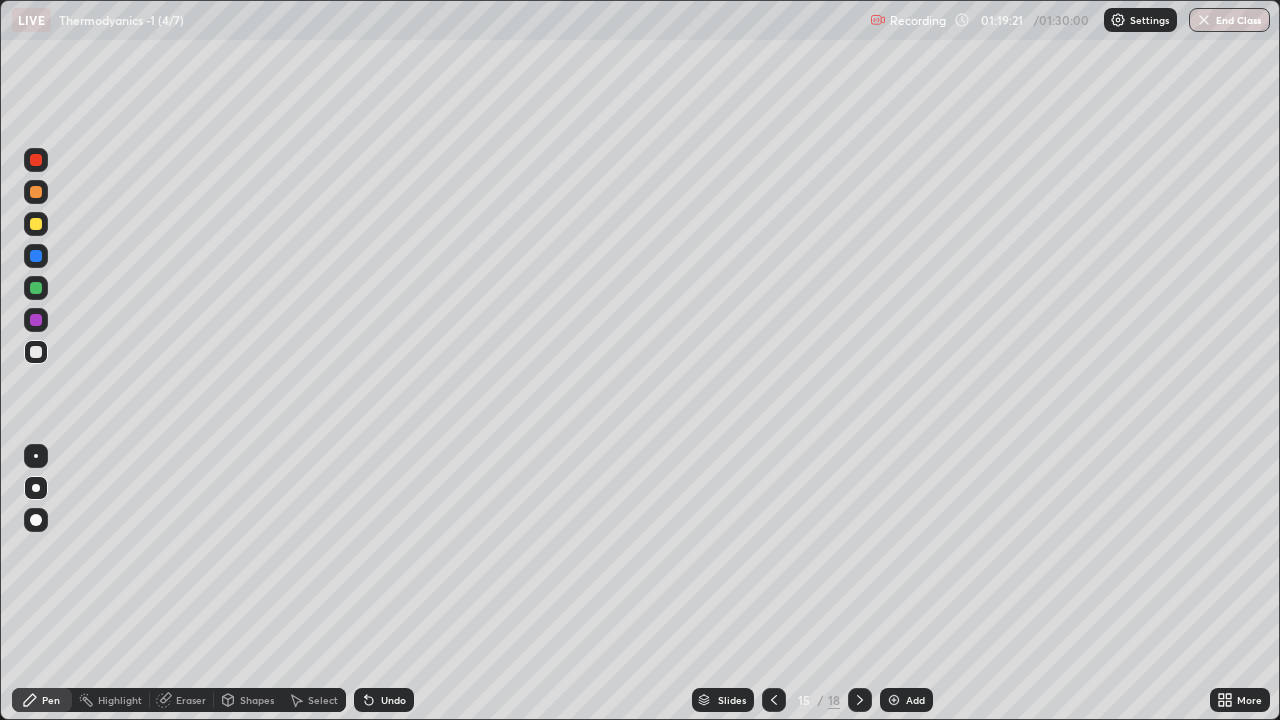 click 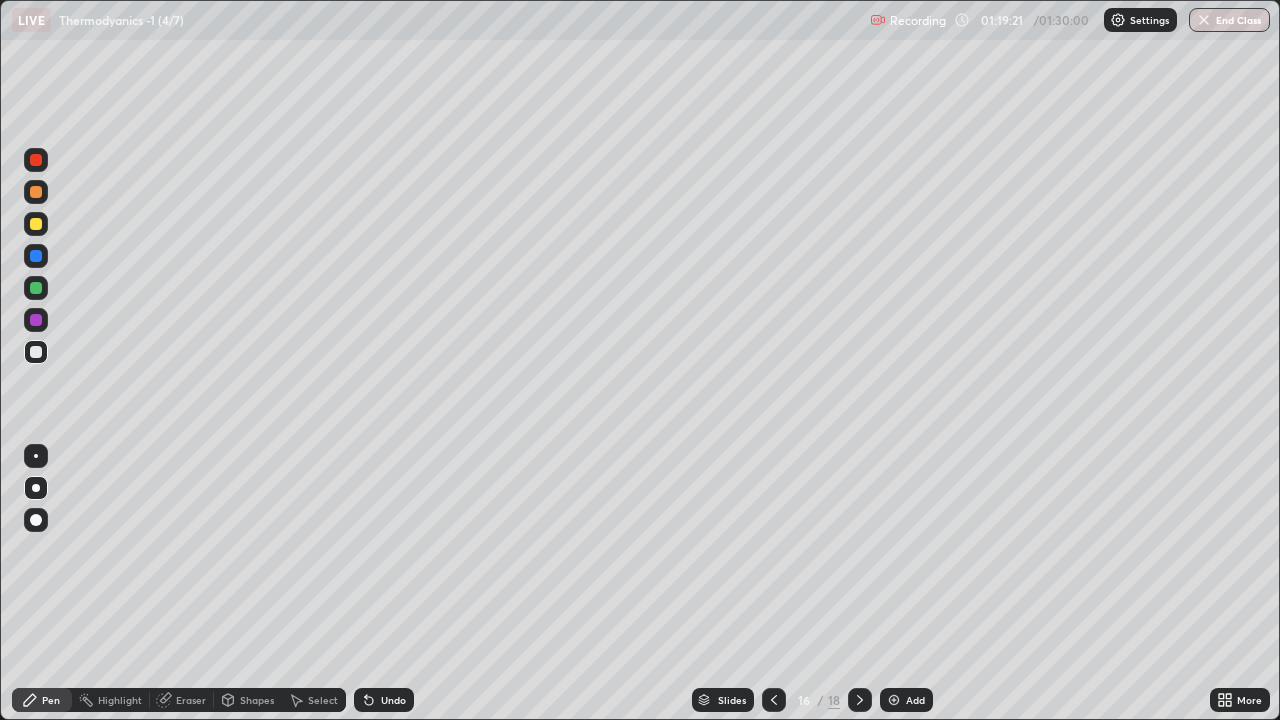 click 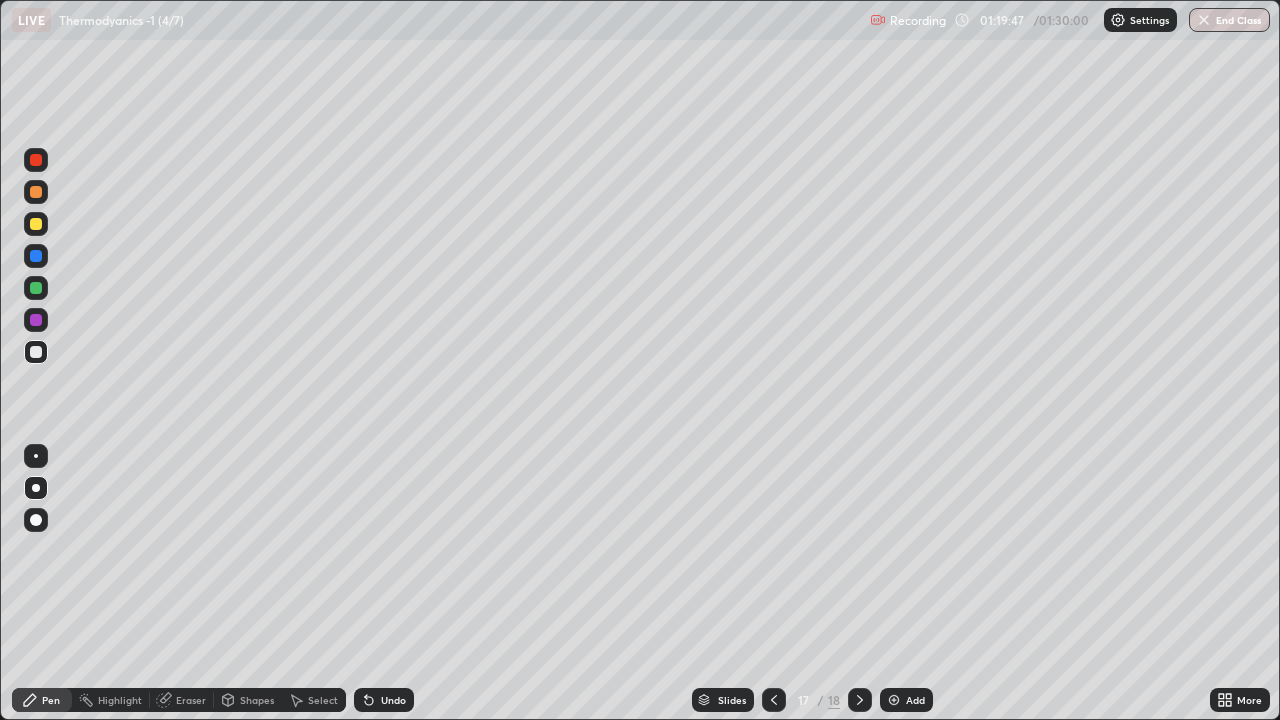 click 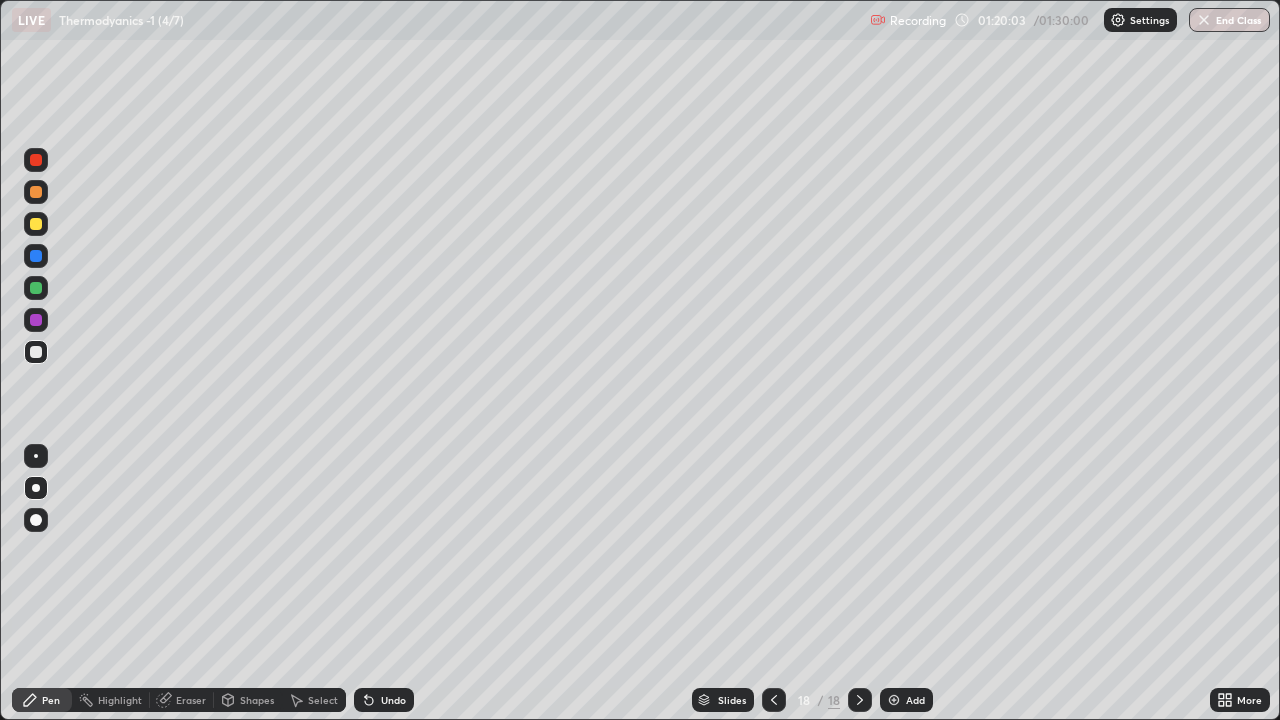 click on "Add" at bounding box center (906, 700) 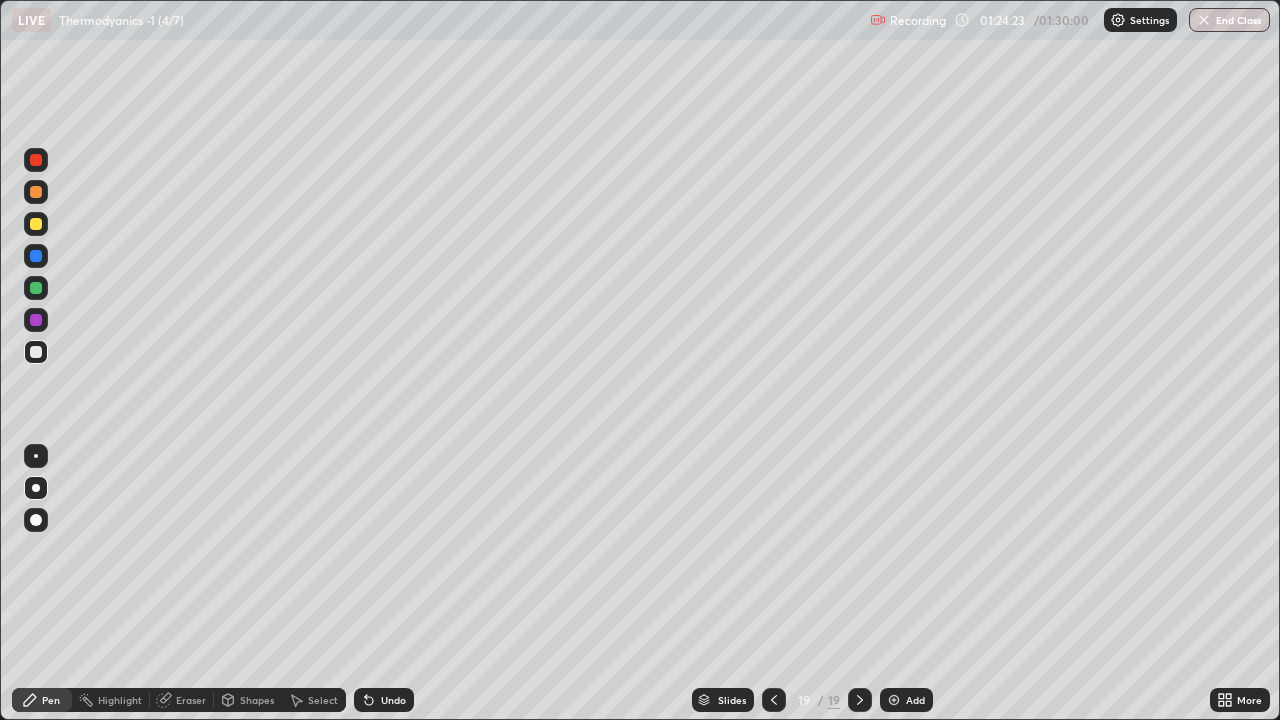 click at bounding box center (36, 224) 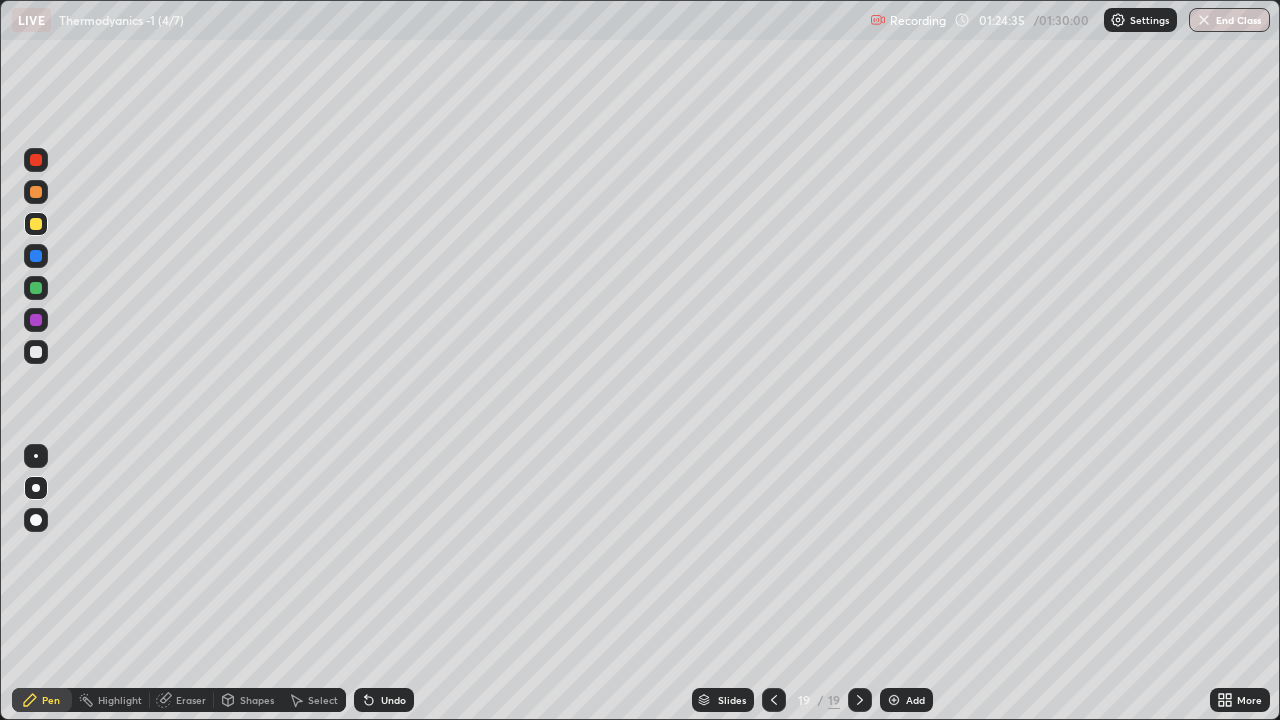 click on "Undo" at bounding box center (393, 700) 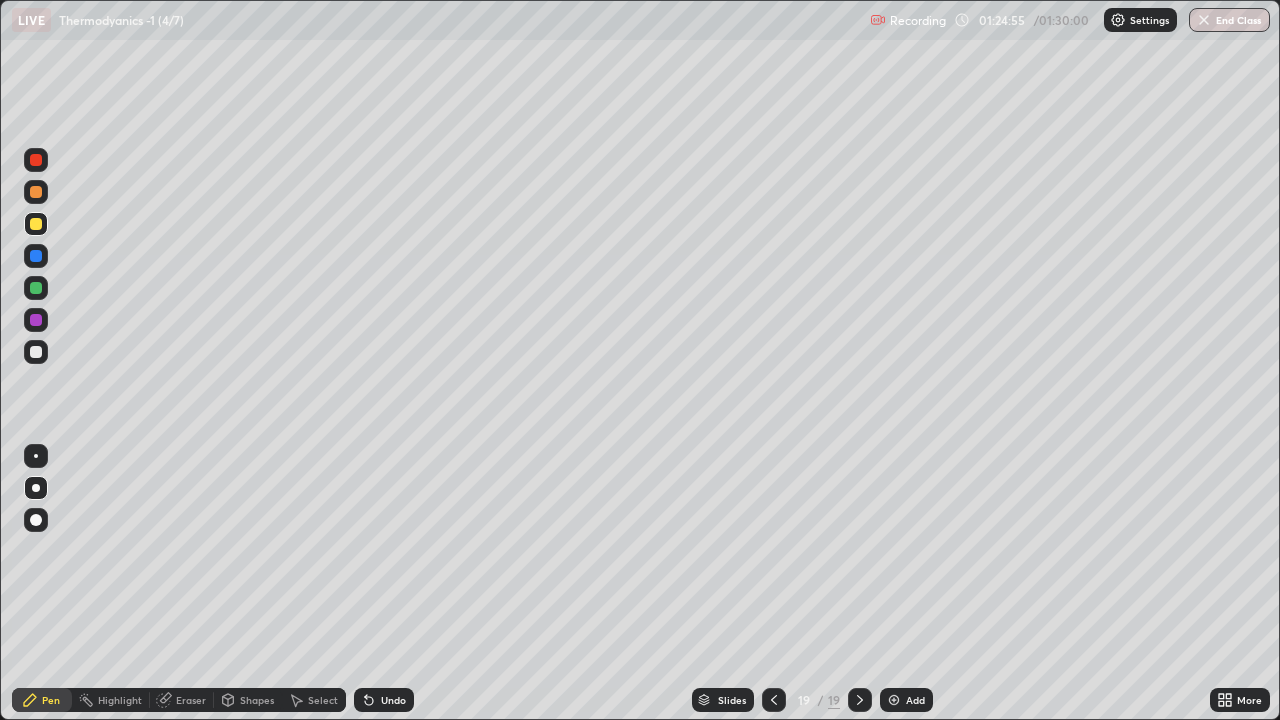 click at bounding box center [36, 288] 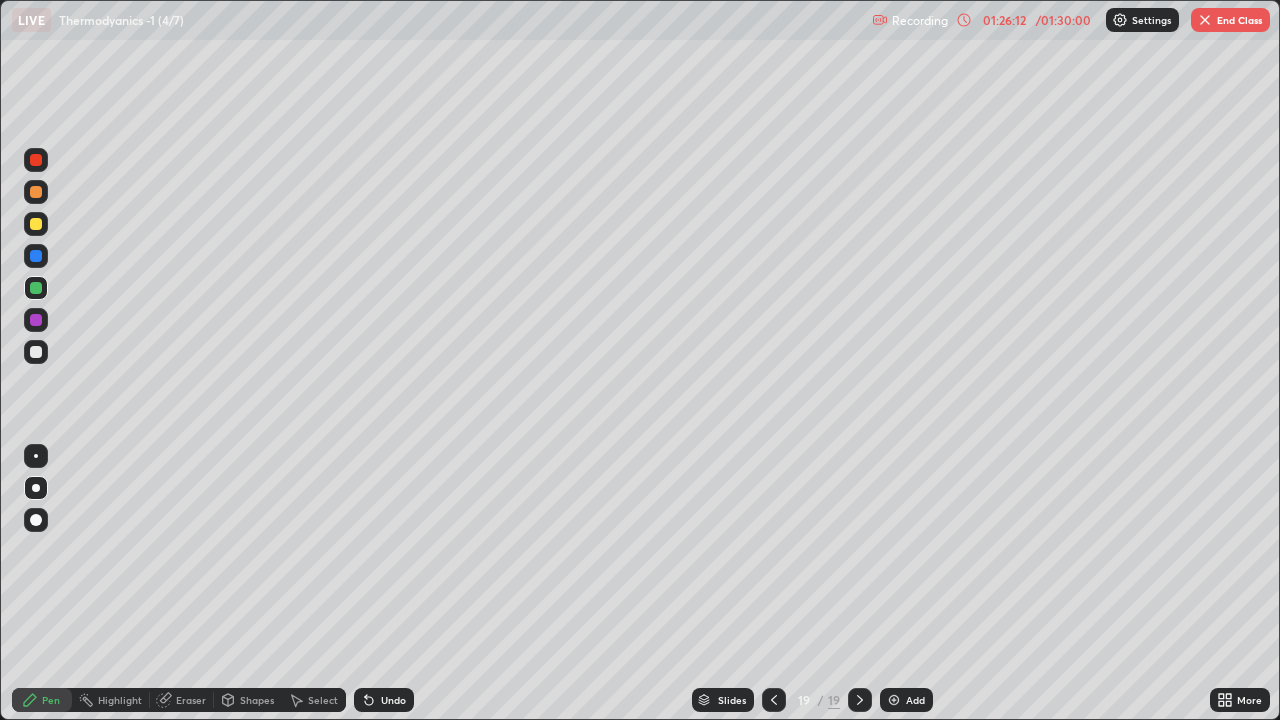click at bounding box center [36, 288] 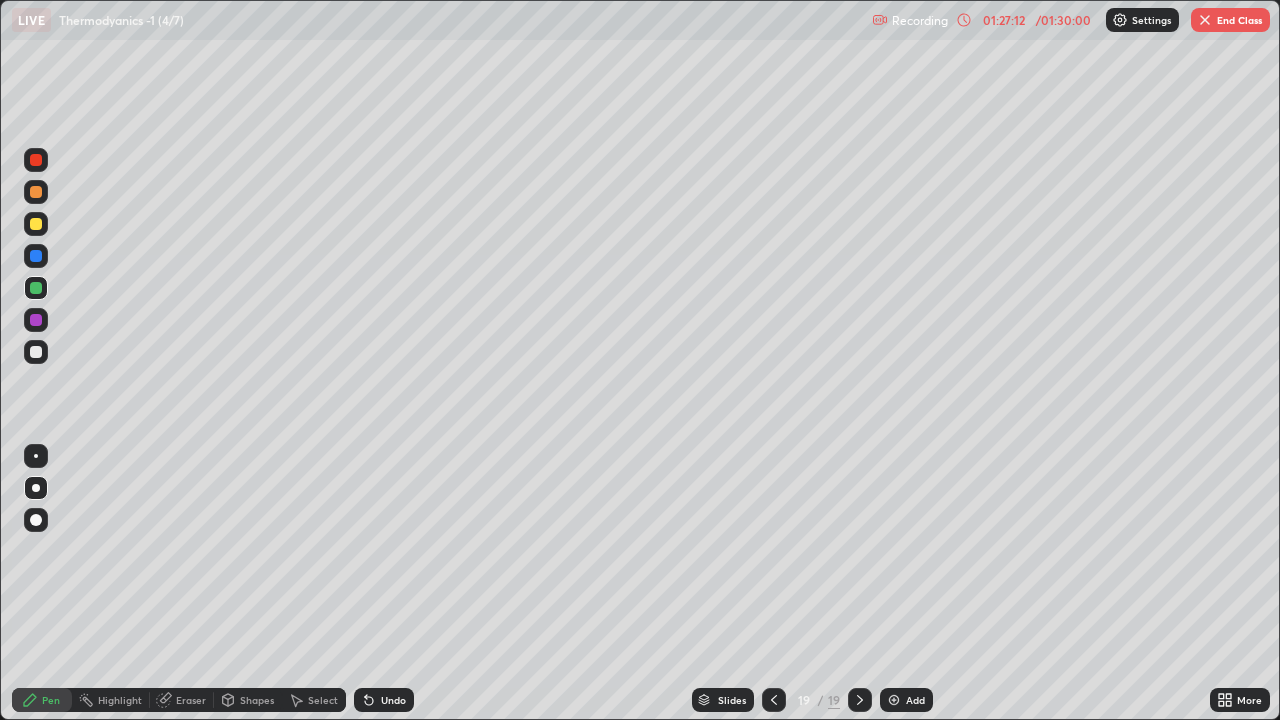 click on "End Class" at bounding box center [1230, 20] 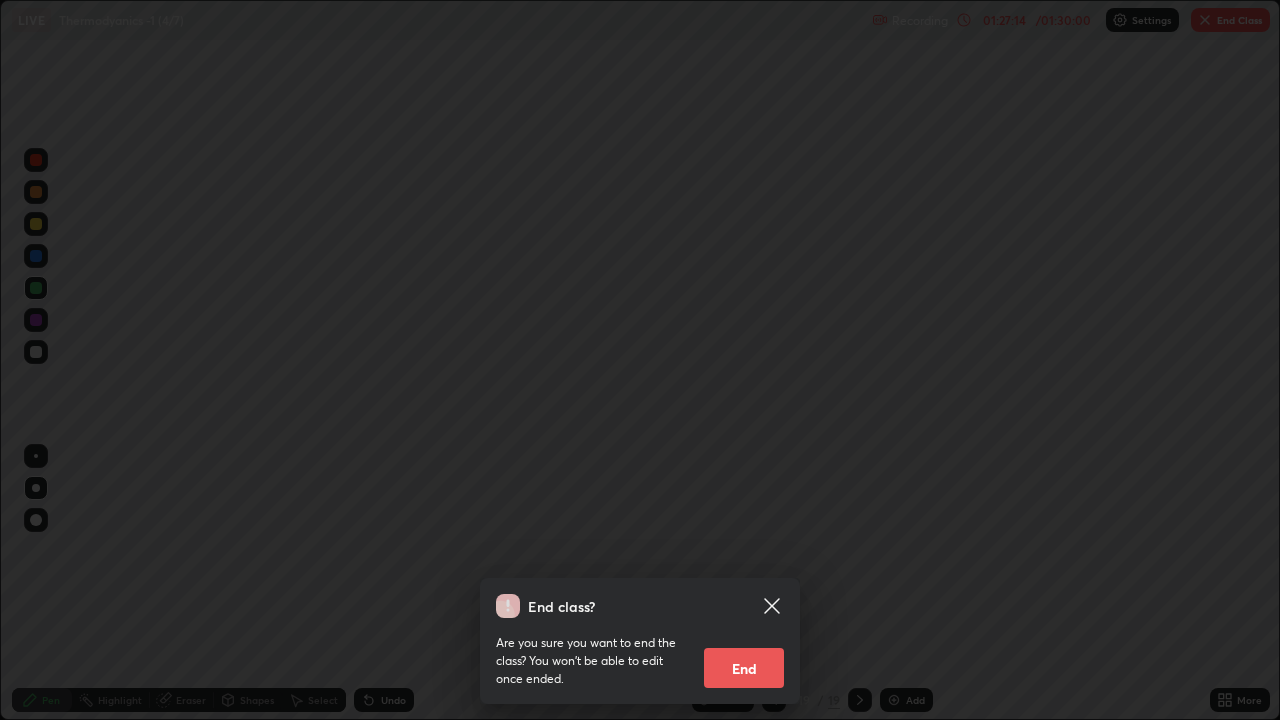 click 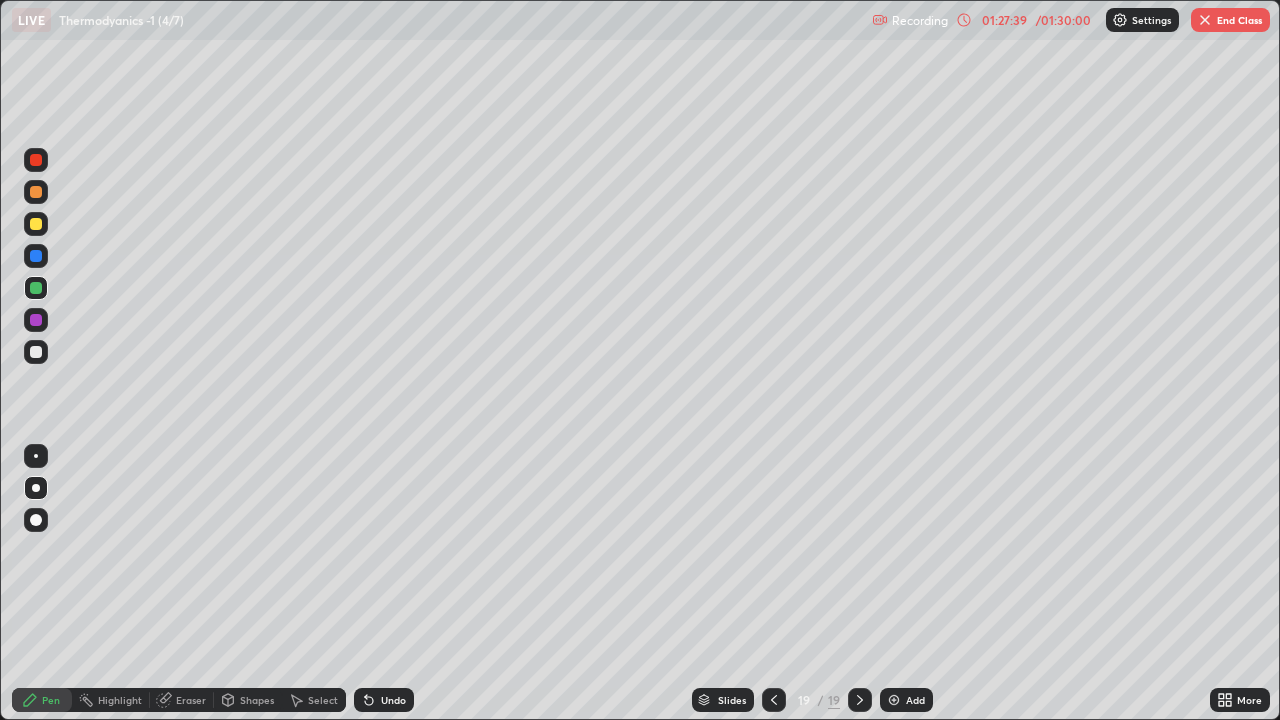 click on "End Class" at bounding box center [1230, 20] 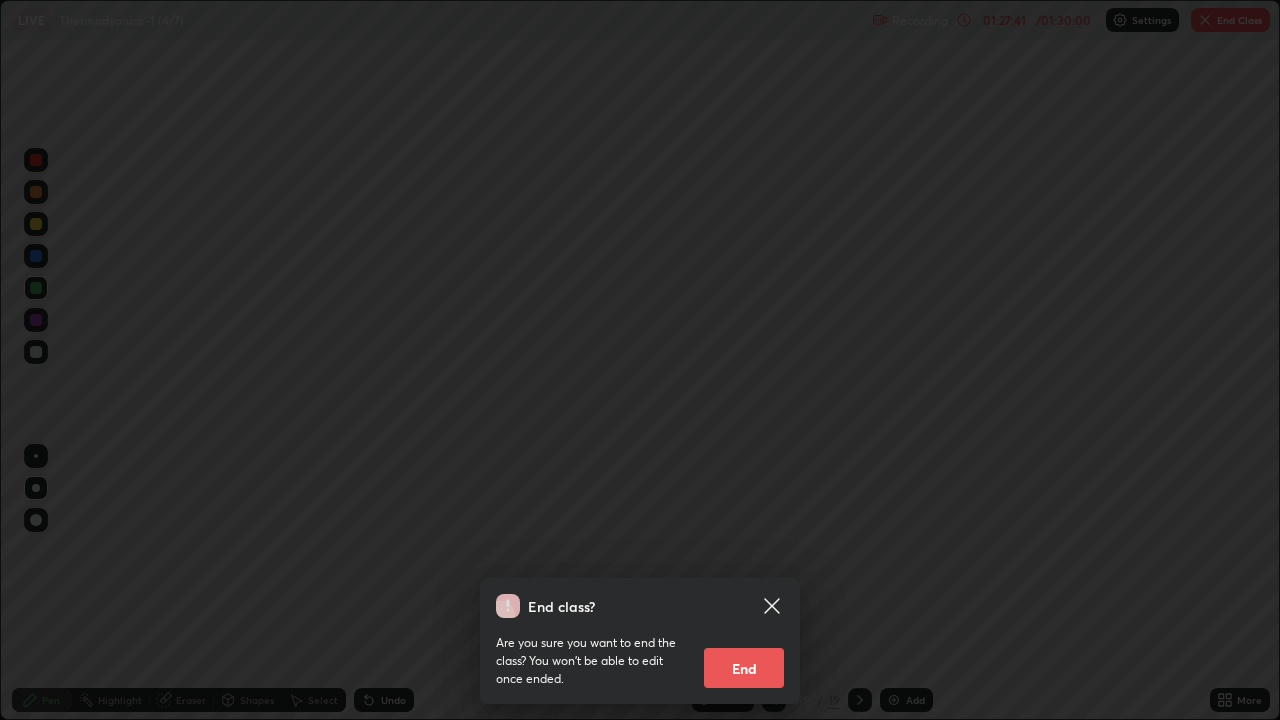 click on "End" at bounding box center [744, 668] 